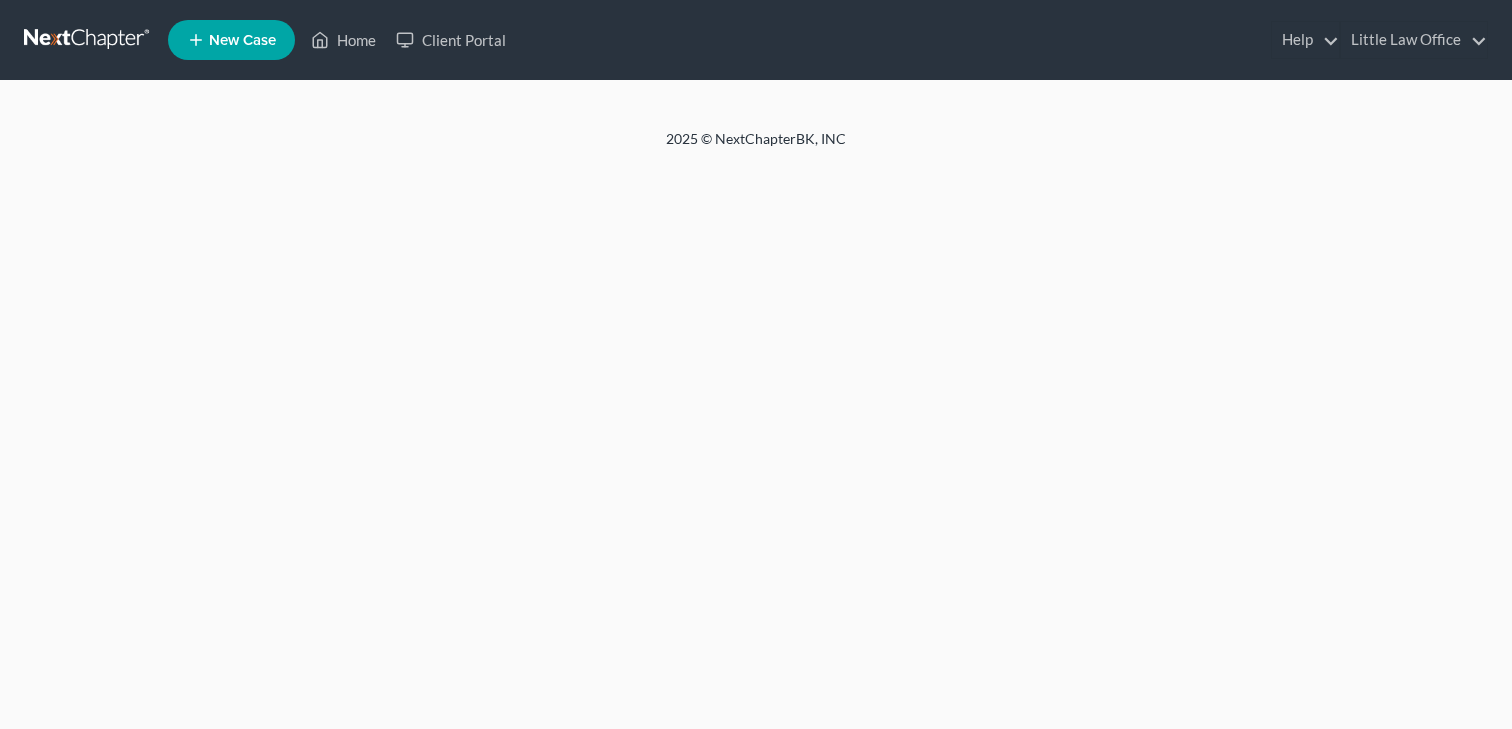 scroll, scrollTop: 0, scrollLeft: 0, axis: both 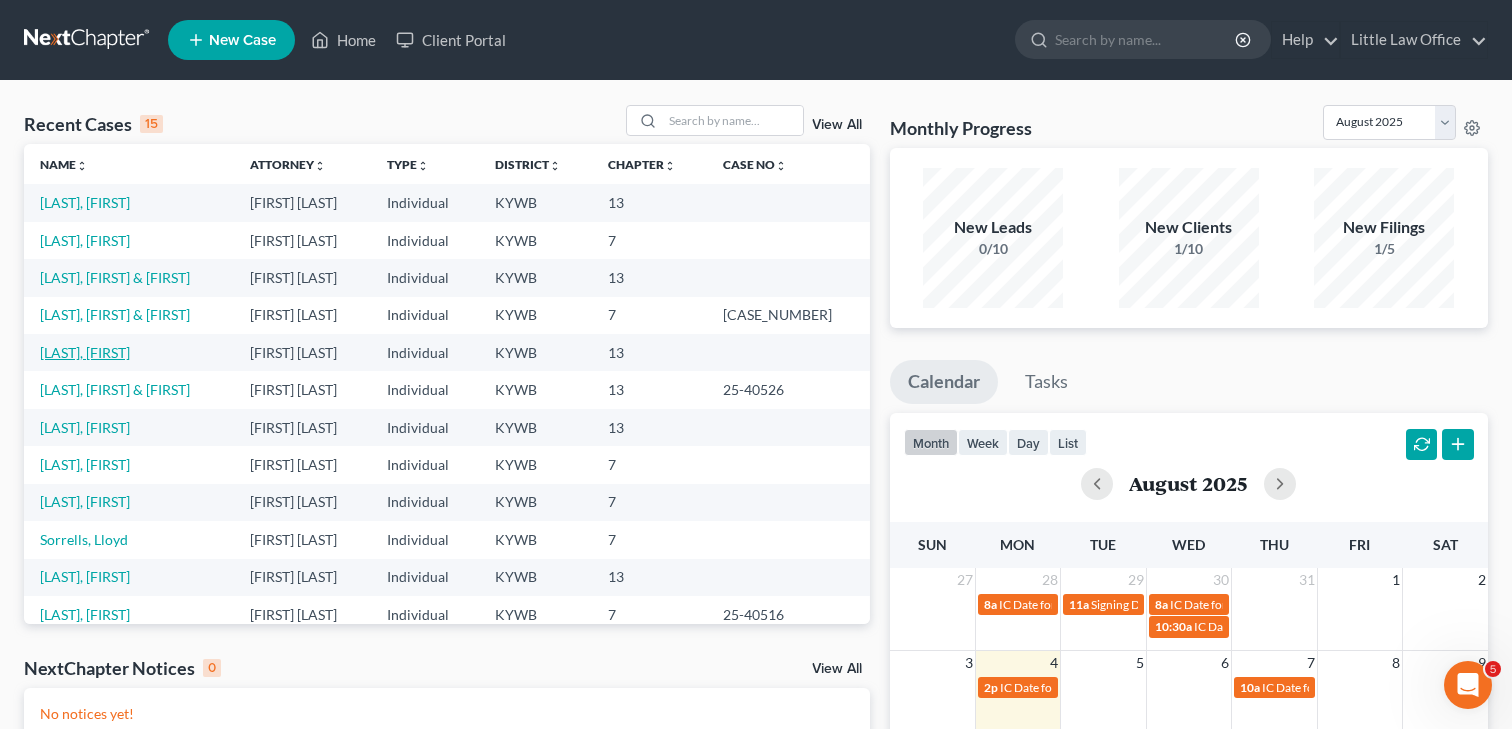 click on "[LAST], [FIRST]" at bounding box center [85, 352] 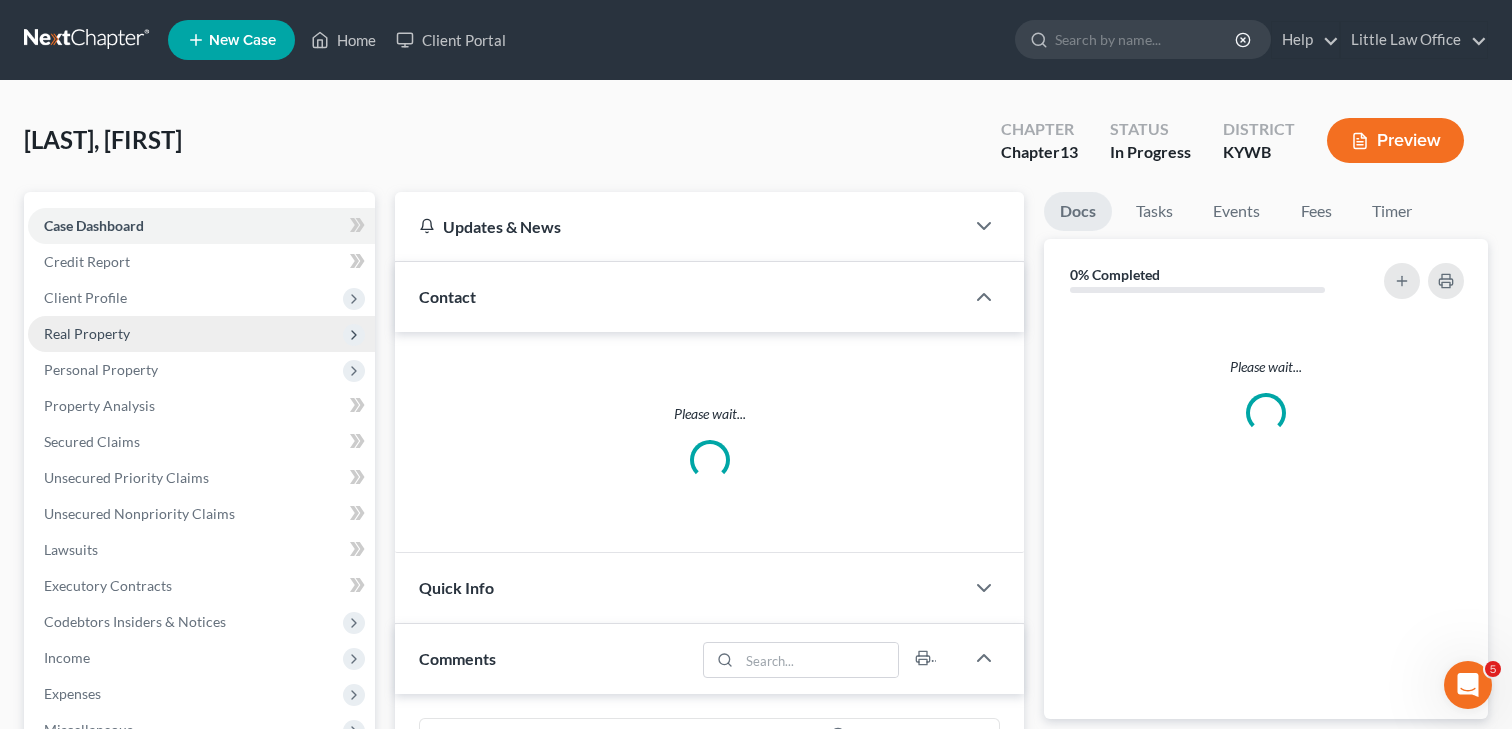 scroll, scrollTop: 2100, scrollLeft: 0, axis: vertical 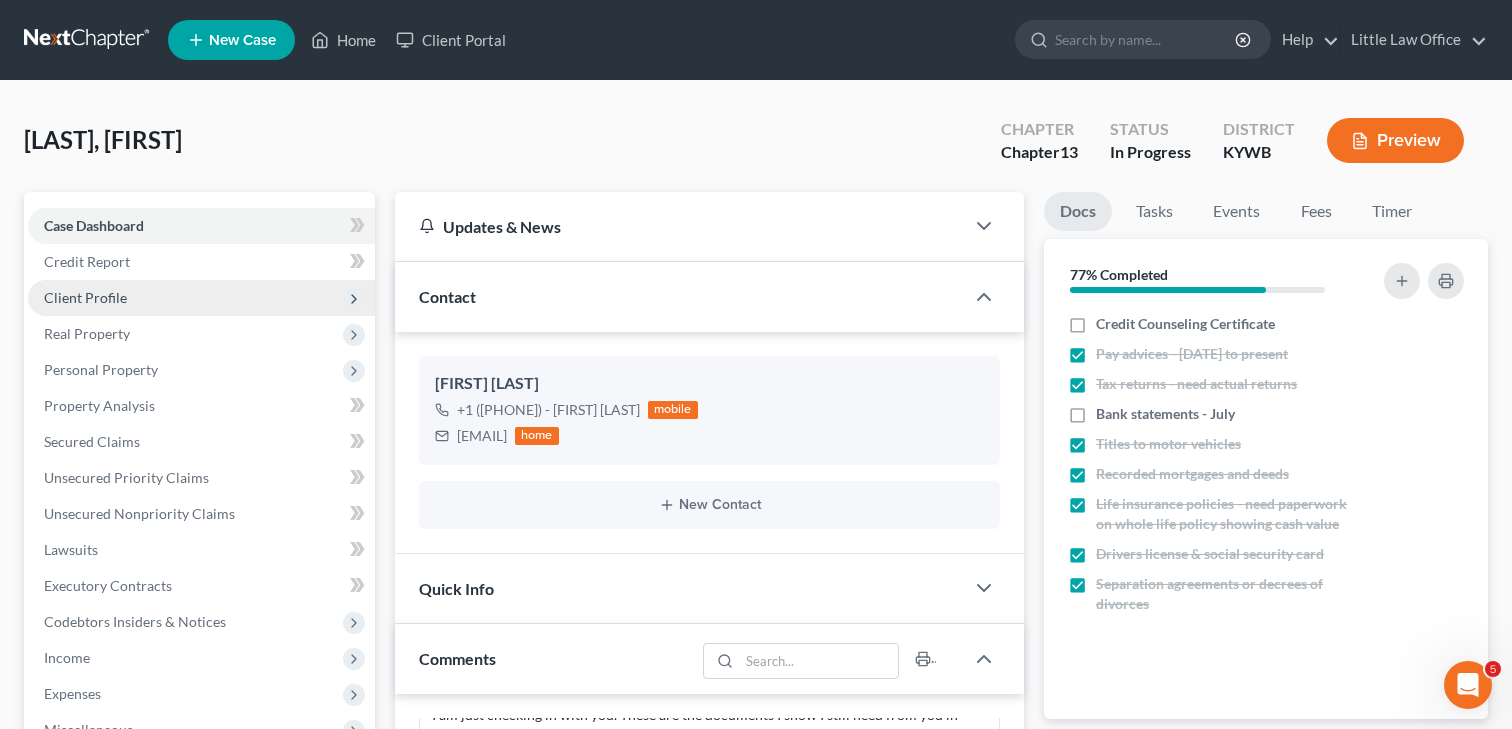 click on "Client Profile" at bounding box center [201, 298] 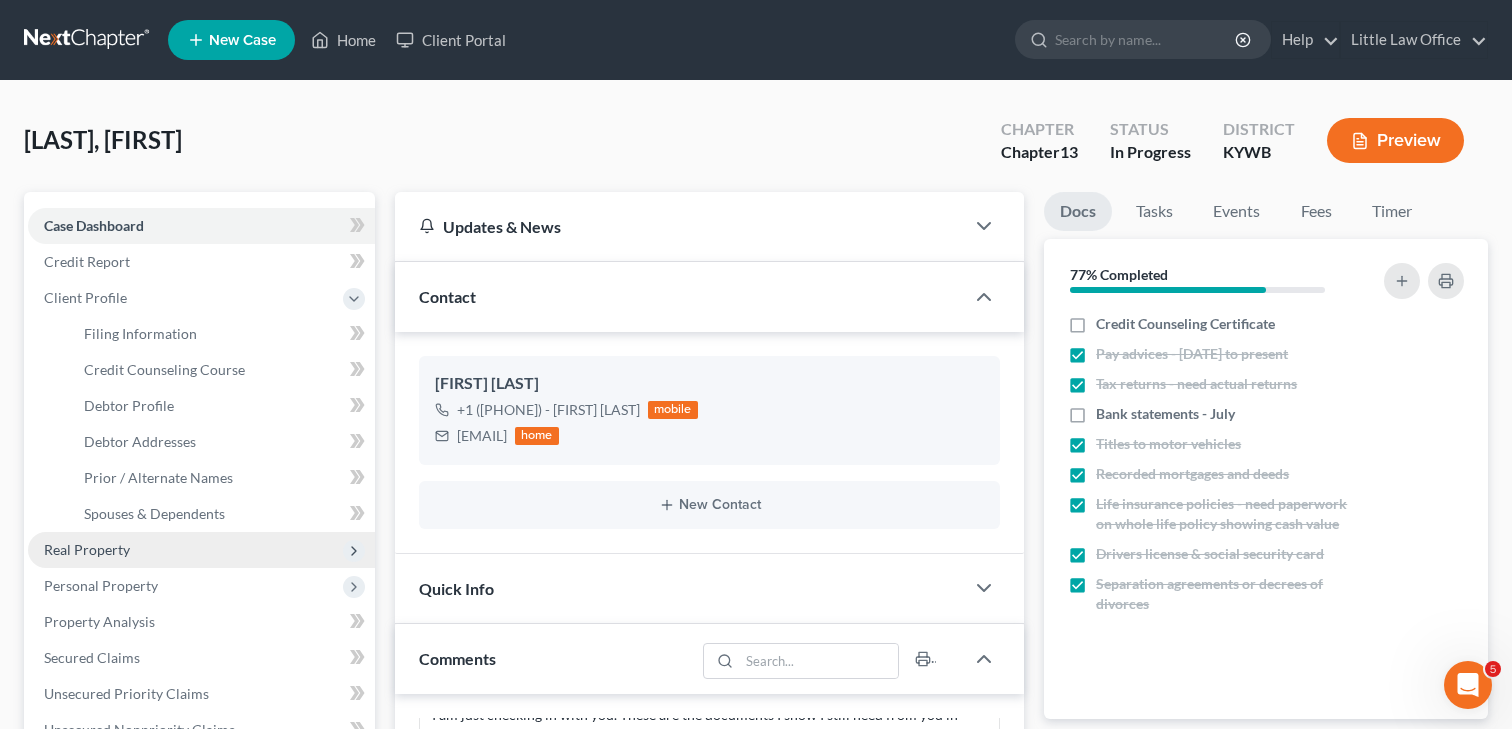 click on "Real Property" at bounding box center (87, 549) 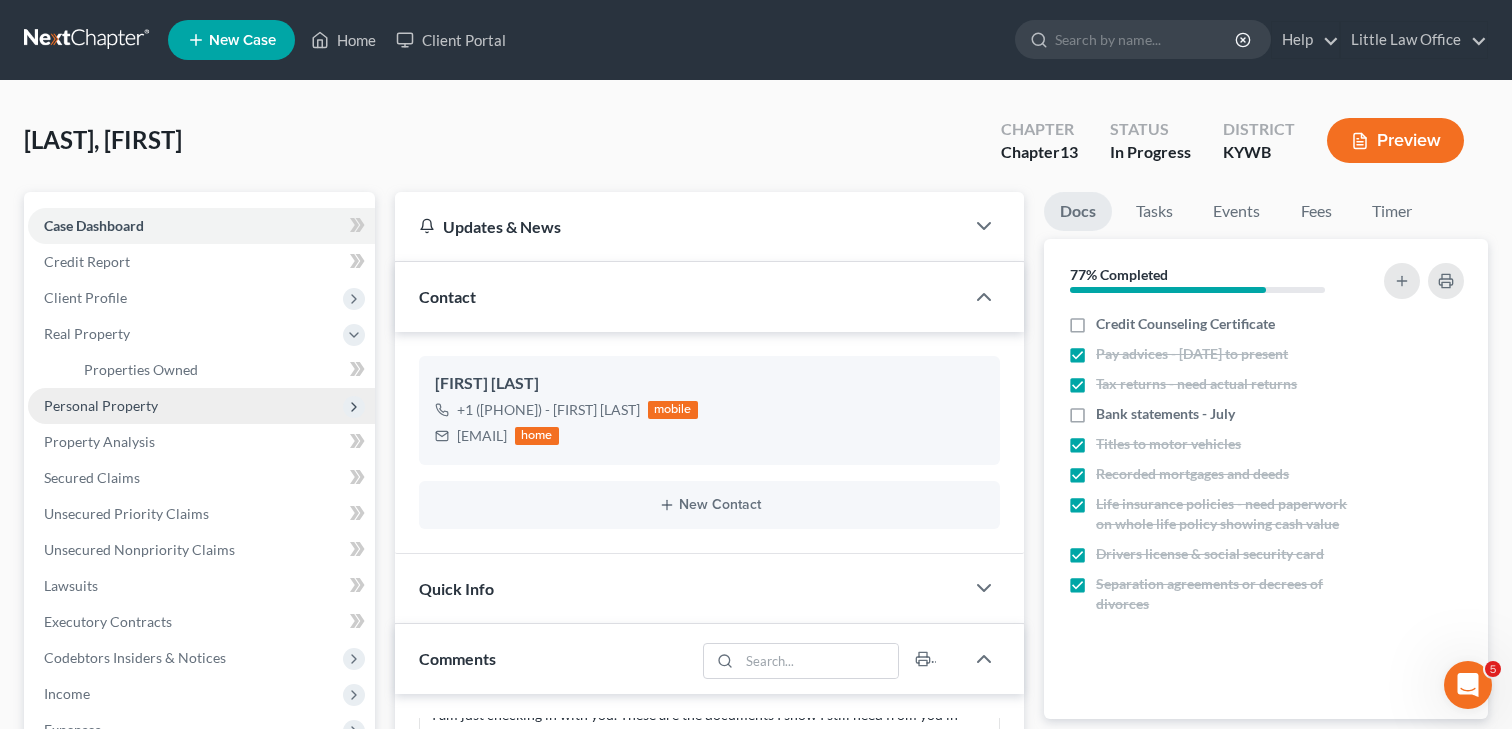 click on "Personal Property" at bounding box center (101, 405) 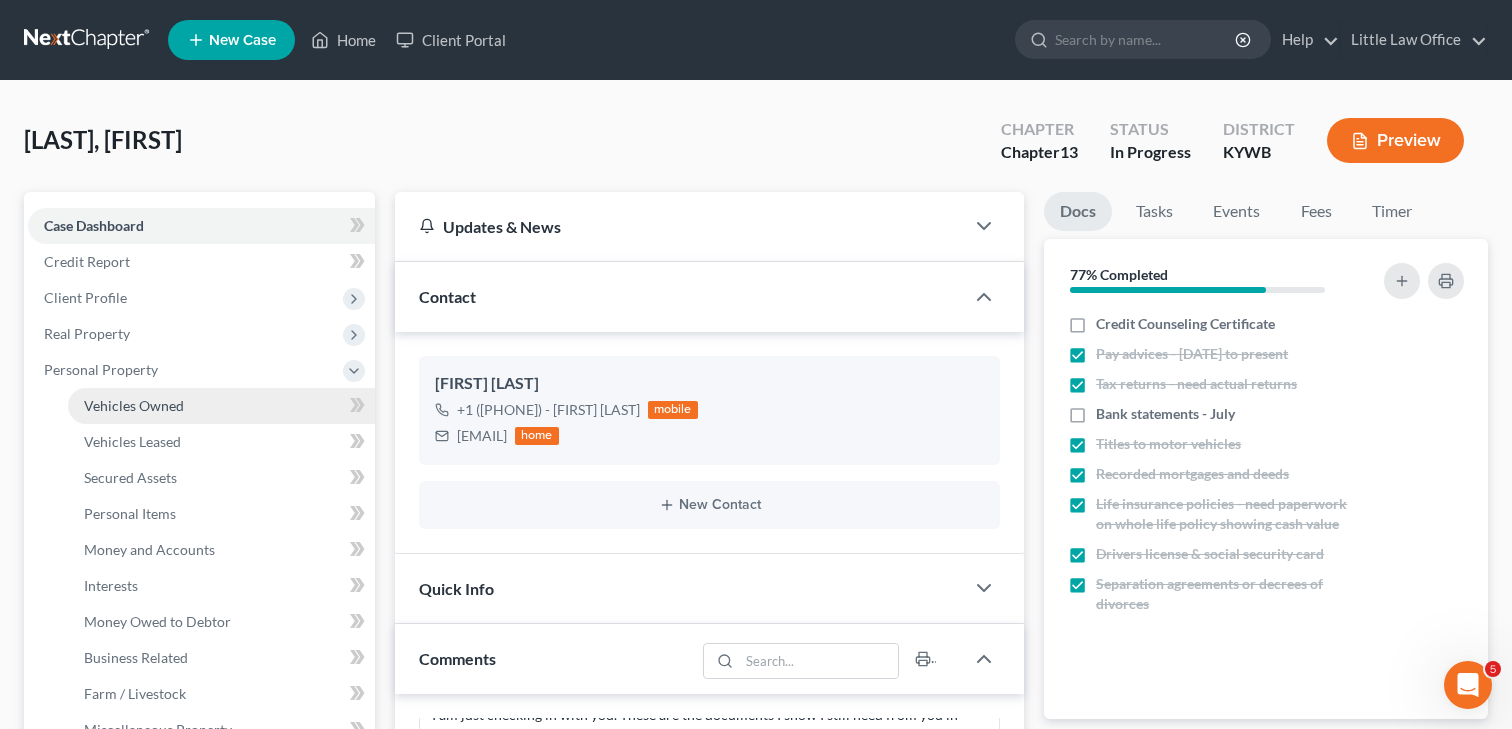 click on "Vehicles Owned" at bounding box center (134, 405) 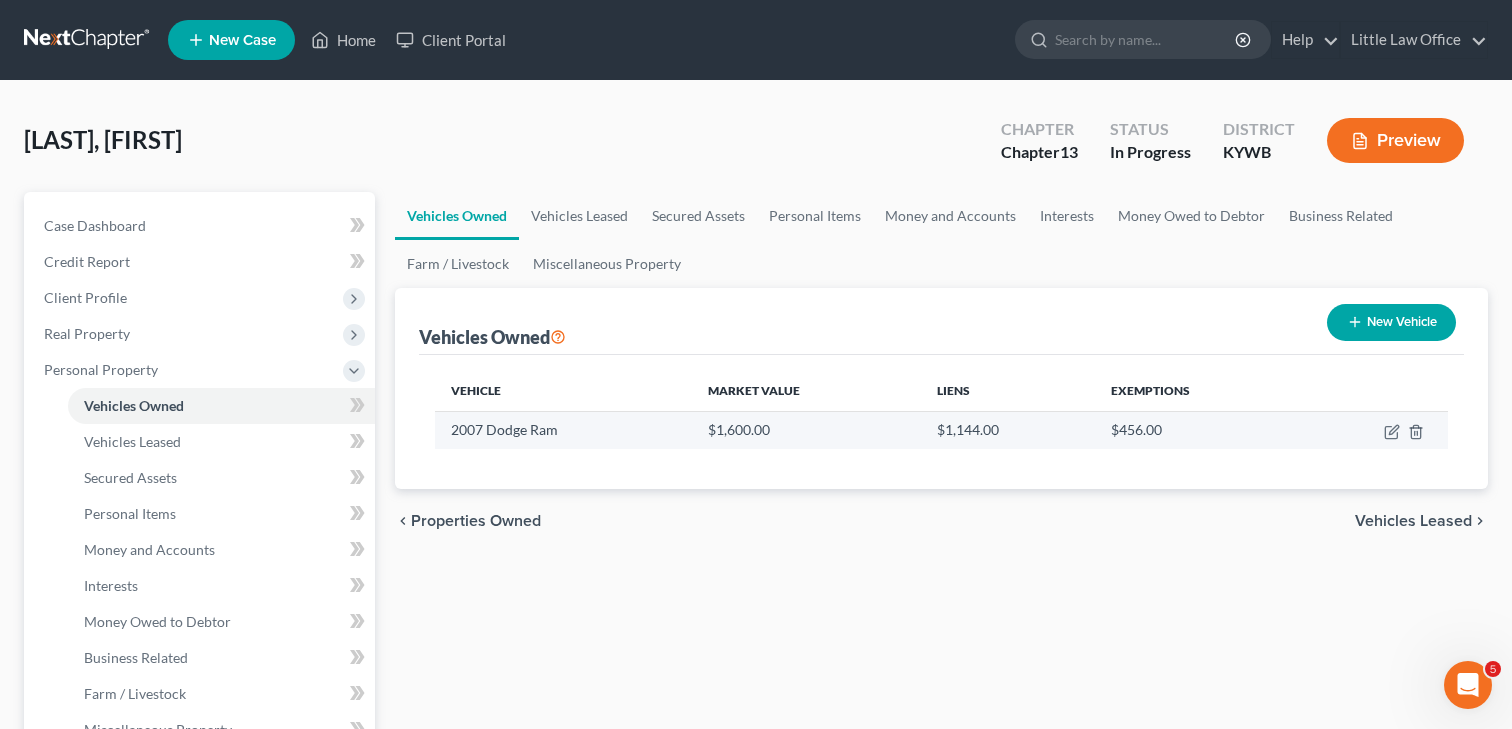 click at bounding box center (1374, 430) 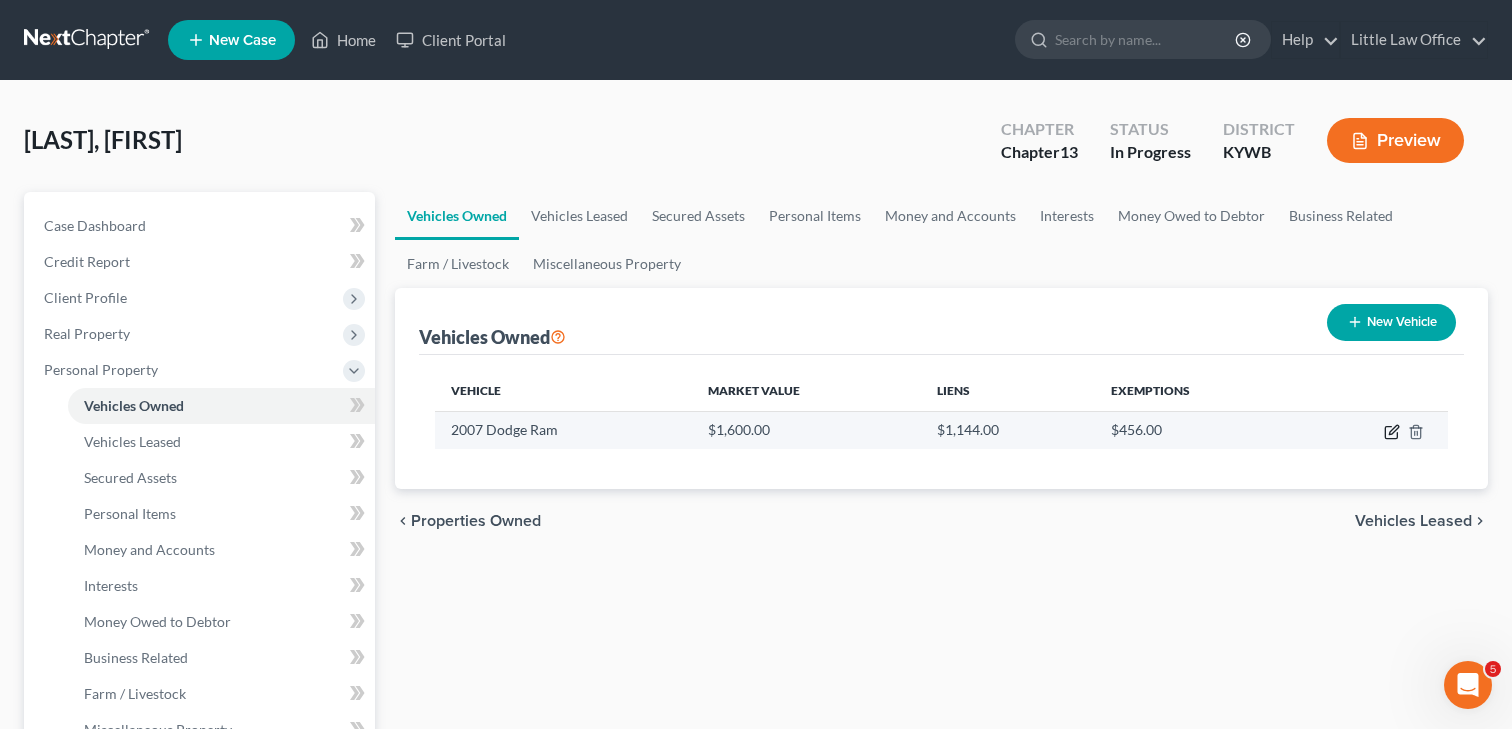click 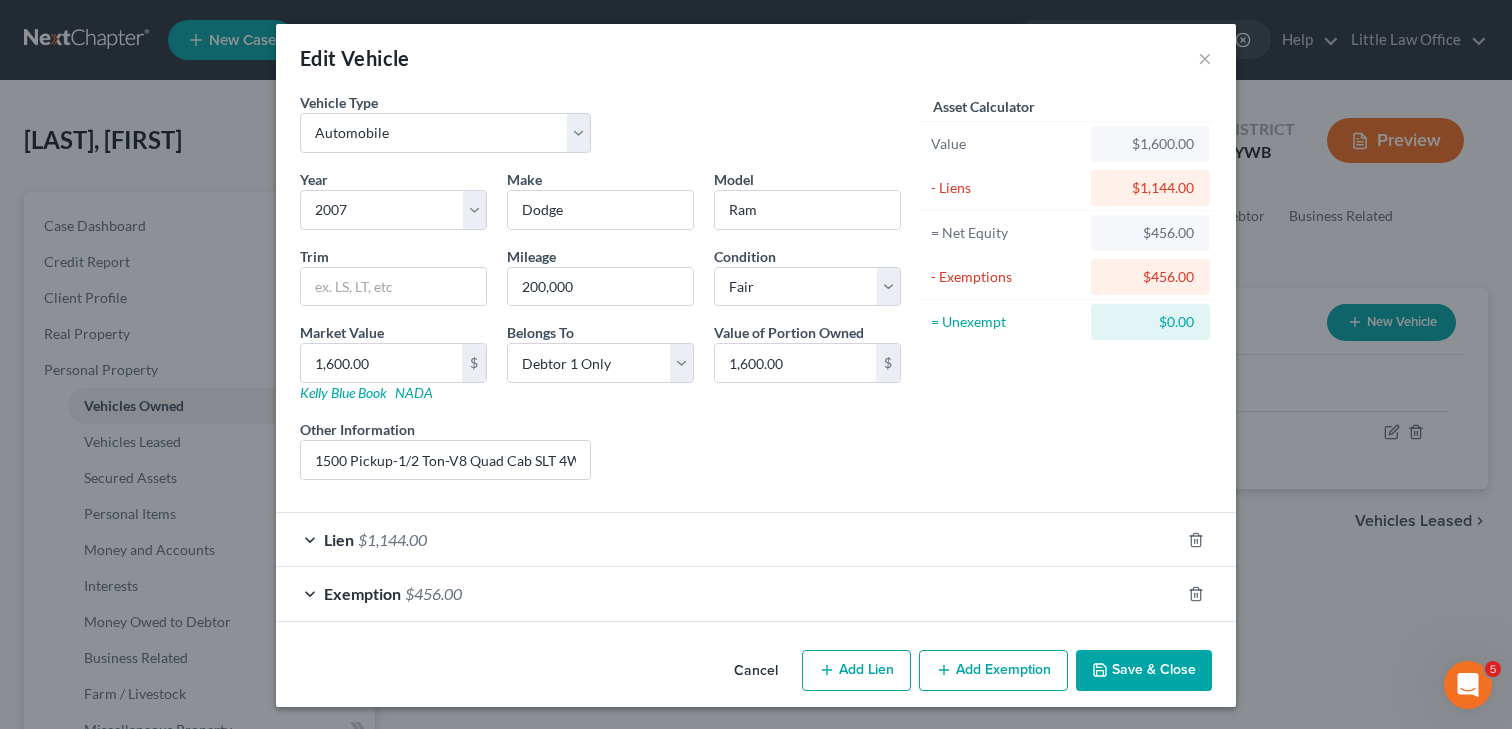 click on "Exemption" at bounding box center (362, 593) 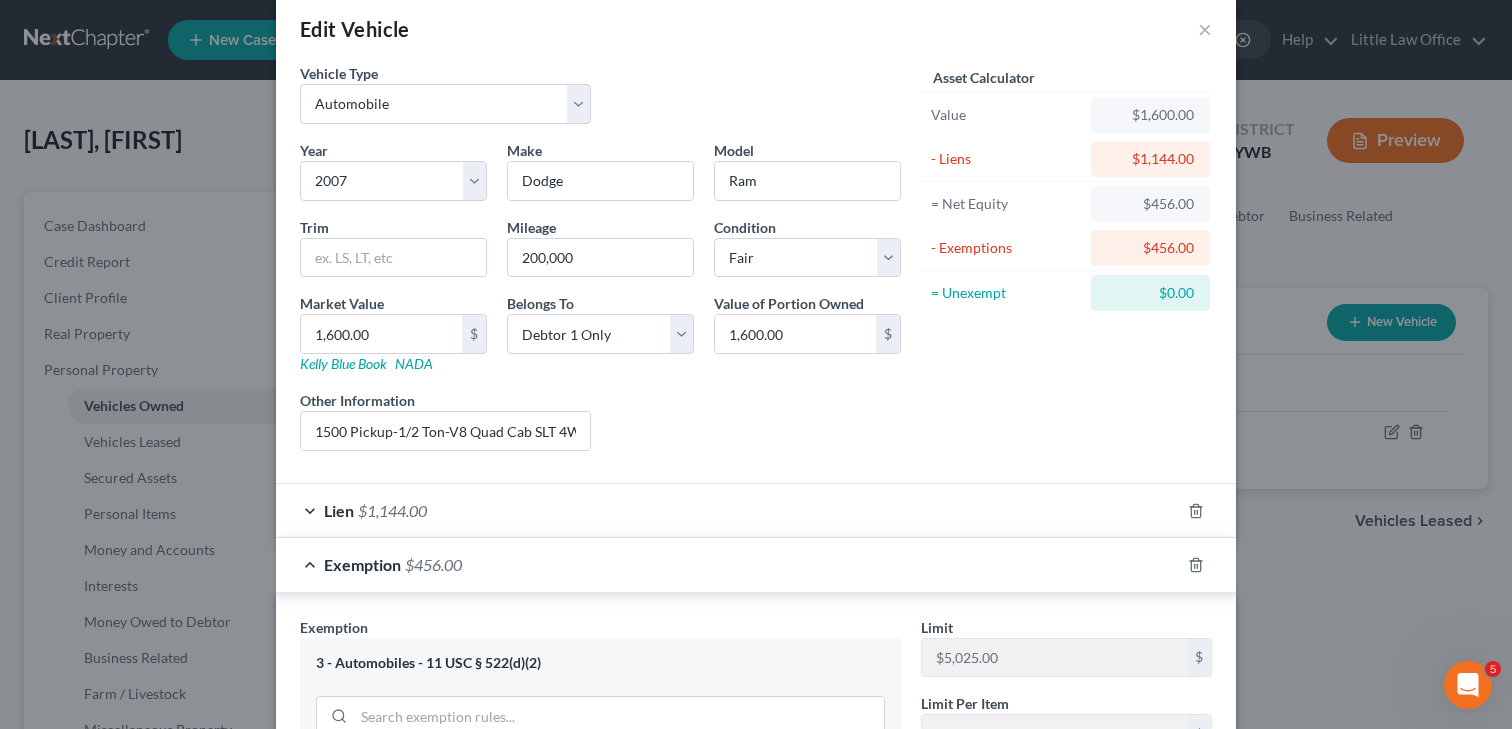 scroll, scrollTop: 0, scrollLeft: 0, axis: both 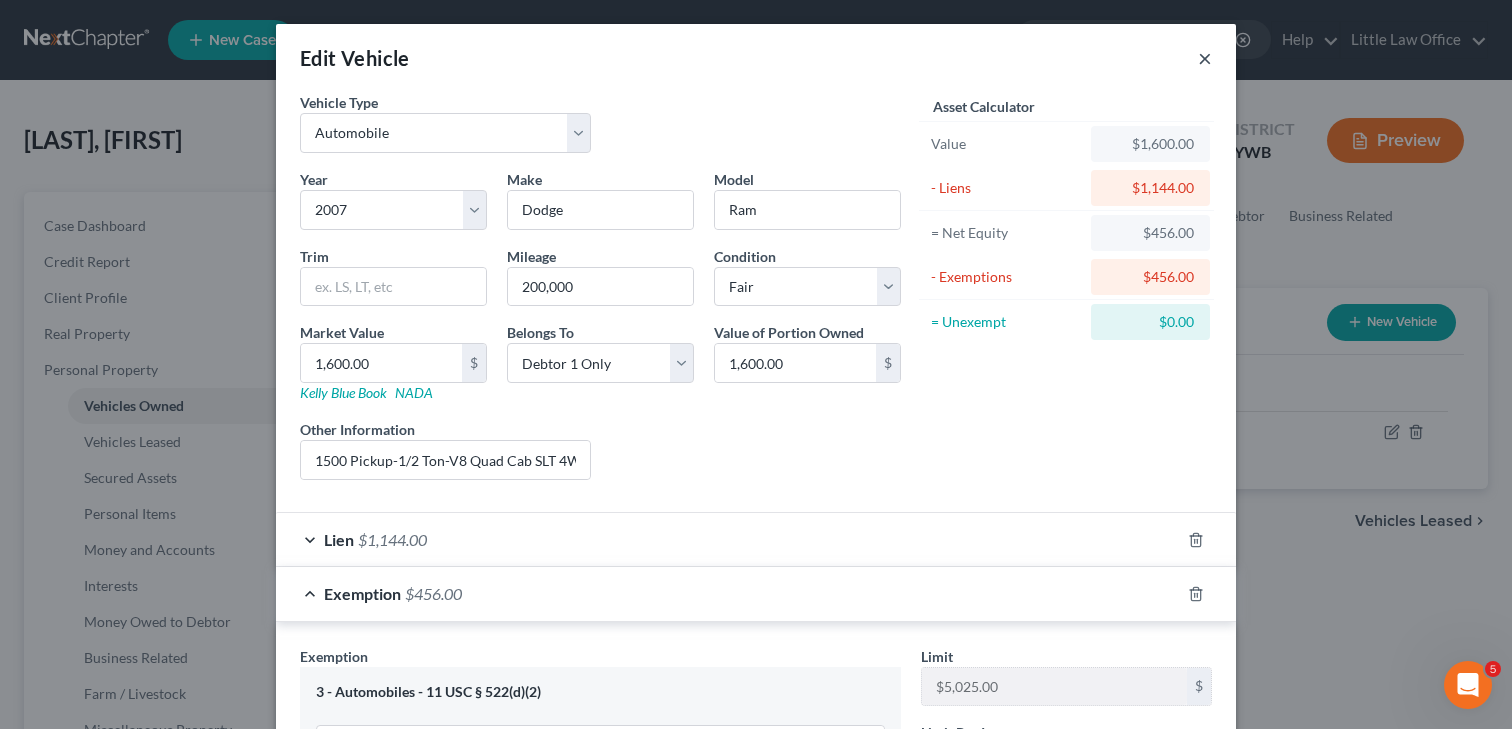 click on "×" at bounding box center [1205, 58] 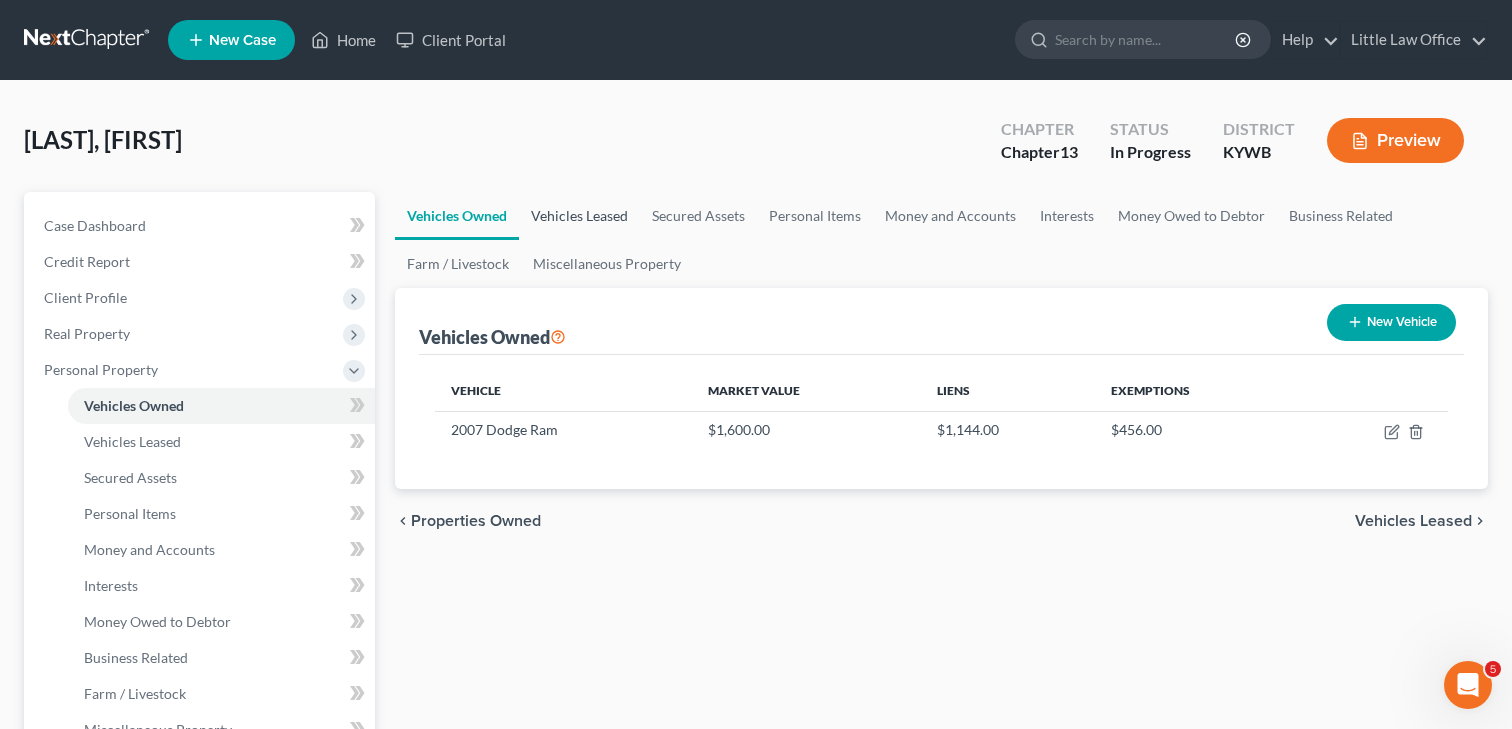 click on "Vehicles Leased" at bounding box center (579, 216) 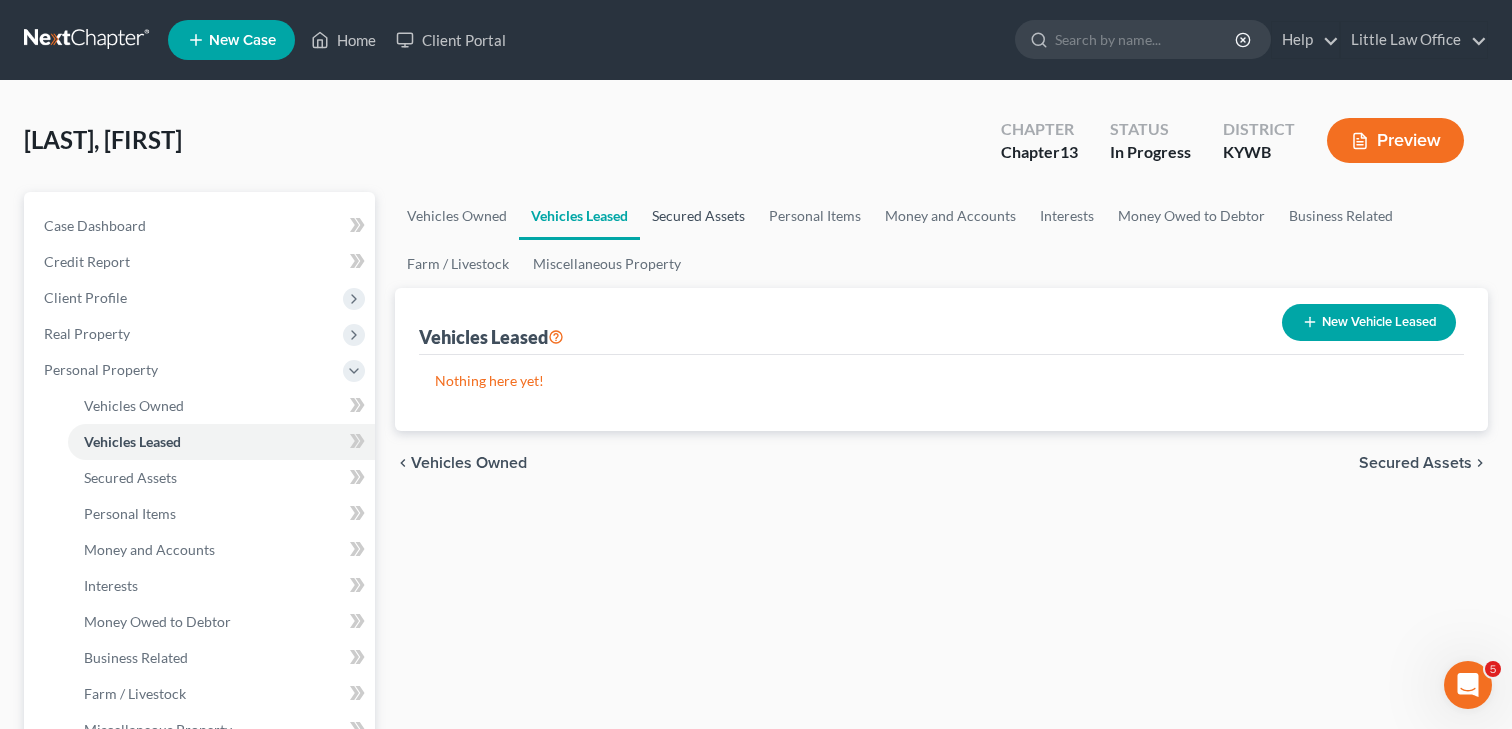 click on "Secured Assets" at bounding box center [698, 216] 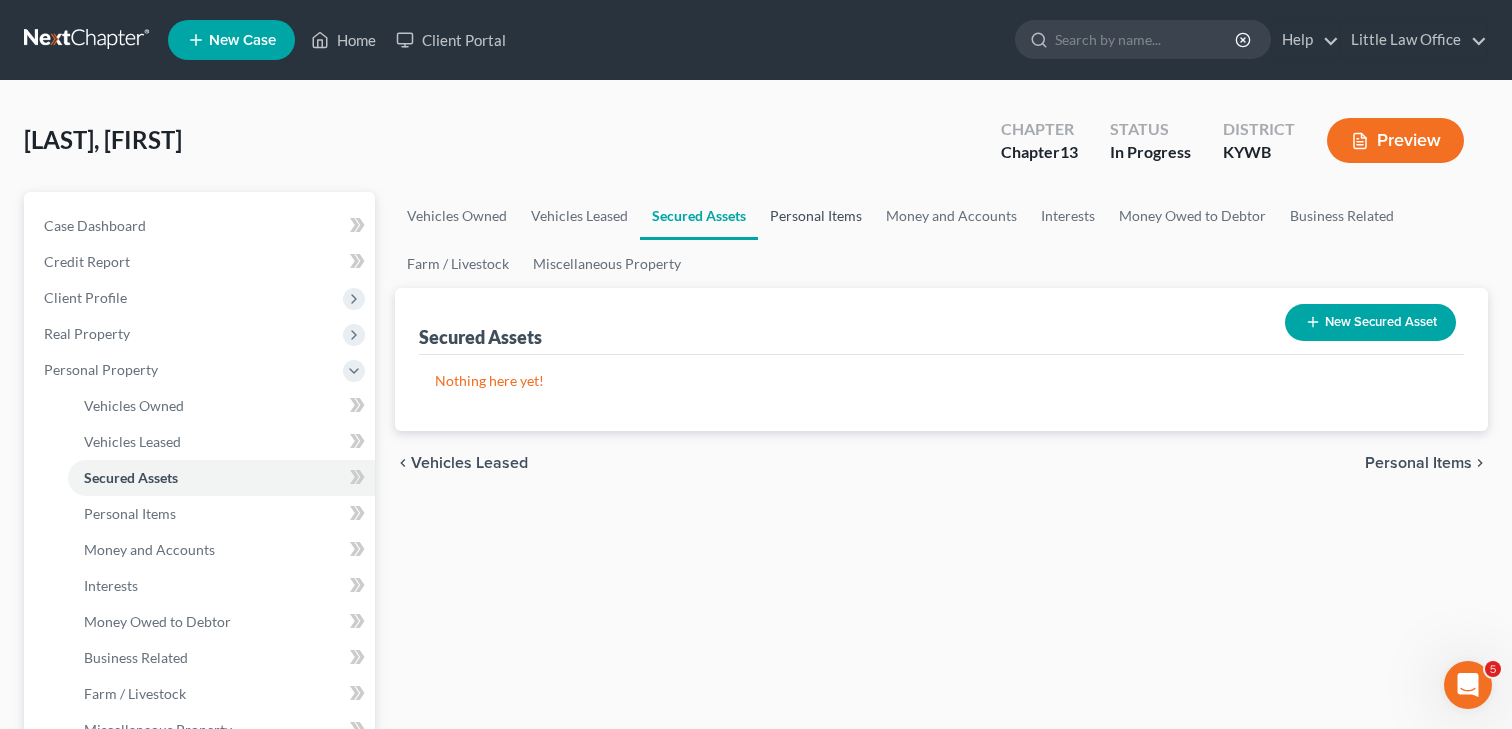 click on "Personal Items" at bounding box center (816, 216) 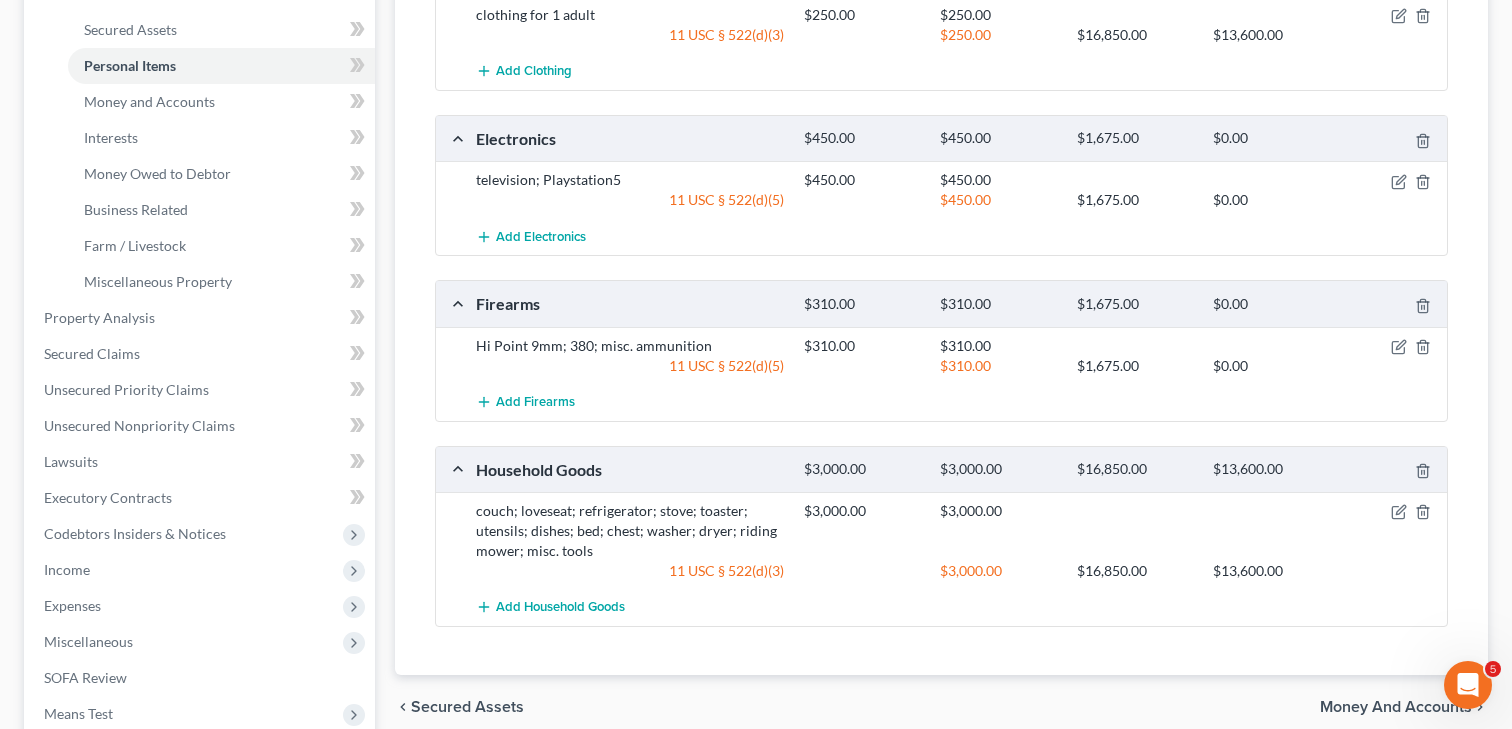 scroll, scrollTop: 0, scrollLeft: 0, axis: both 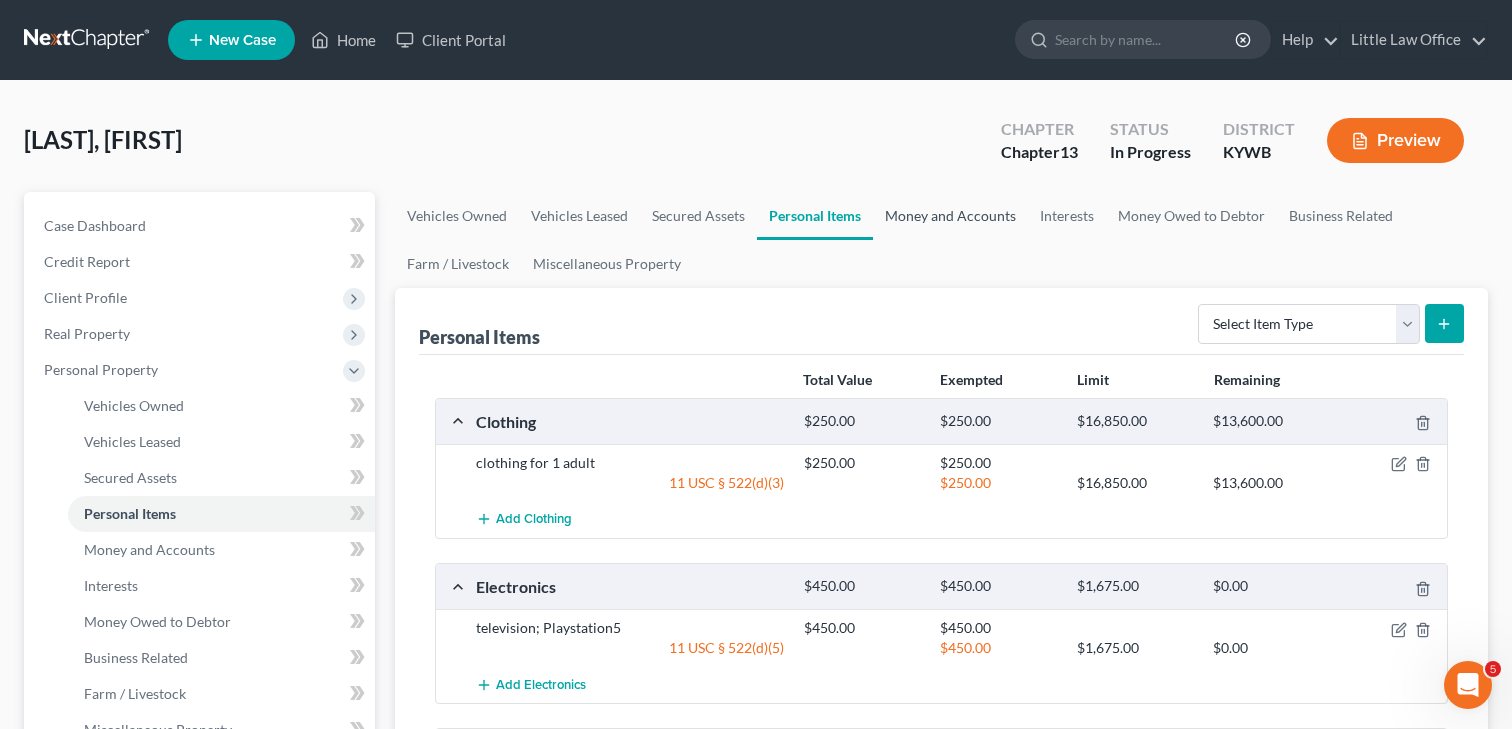 click on "Money and Accounts" at bounding box center (950, 216) 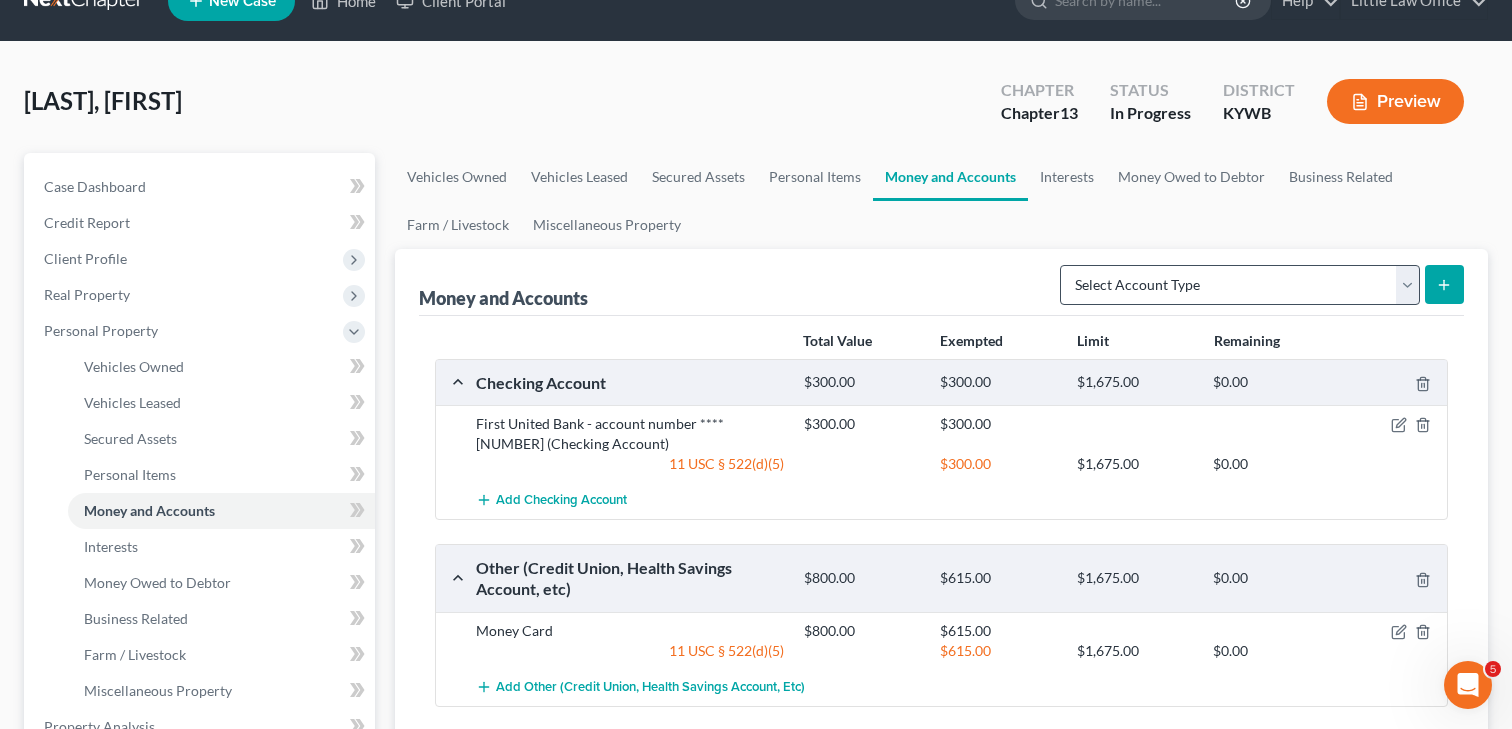 scroll, scrollTop: 38, scrollLeft: 0, axis: vertical 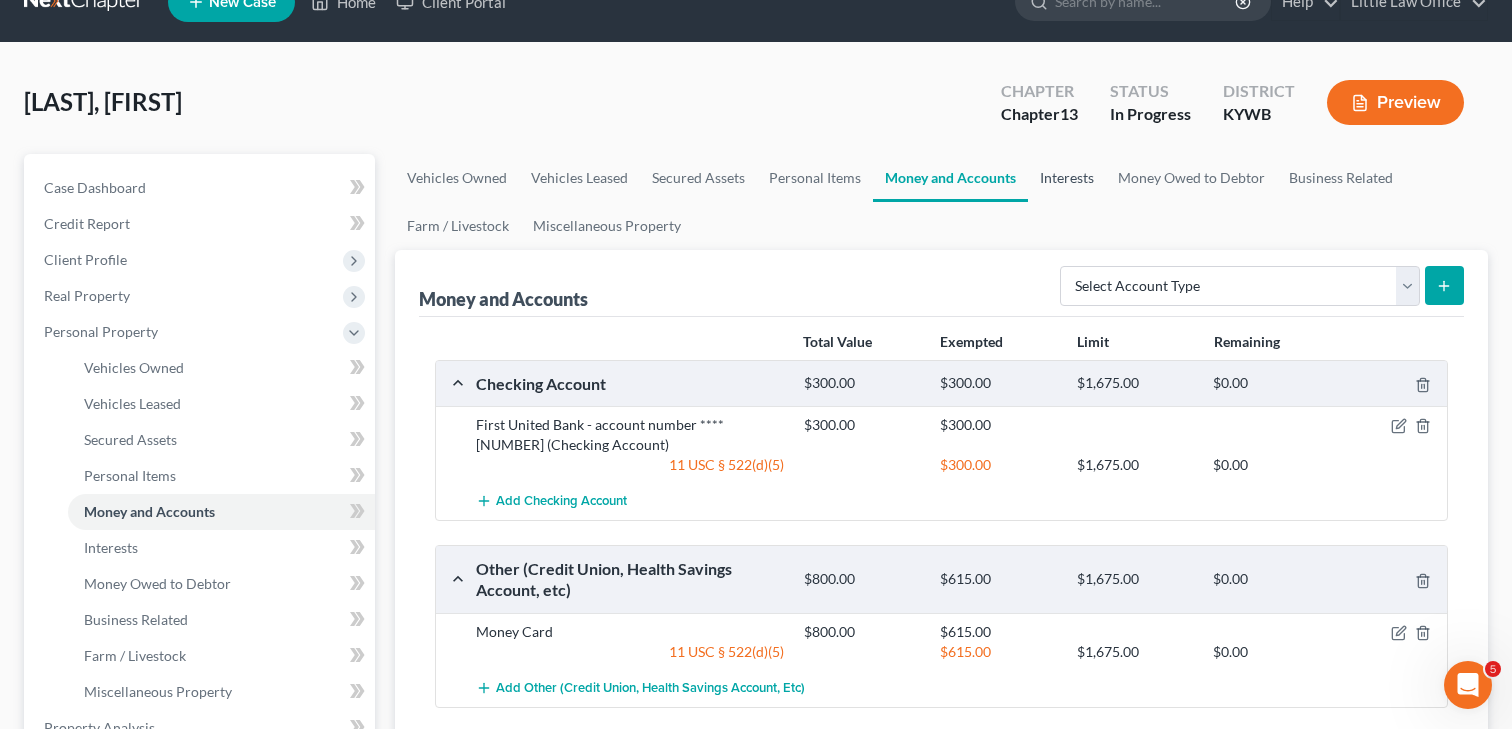 click on "Interests" at bounding box center (1067, 178) 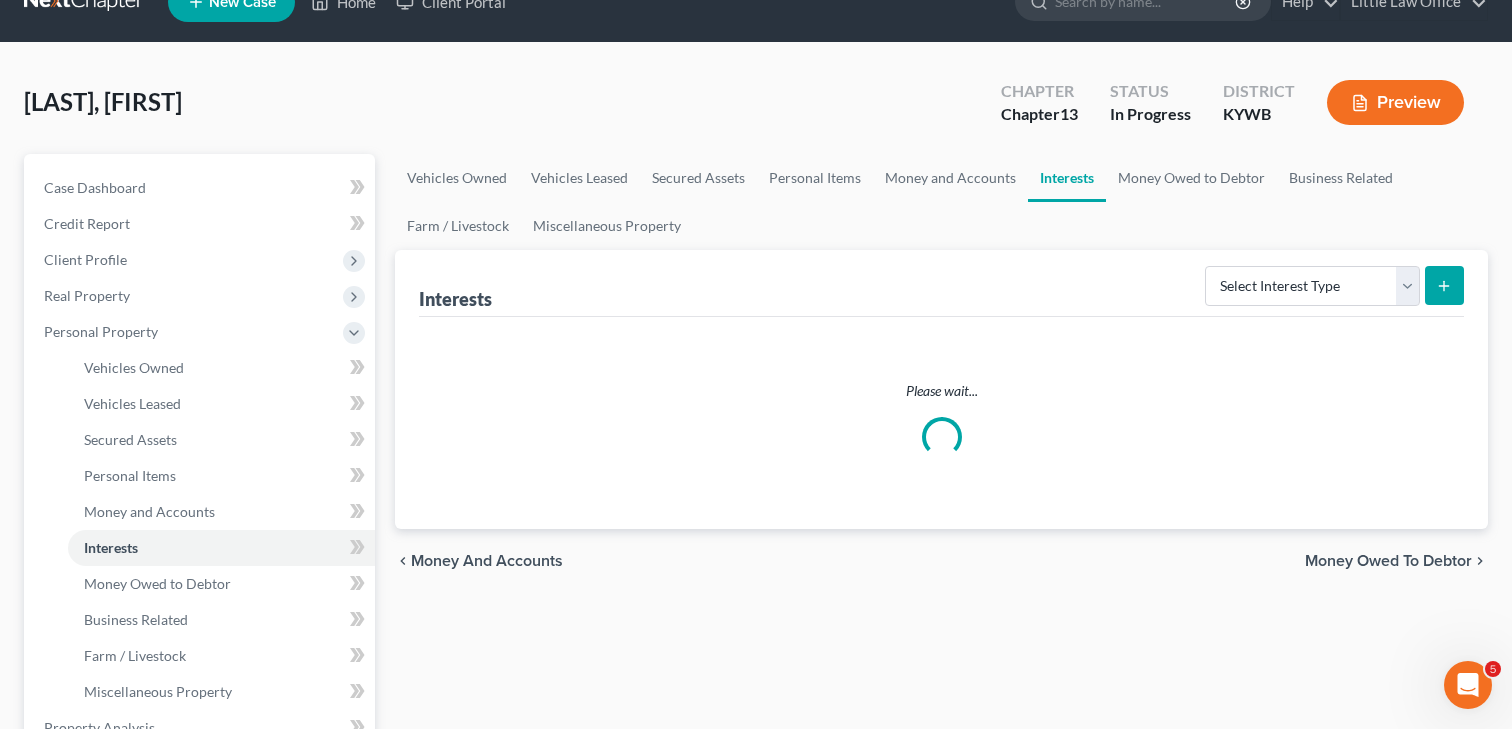 scroll, scrollTop: 0, scrollLeft: 0, axis: both 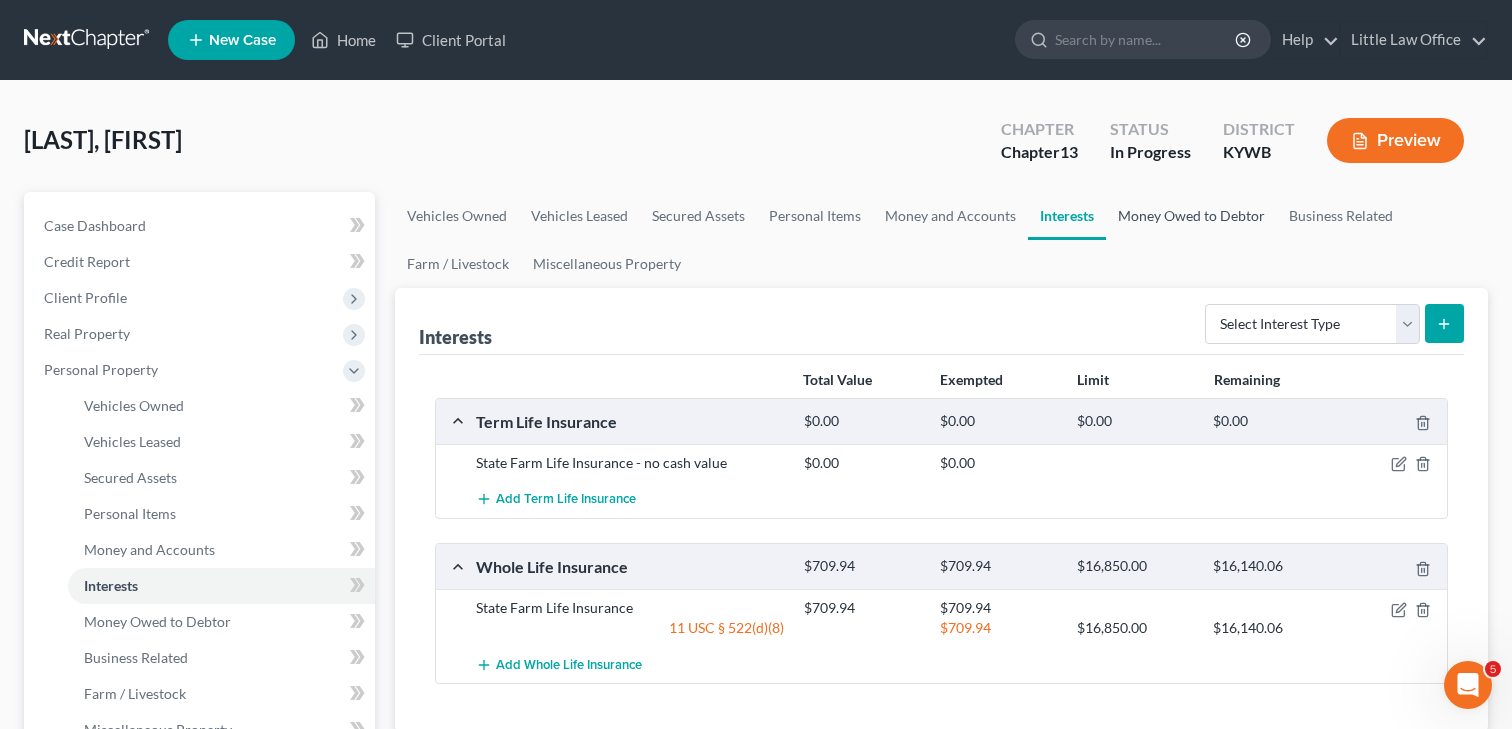 click on "Money Owed to Debtor" at bounding box center (1191, 216) 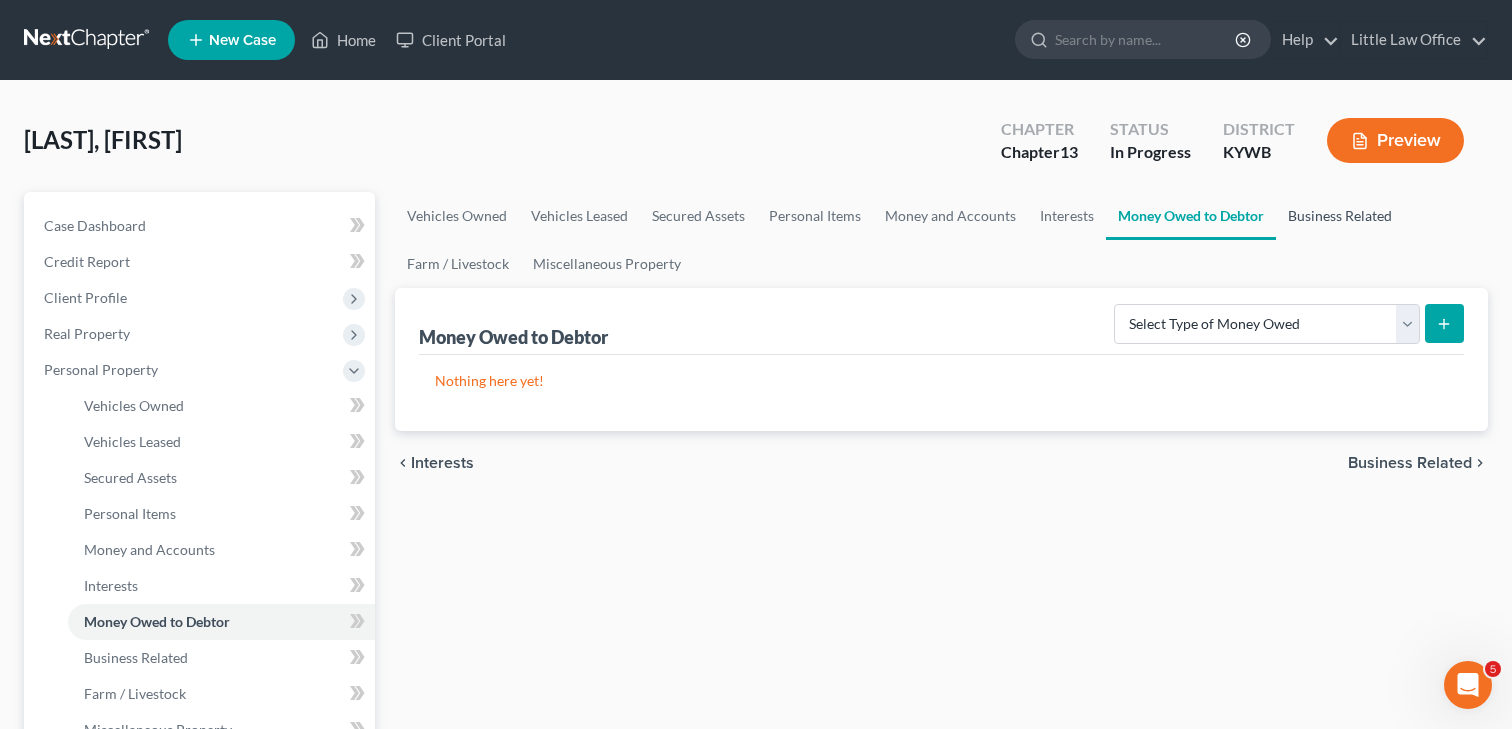 click on "Business Related" at bounding box center (1340, 216) 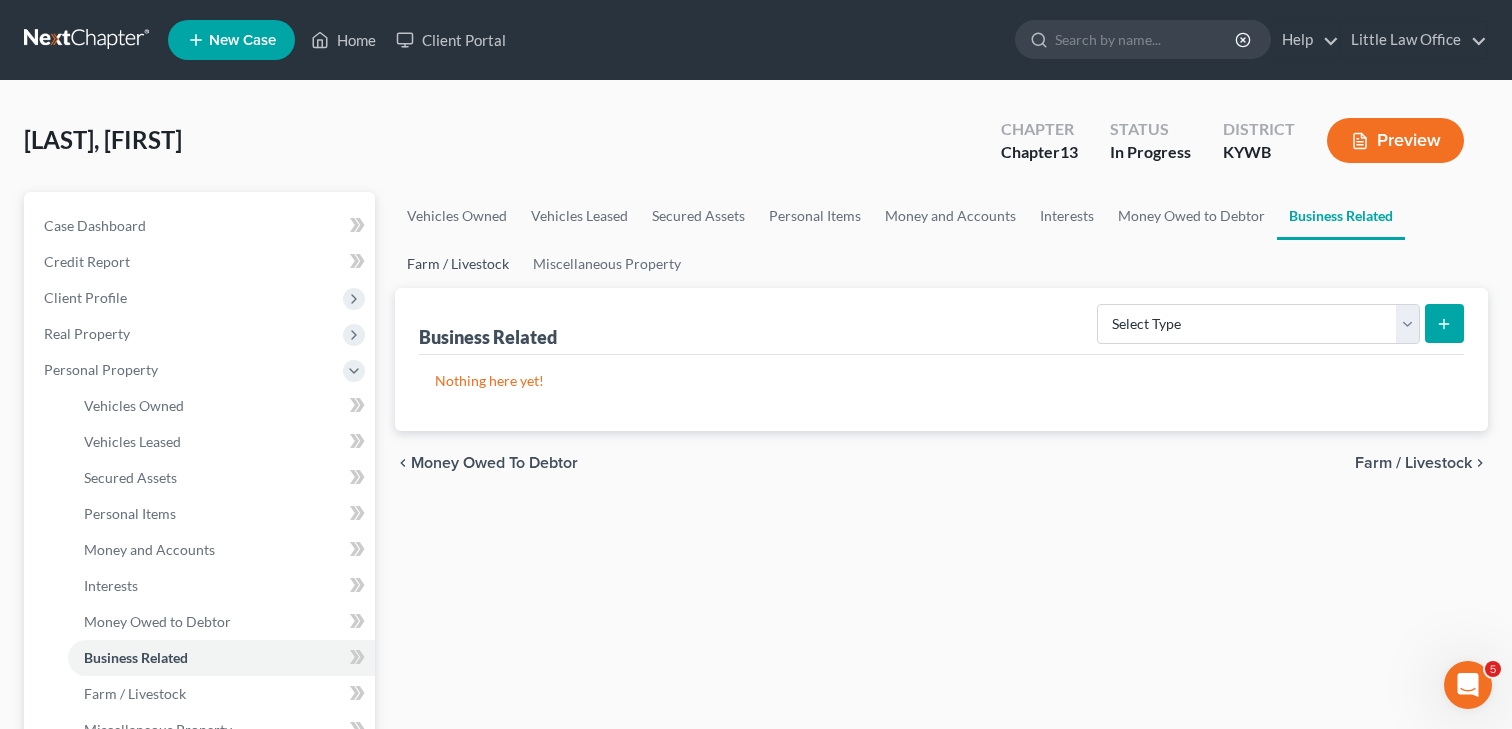 click on "Farm / Livestock" at bounding box center (458, 264) 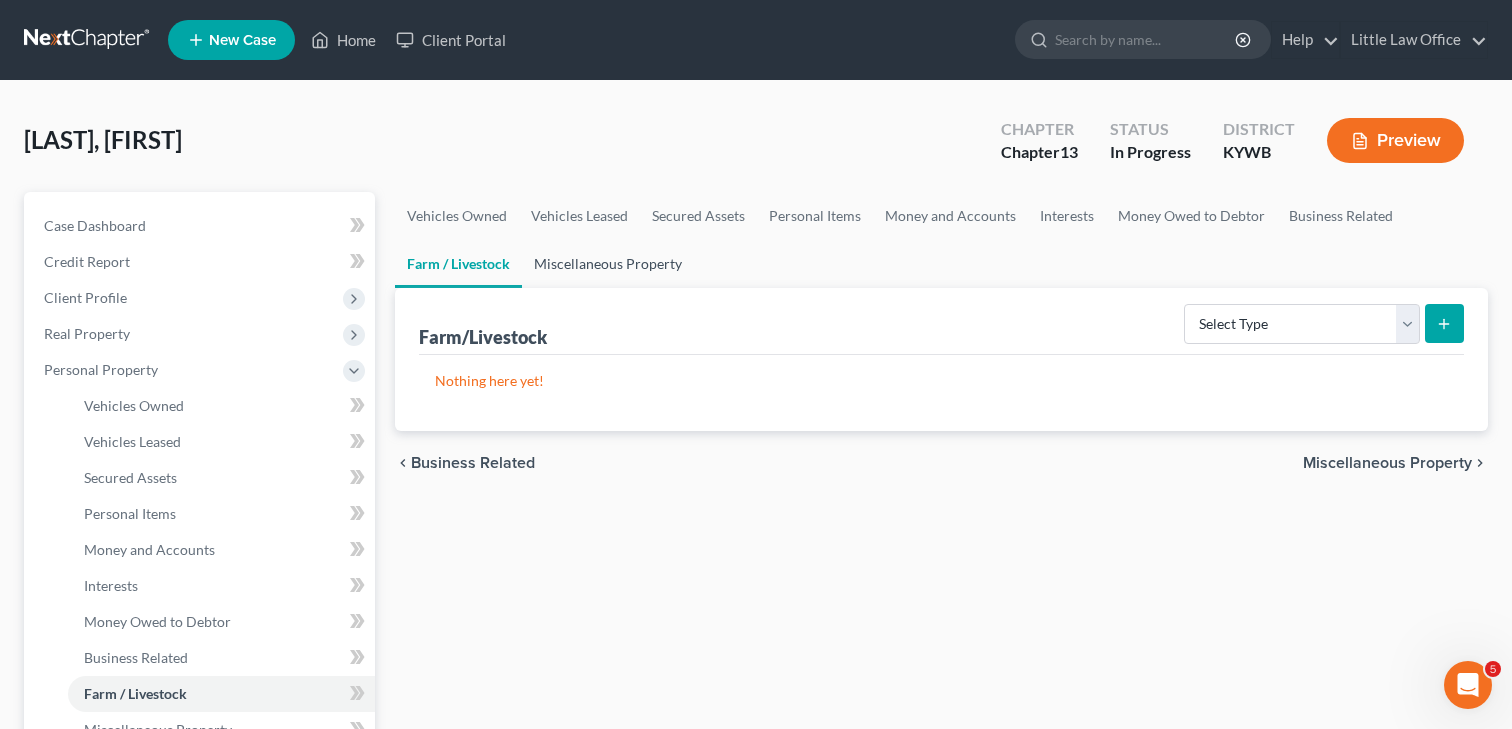 click on "Miscellaneous Property" at bounding box center [608, 264] 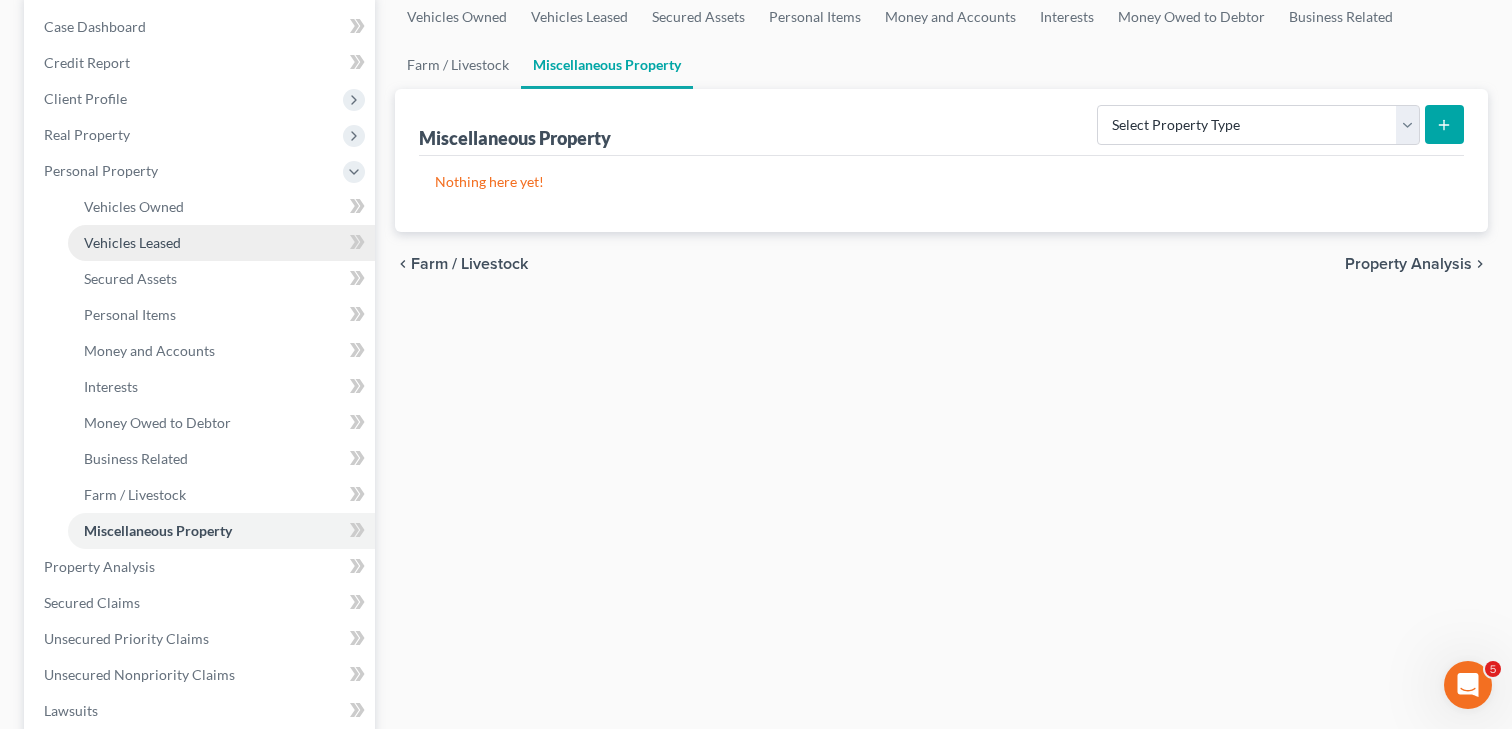 scroll, scrollTop: 229, scrollLeft: 0, axis: vertical 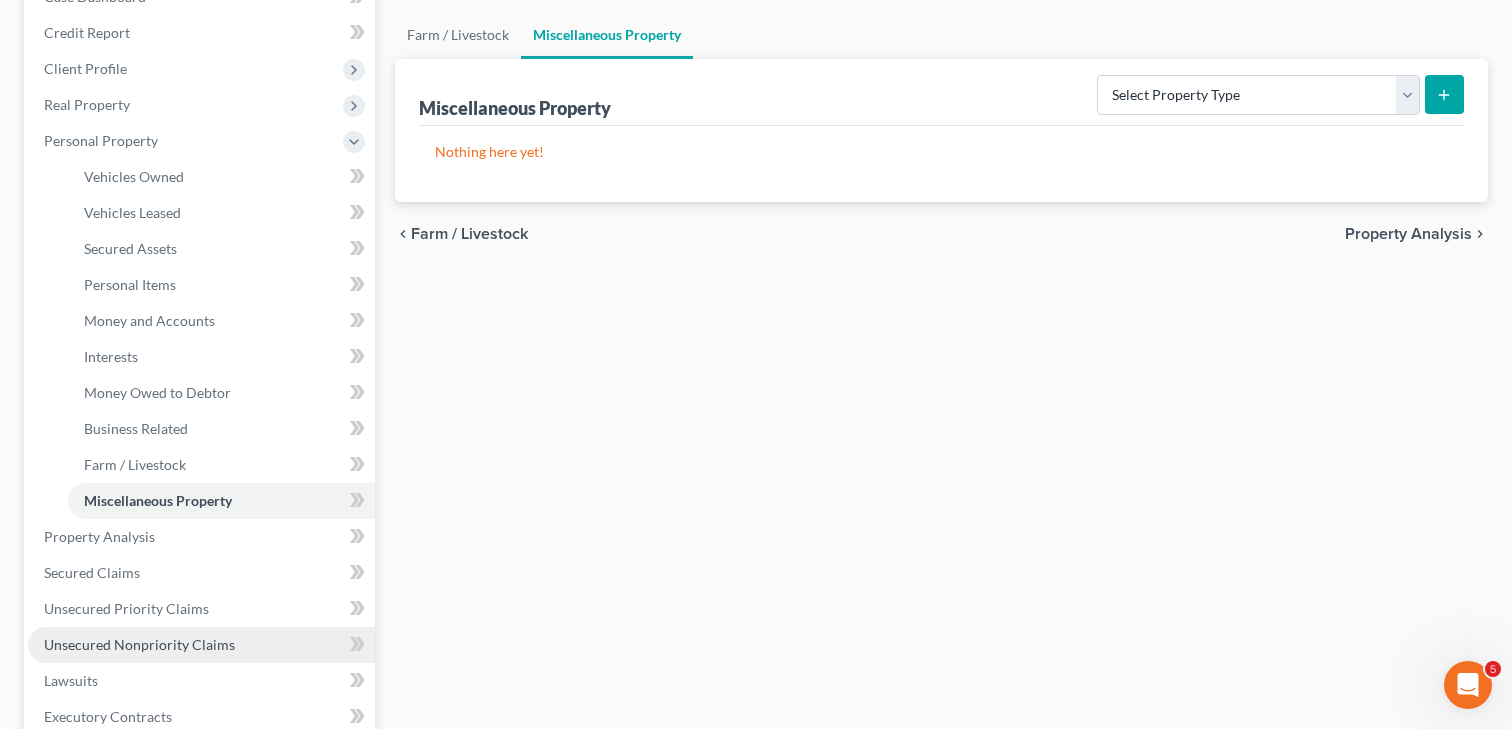 click on "Unsecured Nonpriority Claims" at bounding box center [139, 644] 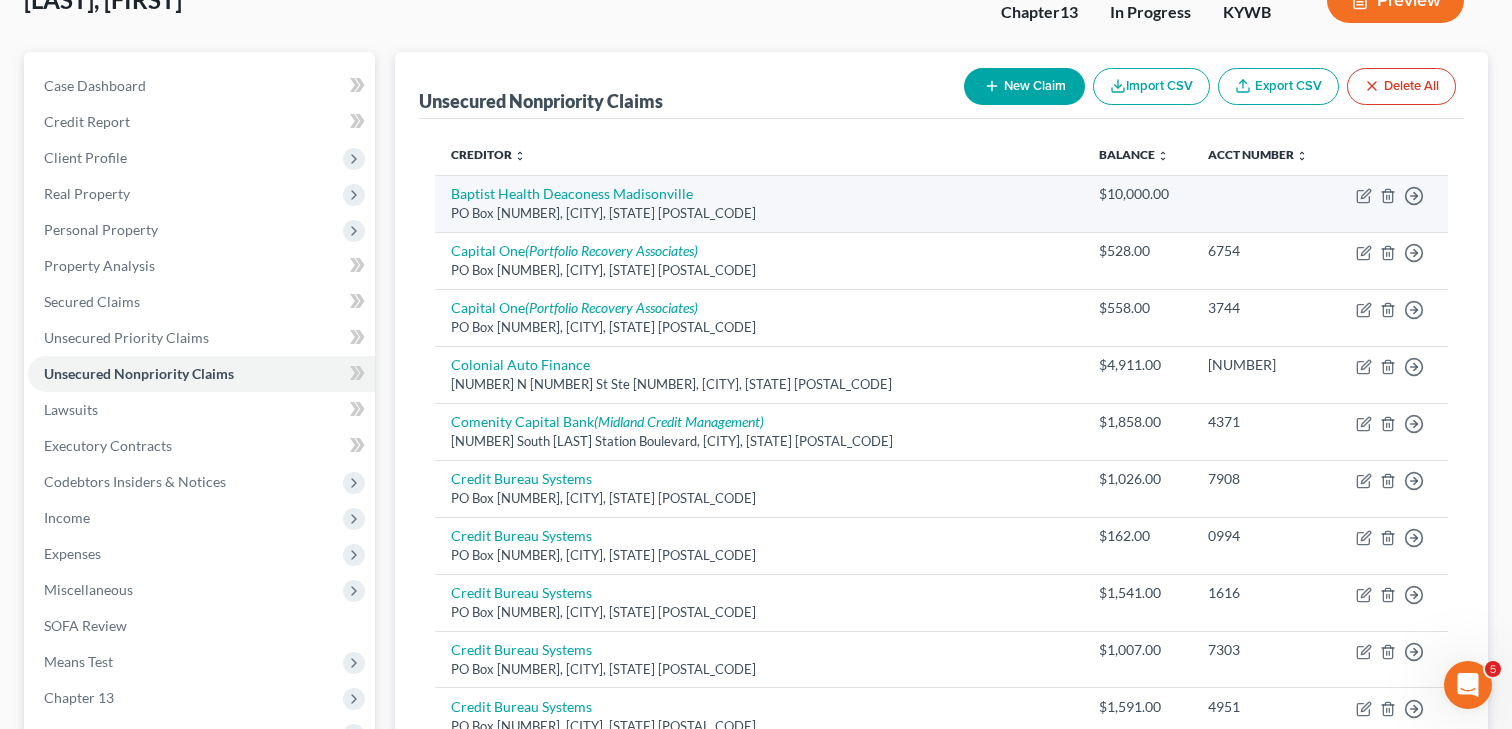 scroll, scrollTop: 125, scrollLeft: 0, axis: vertical 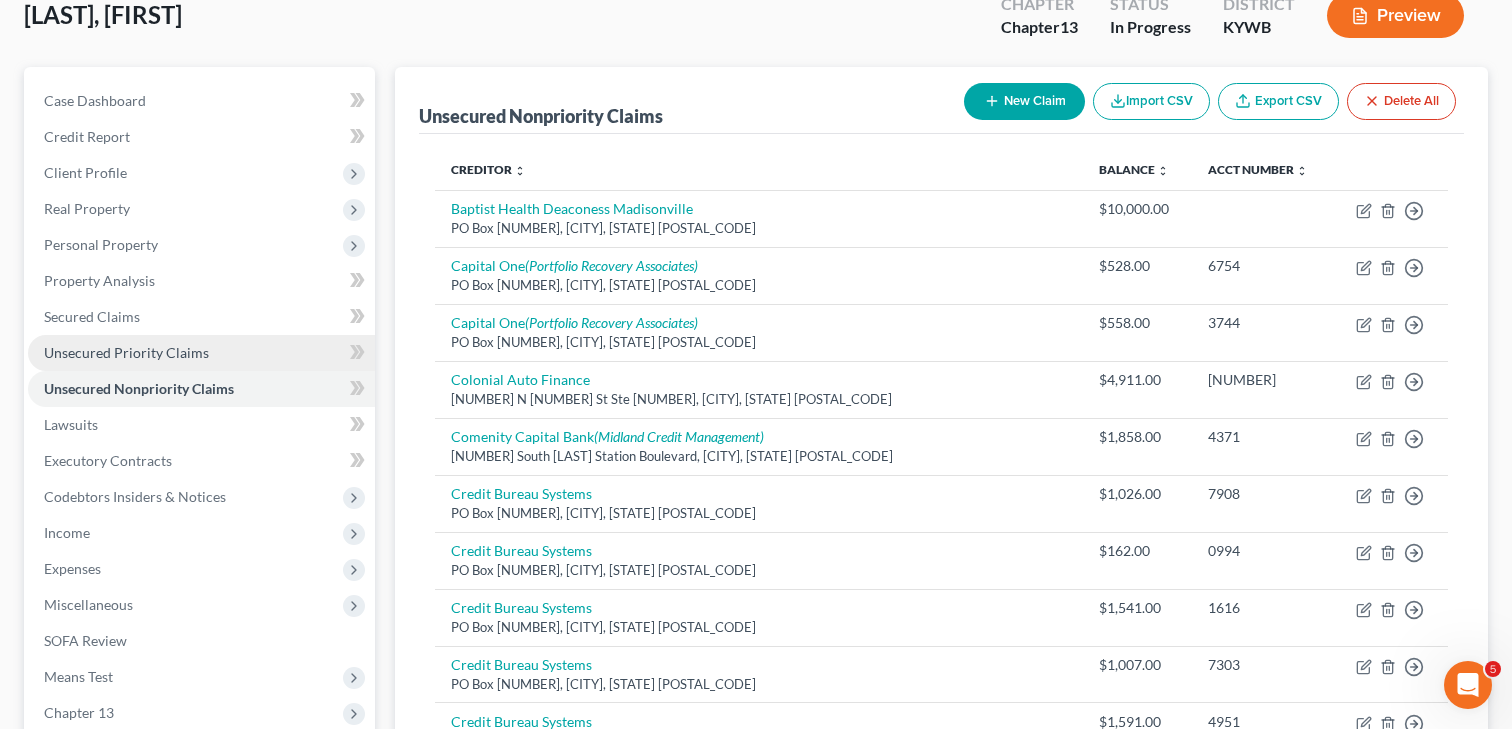 click on "Unsecured Priority Claims" at bounding box center (126, 352) 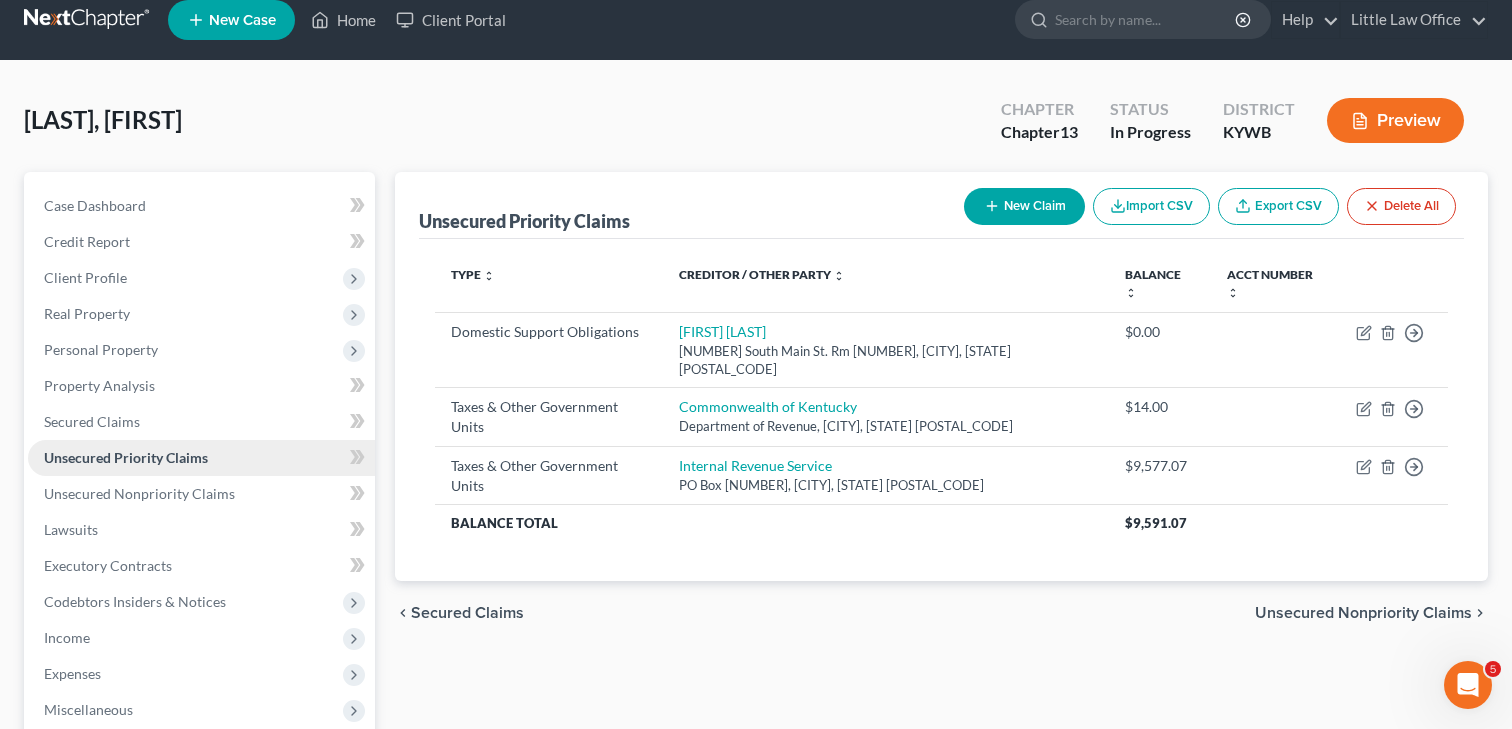 scroll, scrollTop: 0, scrollLeft: 0, axis: both 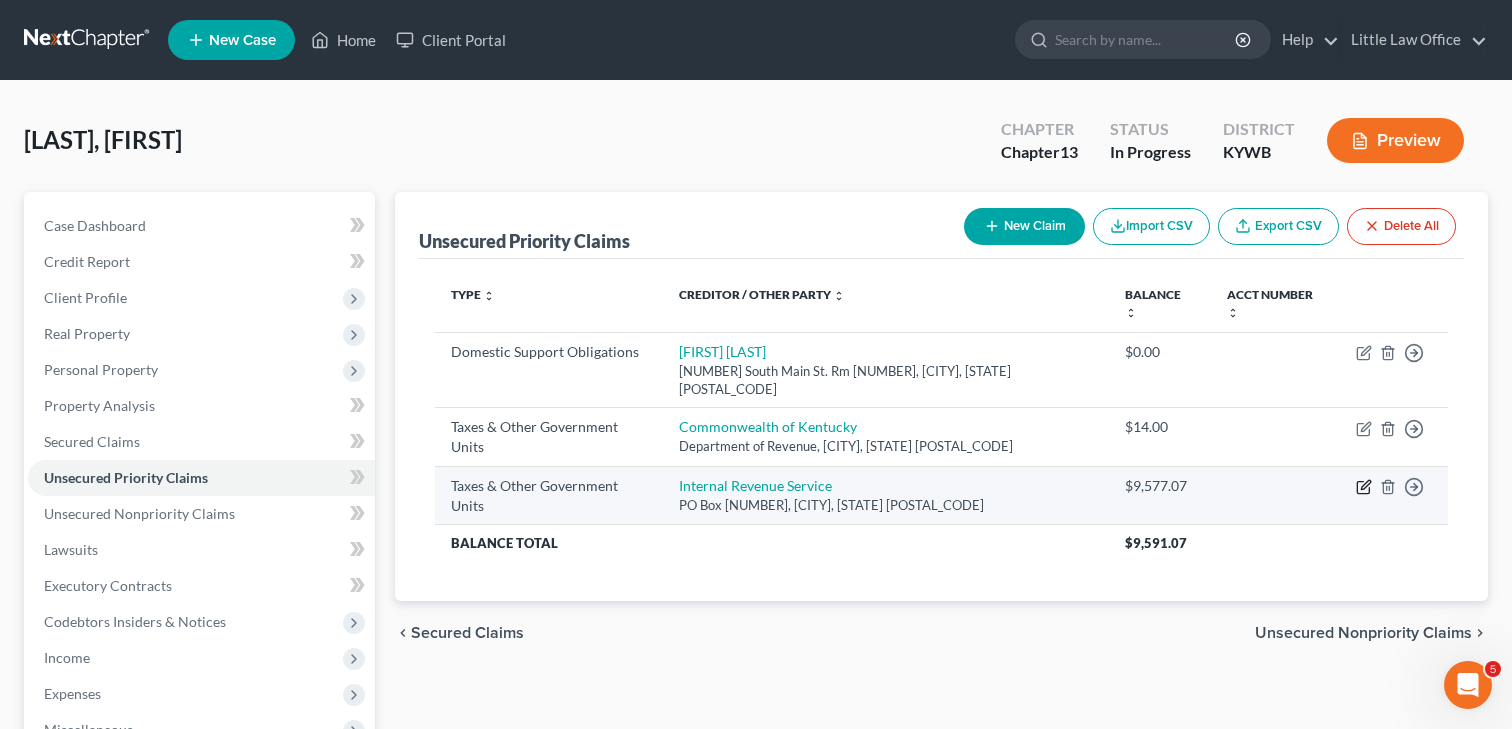 click 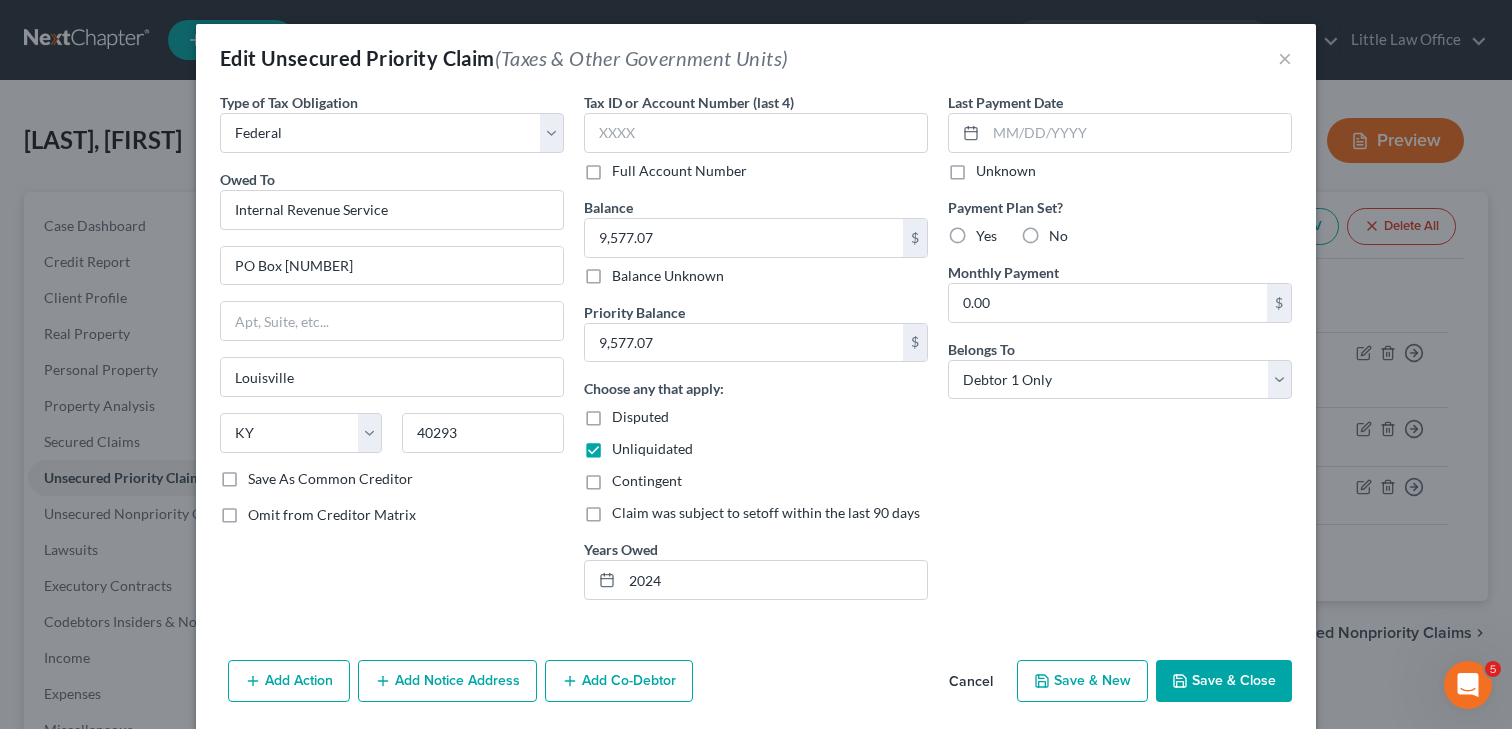 click on "Edit Unsecured Priority Claim  (Taxes & Other Government Units) ×" at bounding box center [756, 58] 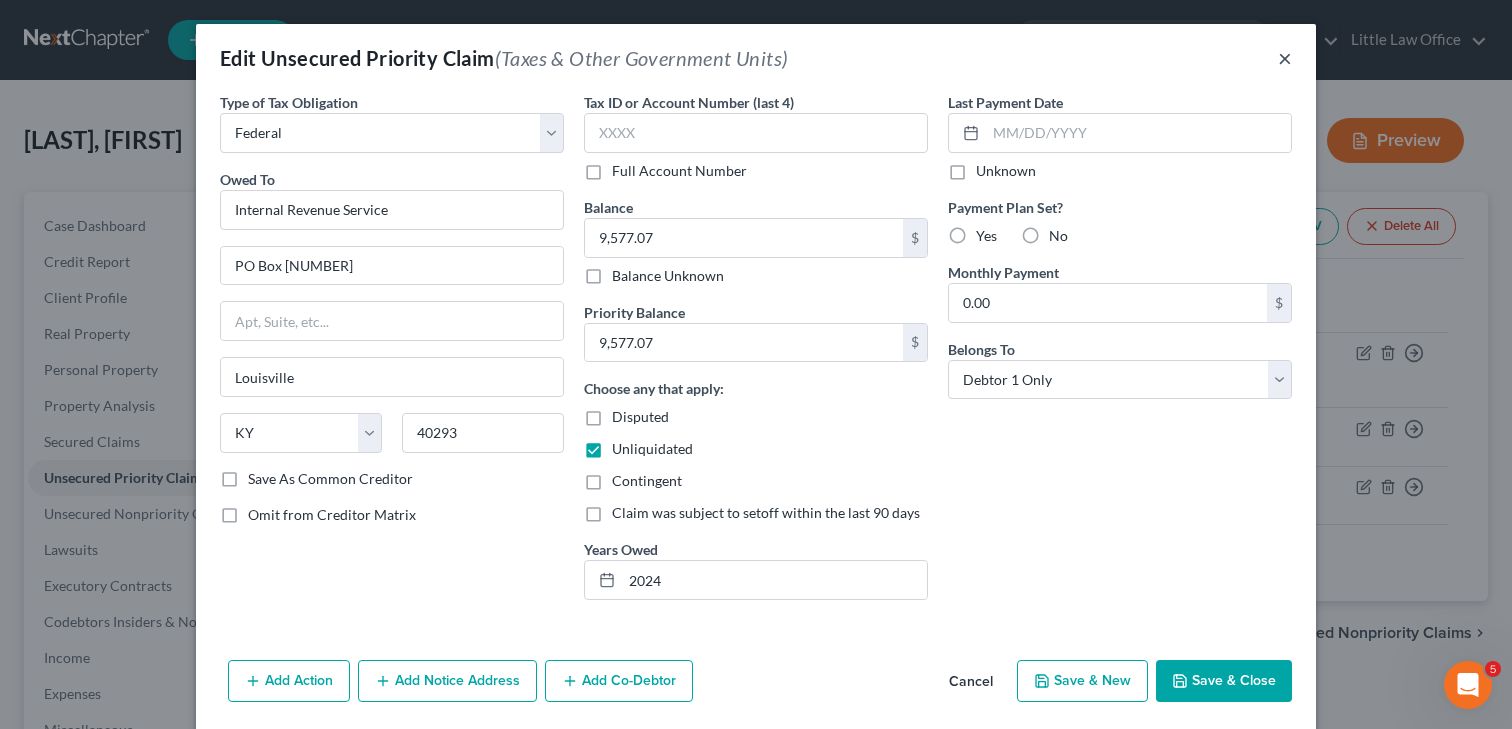 click on "×" at bounding box center [1285, 58] 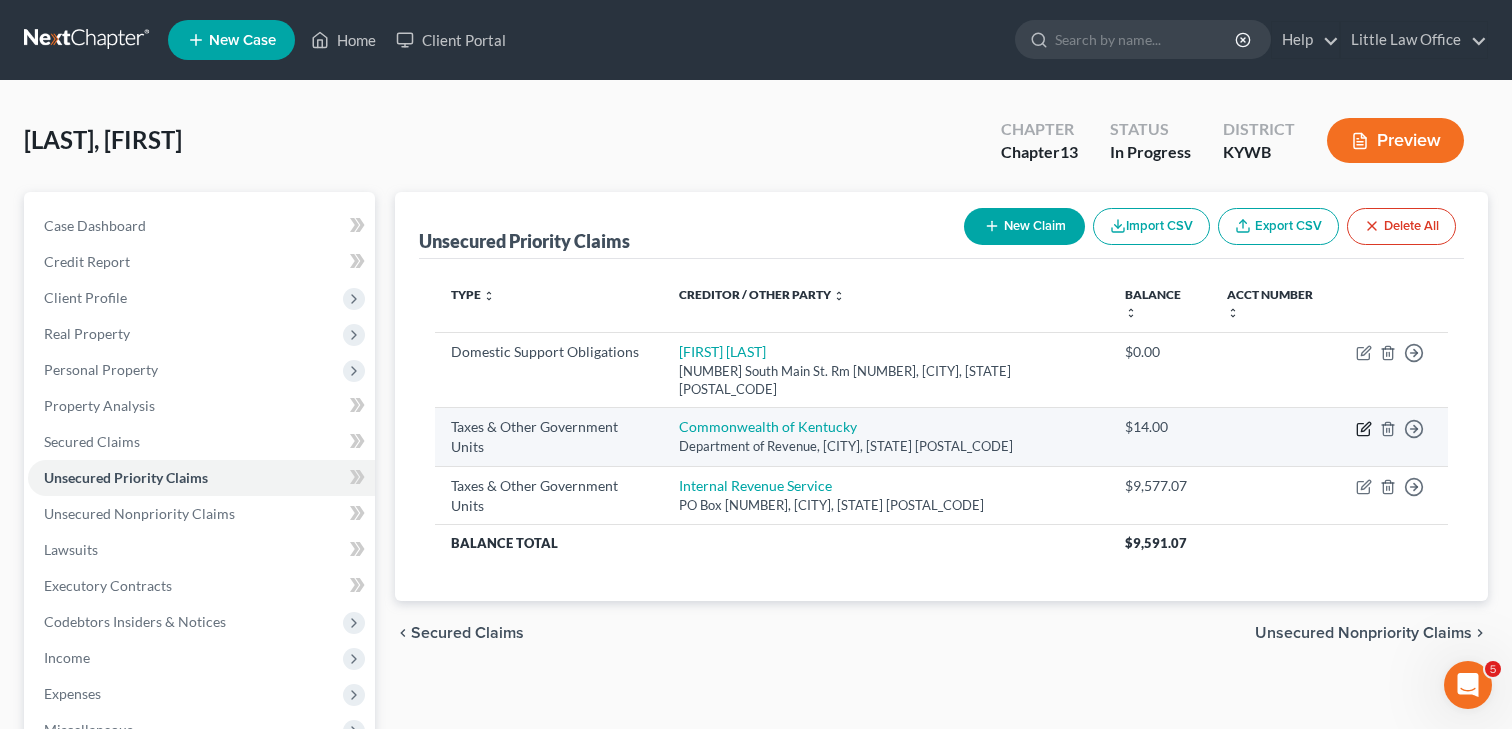 click 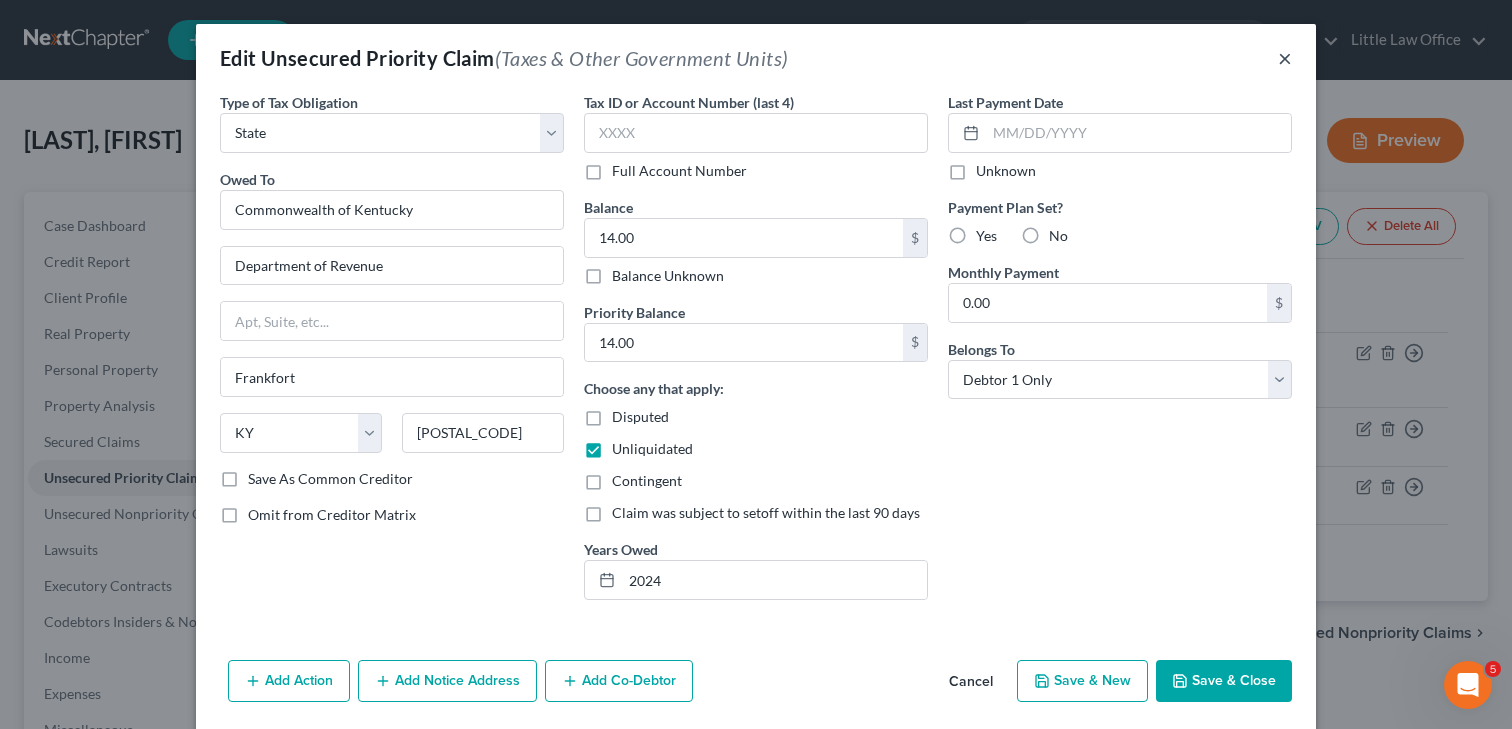 click on "×" at bounding box center [1285, 58] 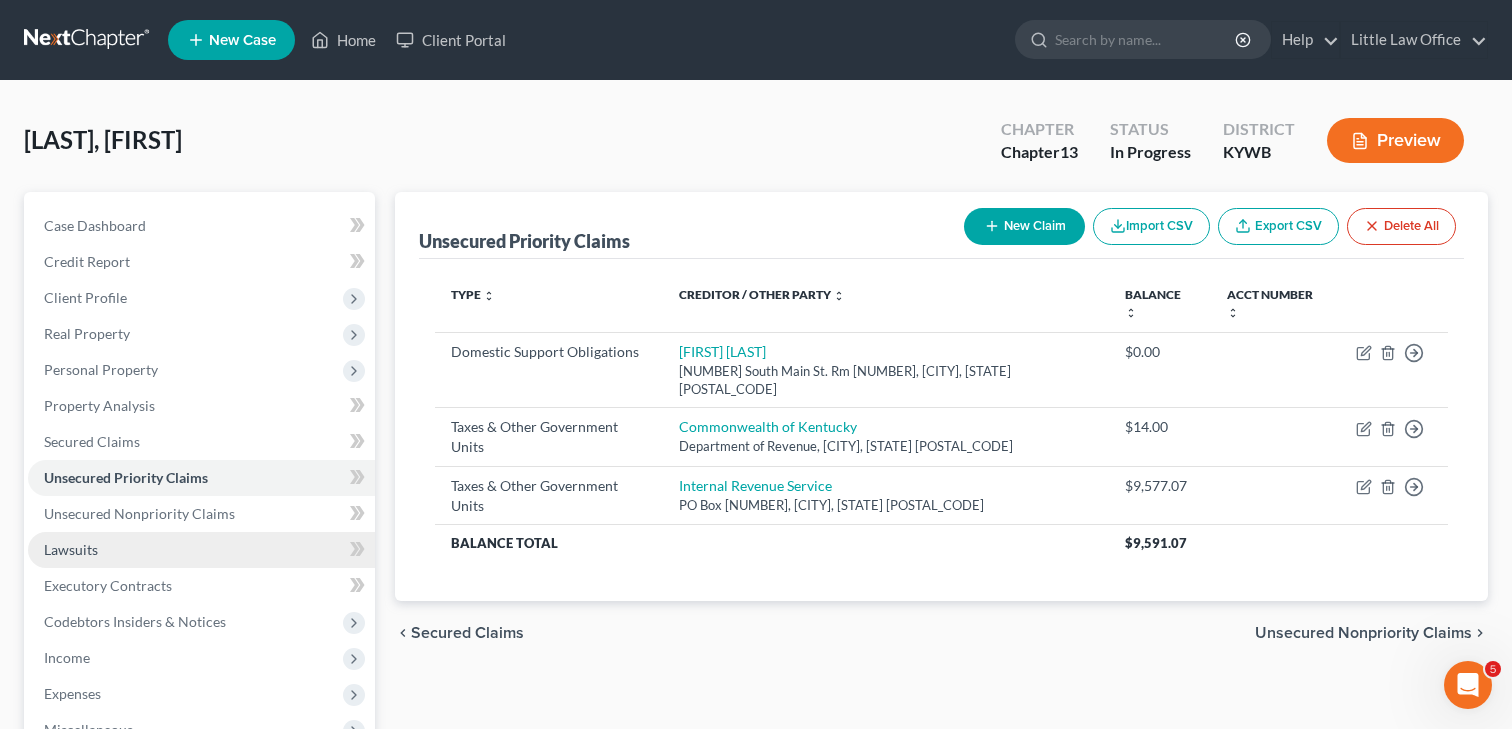 click on "Lawsuits" at bounding box center [201, 550] 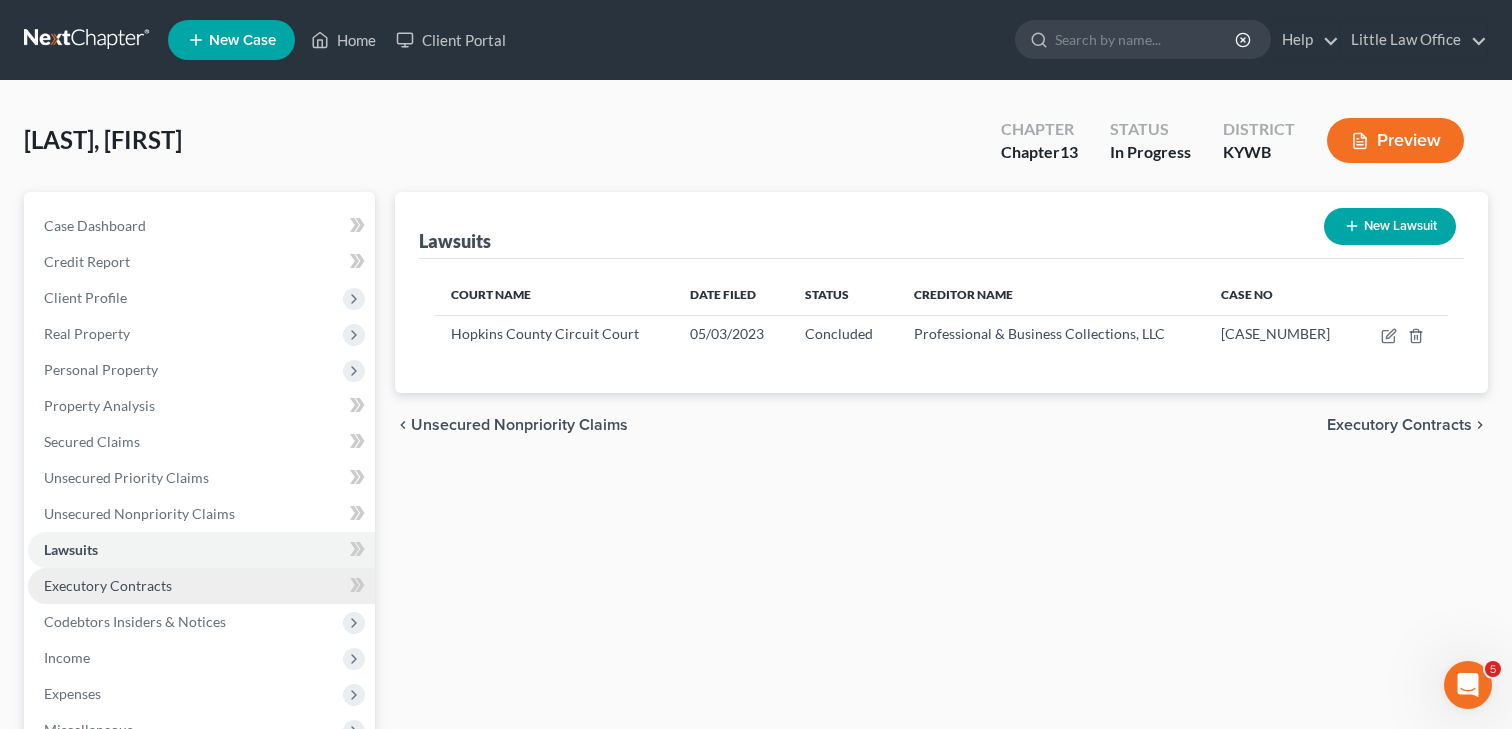 click on "Executory Contracts" at bounding box center [108, 585] 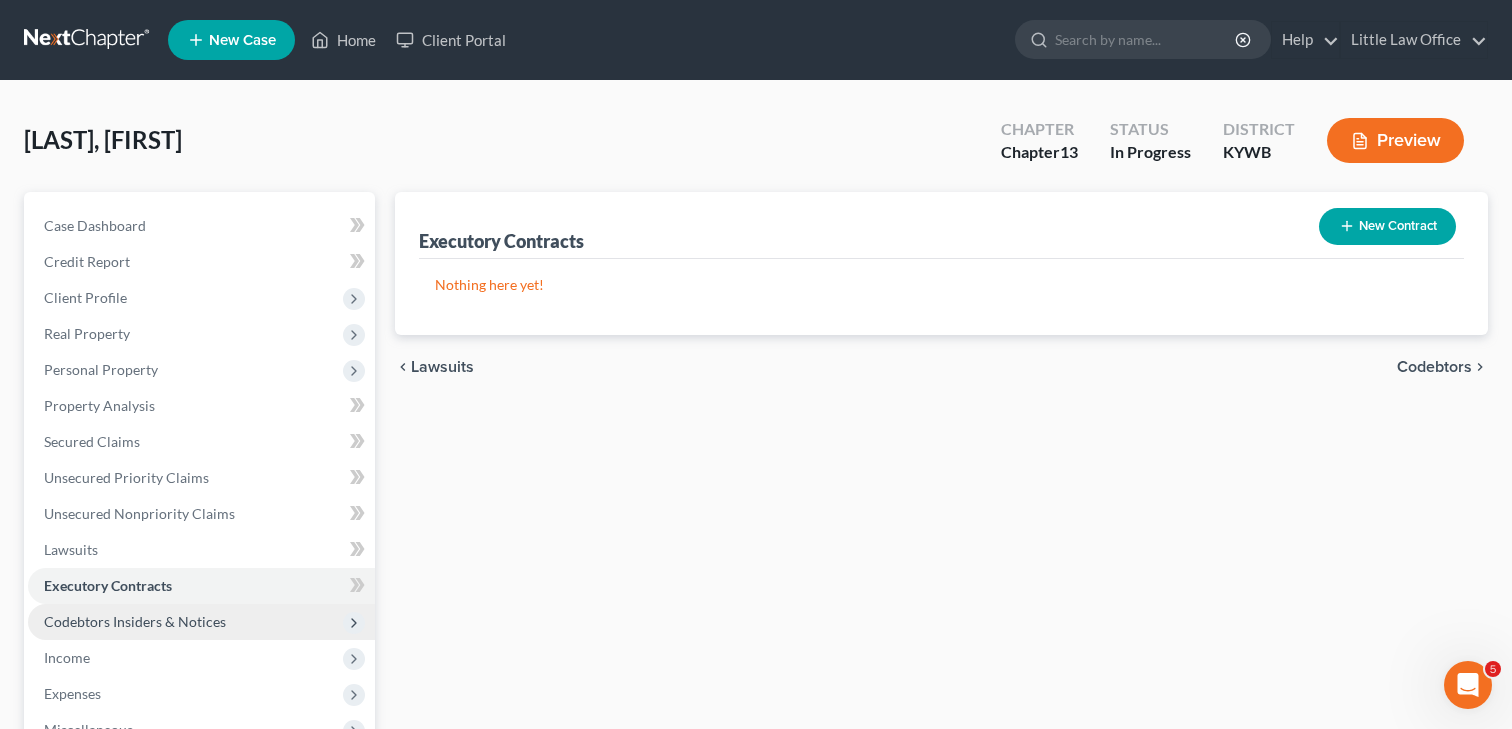 click on "Codebtors Insiders & Notices" at bounding box center (135, 621) 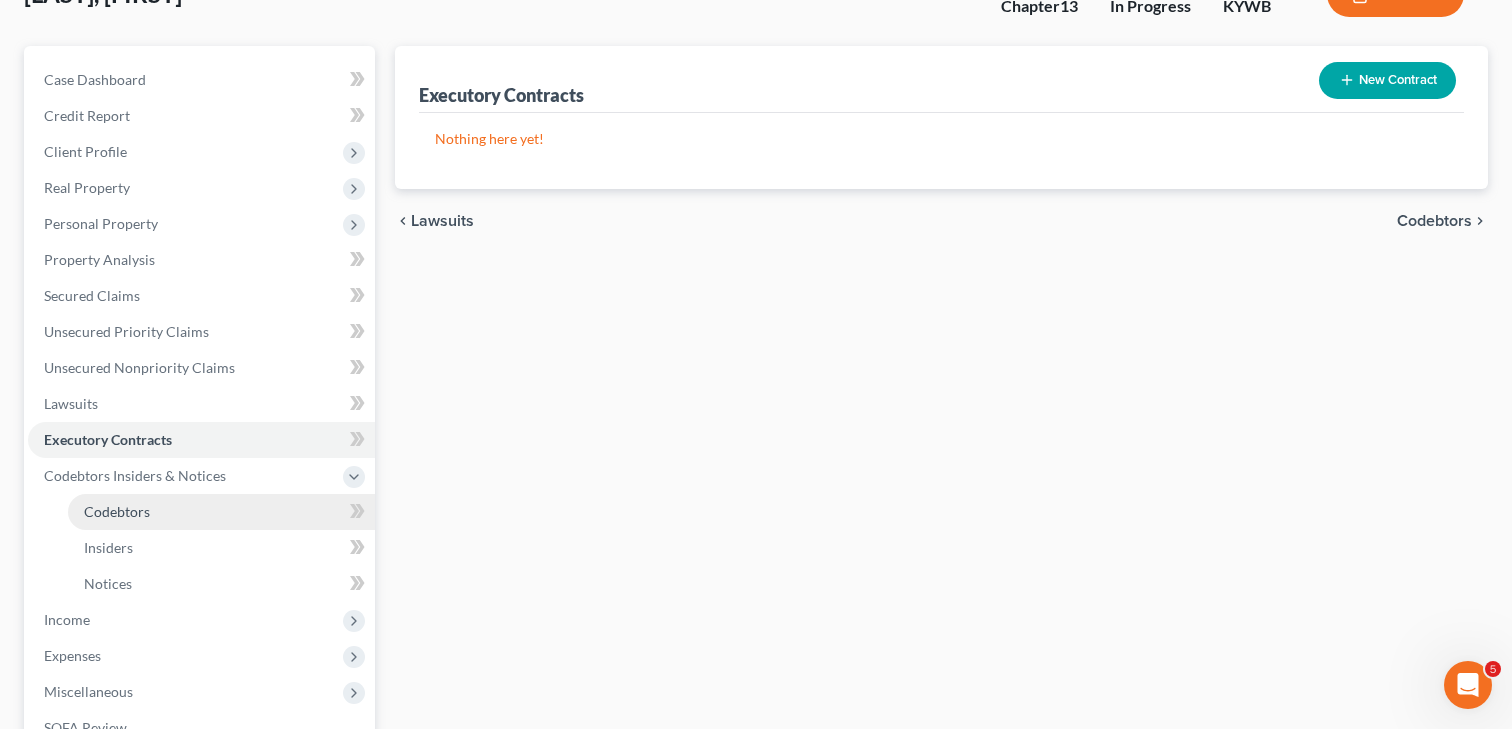 scroll, scrollTop: 159, scrollLeft: 0, axis: vertical 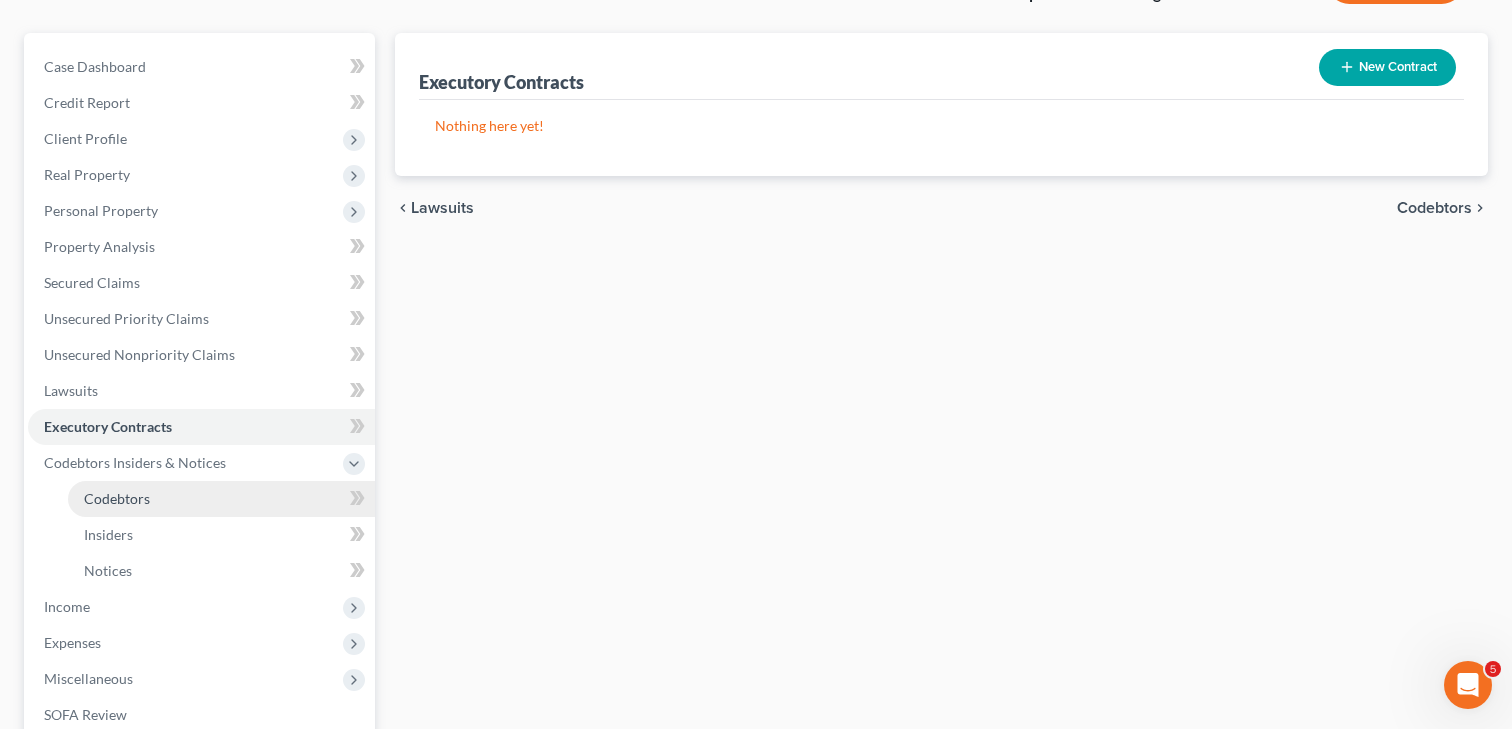click on "Codebtors" at bounding box center [117, 498] 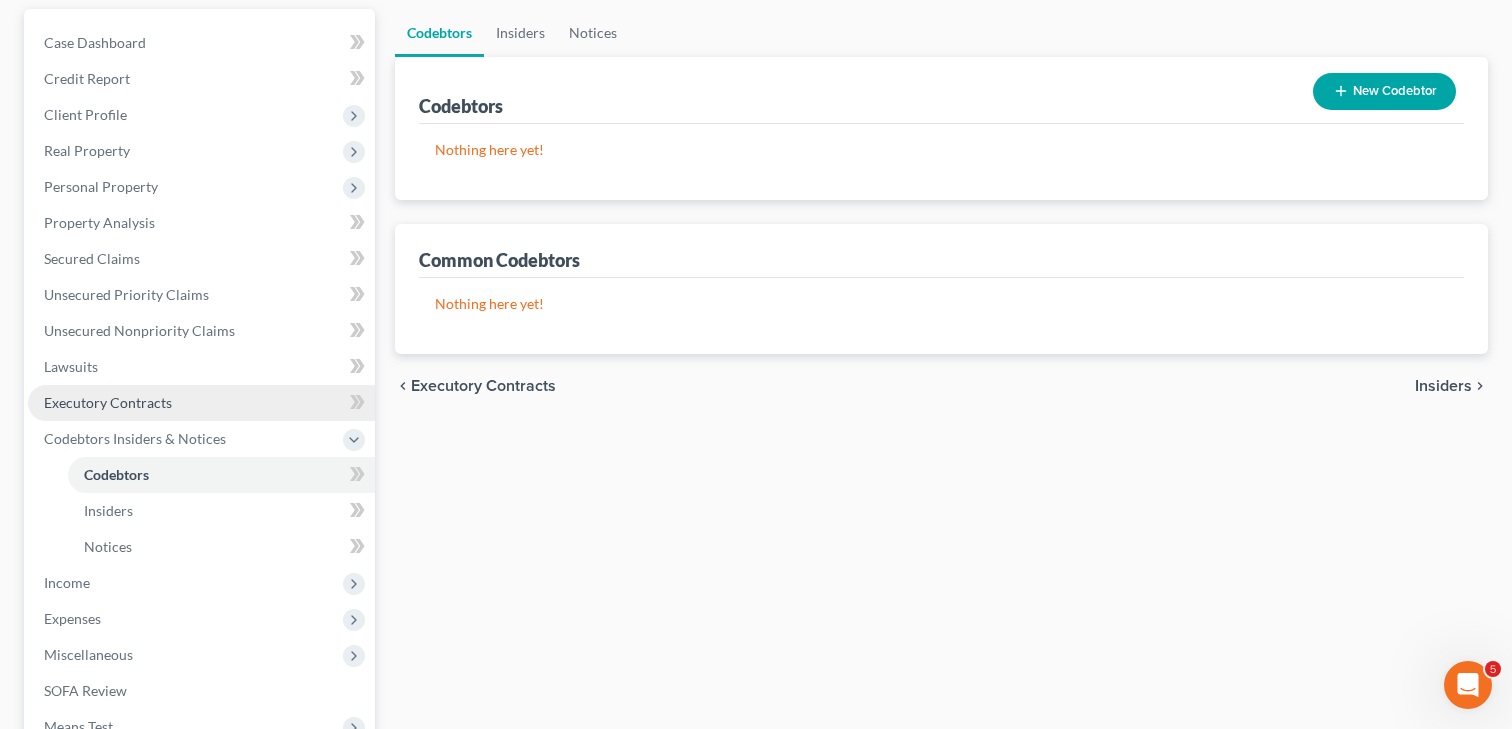 scroll, scrollTop: 220, scrollLeft: 0, axis: vertical 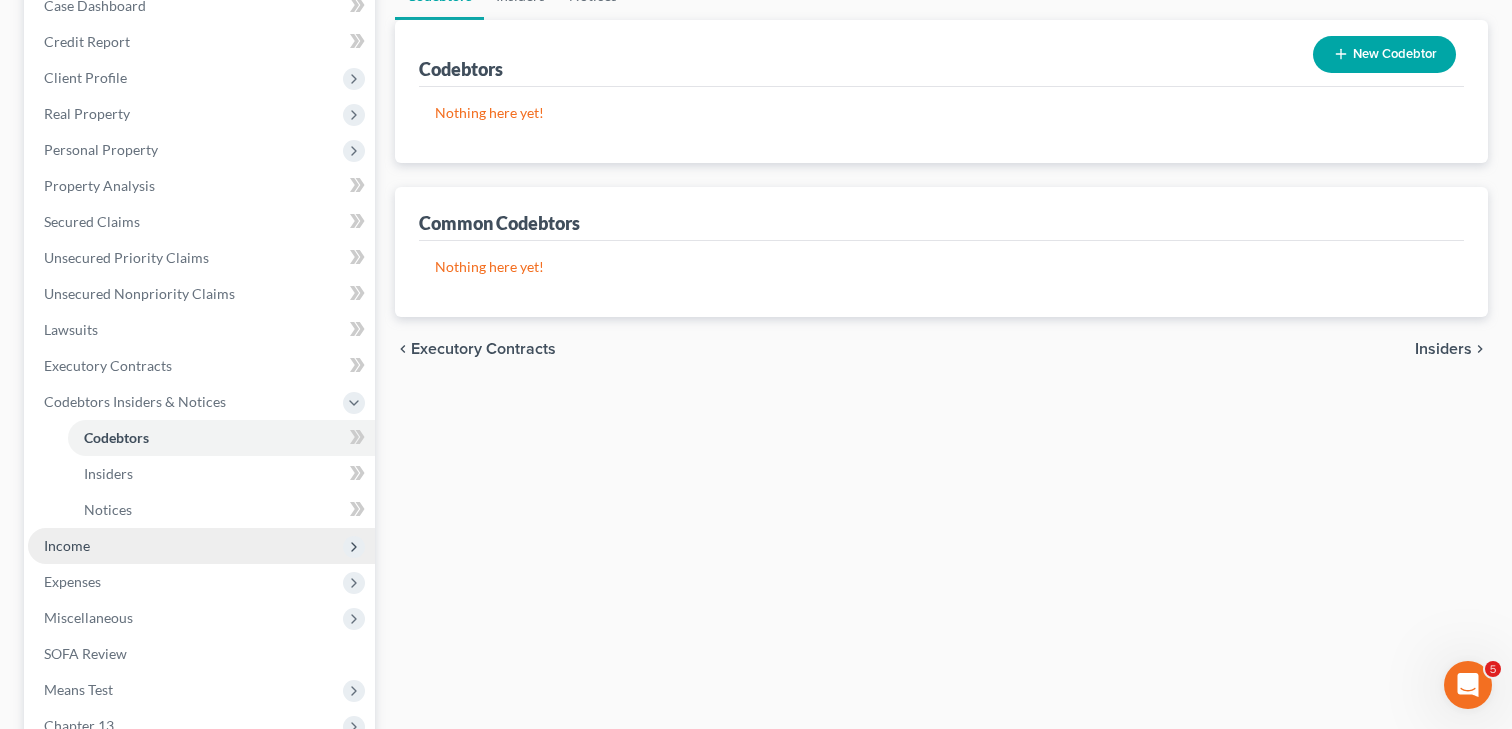 click on "Income" at bounding box center [201, 546] 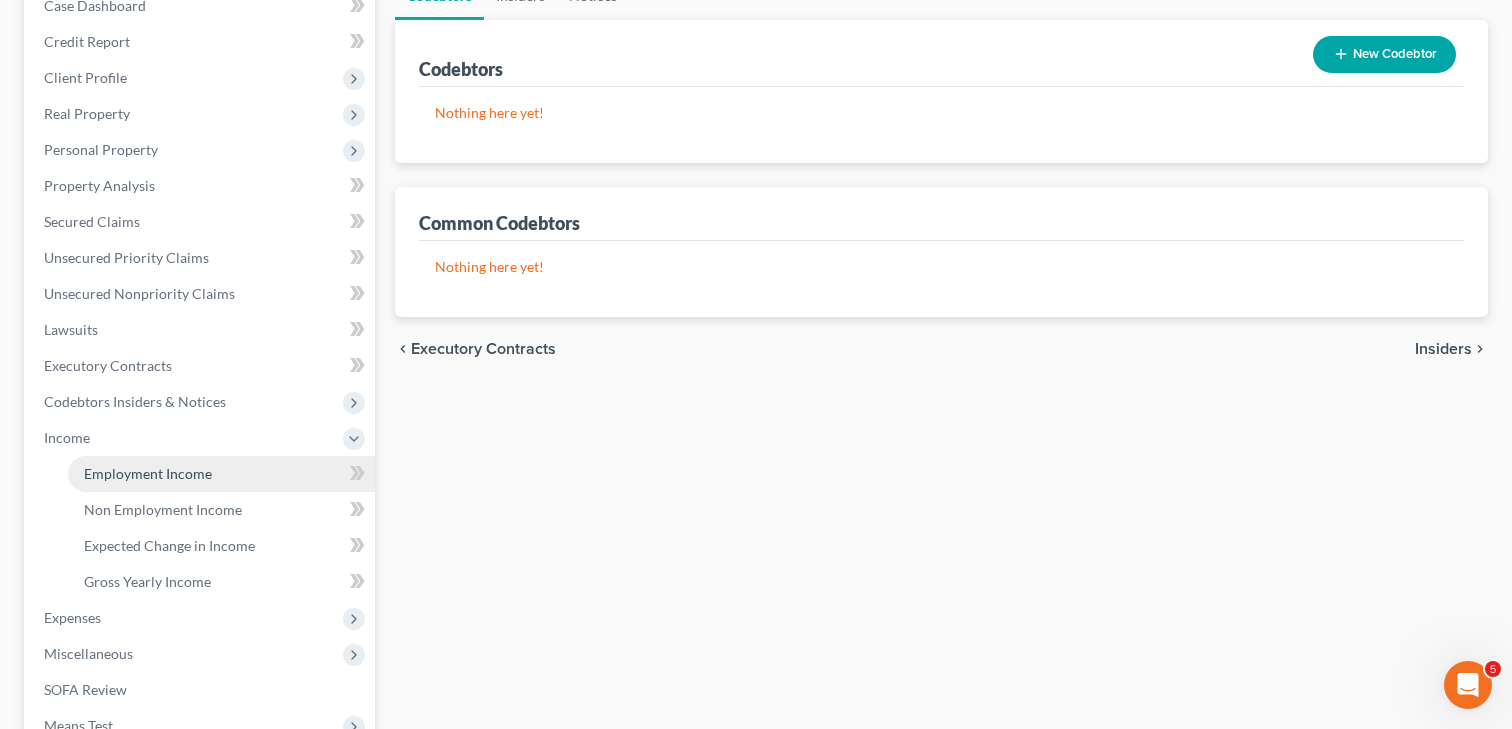 click on "Employment Income" at bounding box center (148, 473) 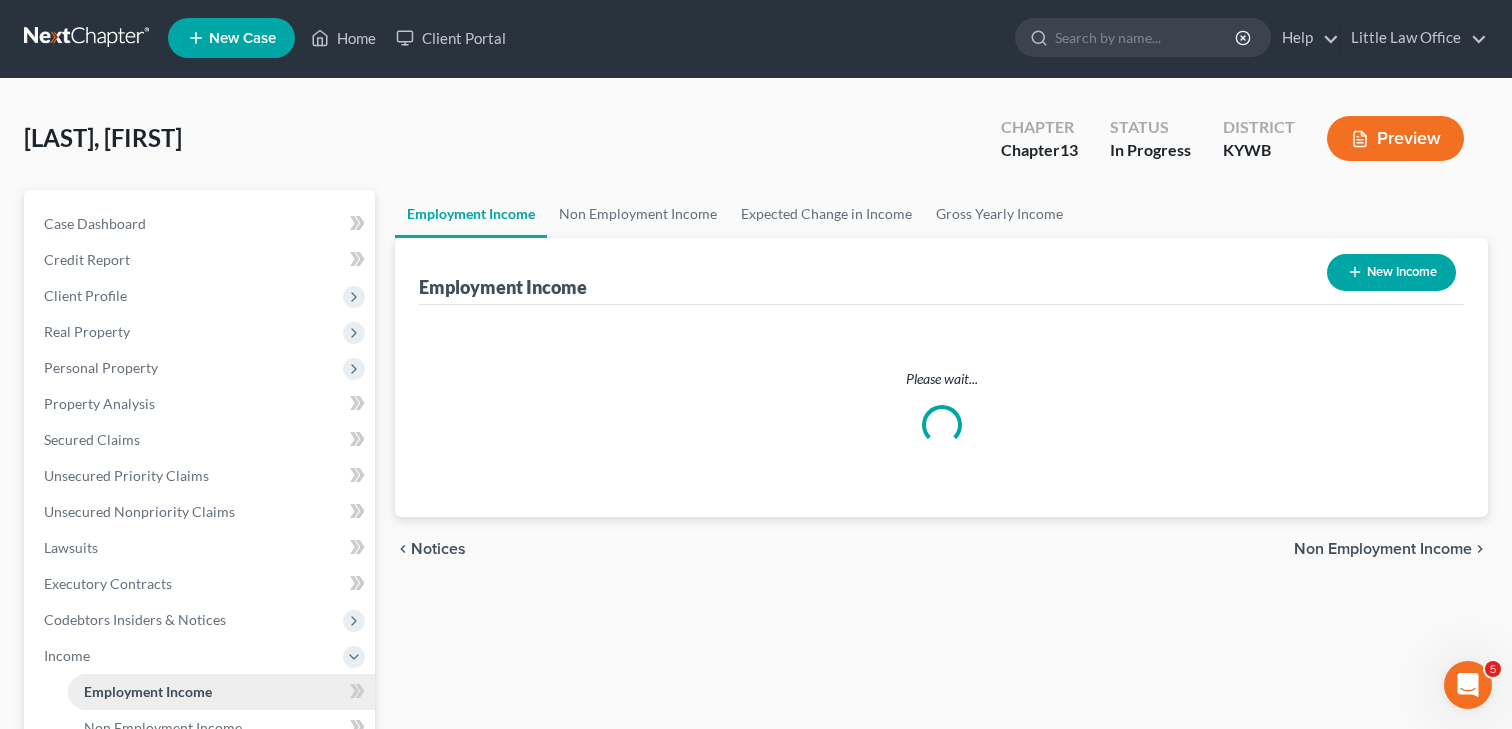 scroll, scrollTop: 0, scrollLeft: 0, axis: both 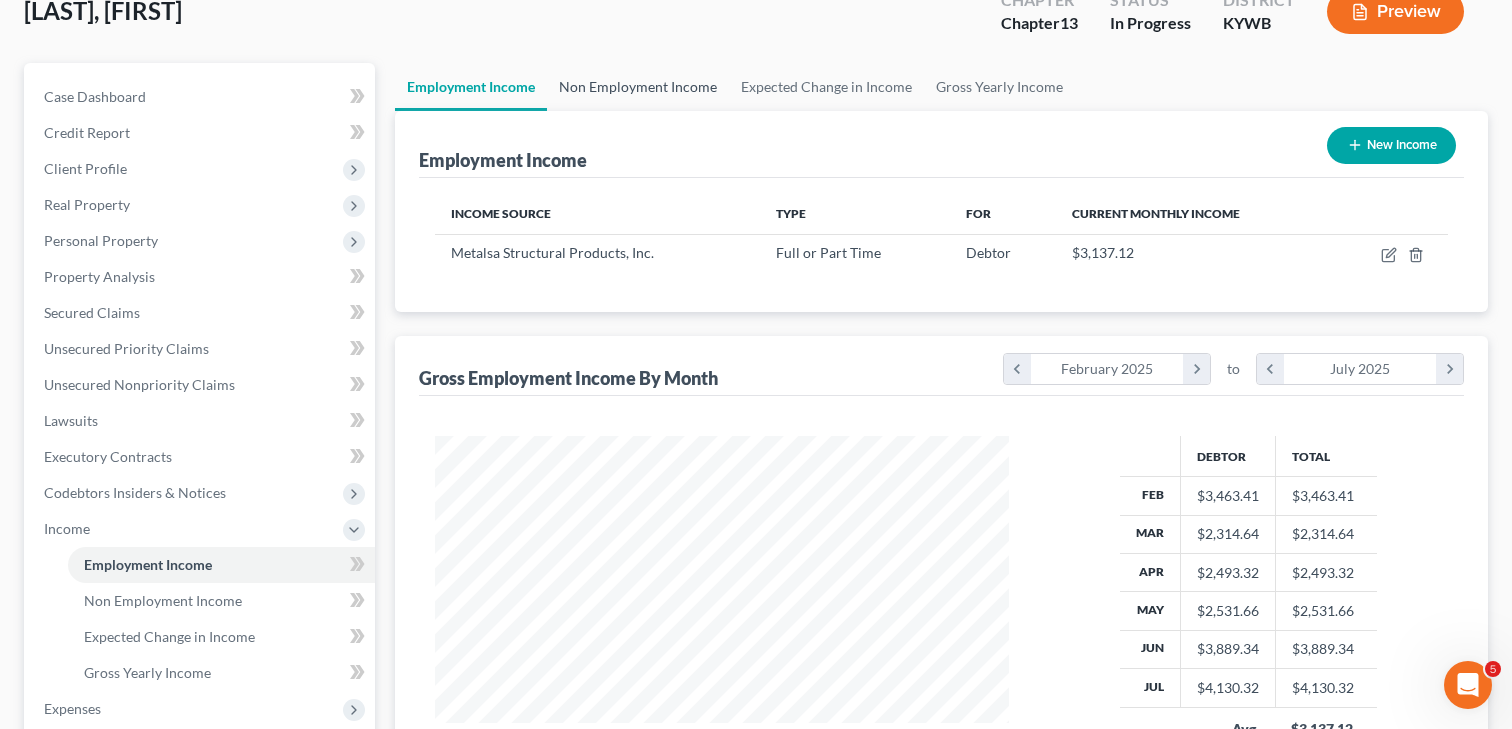 click on "Non Employment Income" at bounding box center (638, 87) 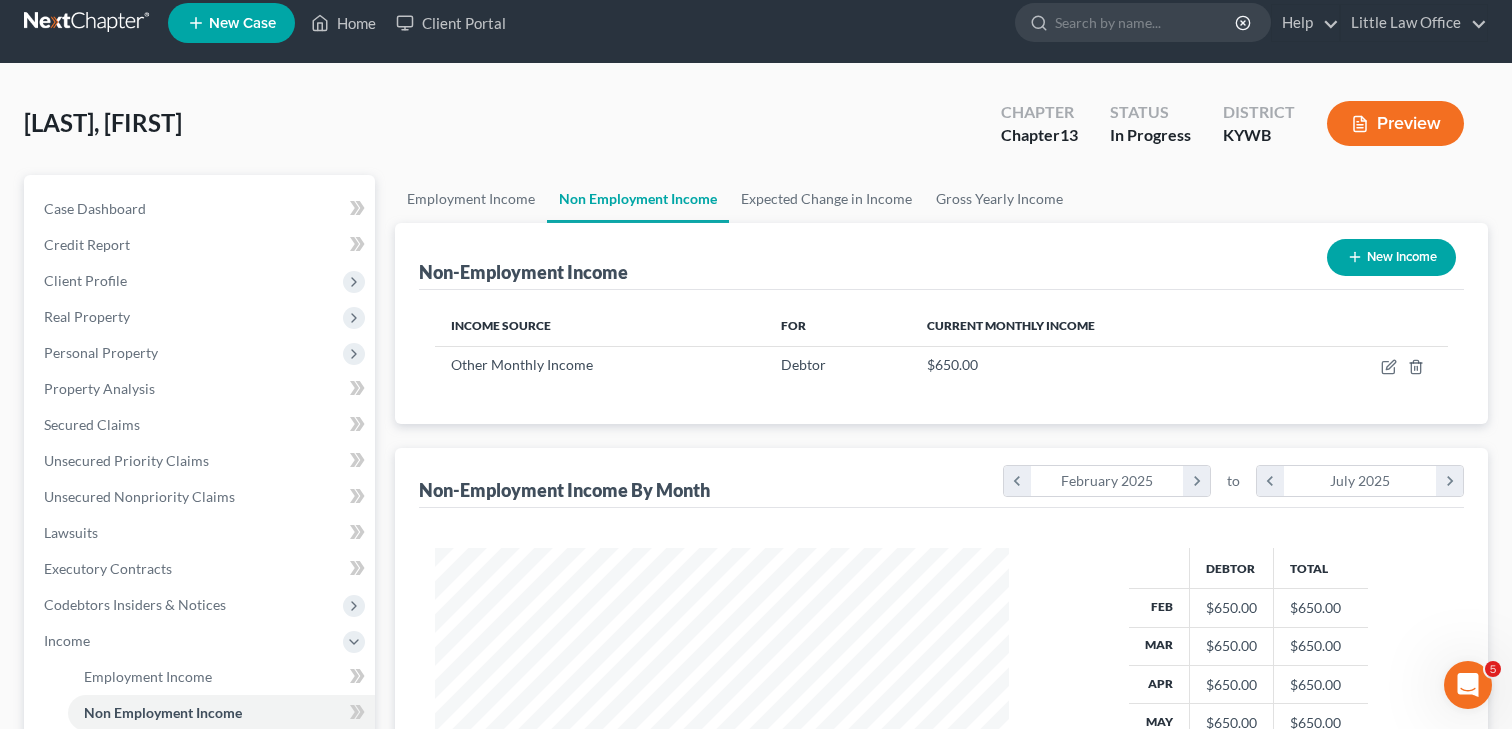 scroll, scrollTop: 0, scrollLeft: 0, axis: both 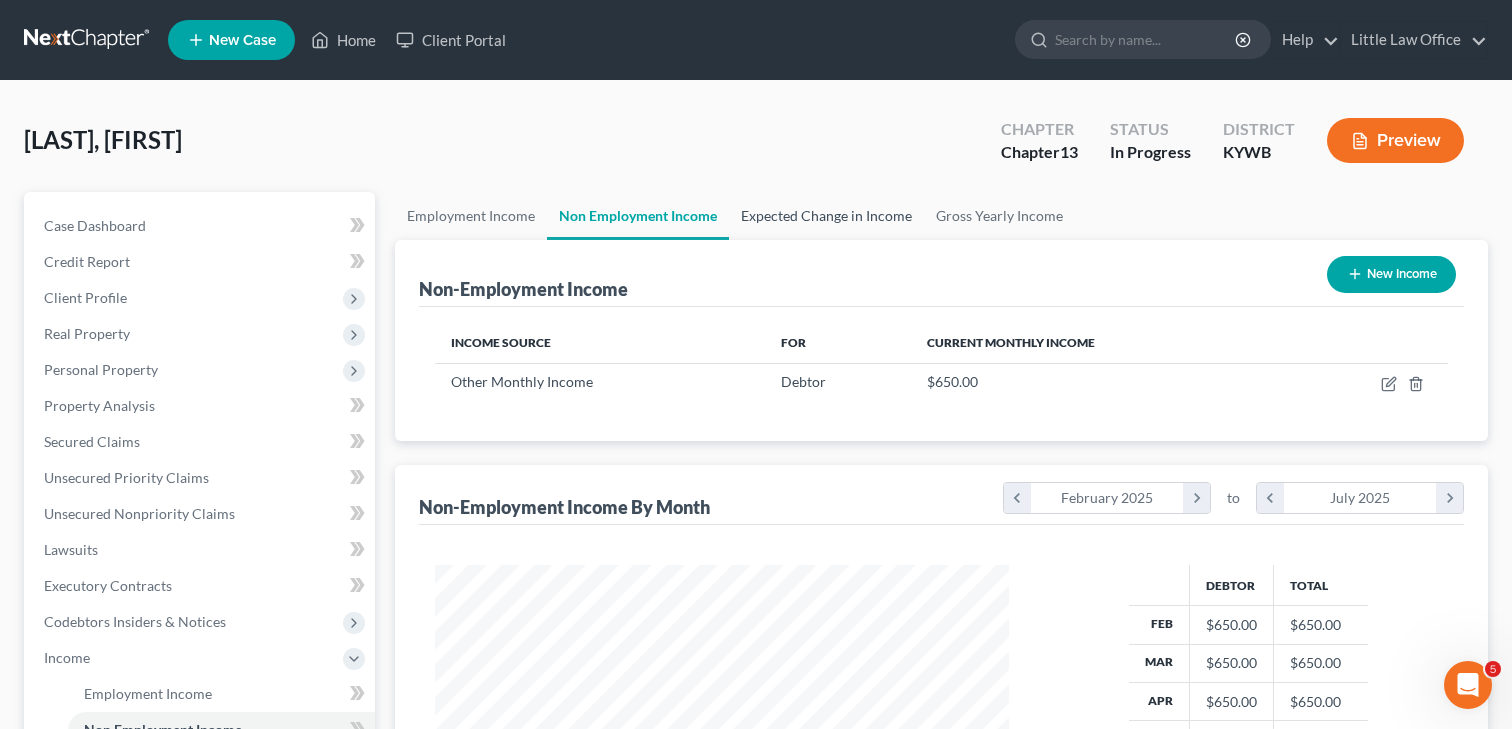 click on "Expected Change in Income" at bounding box center (826, 216) 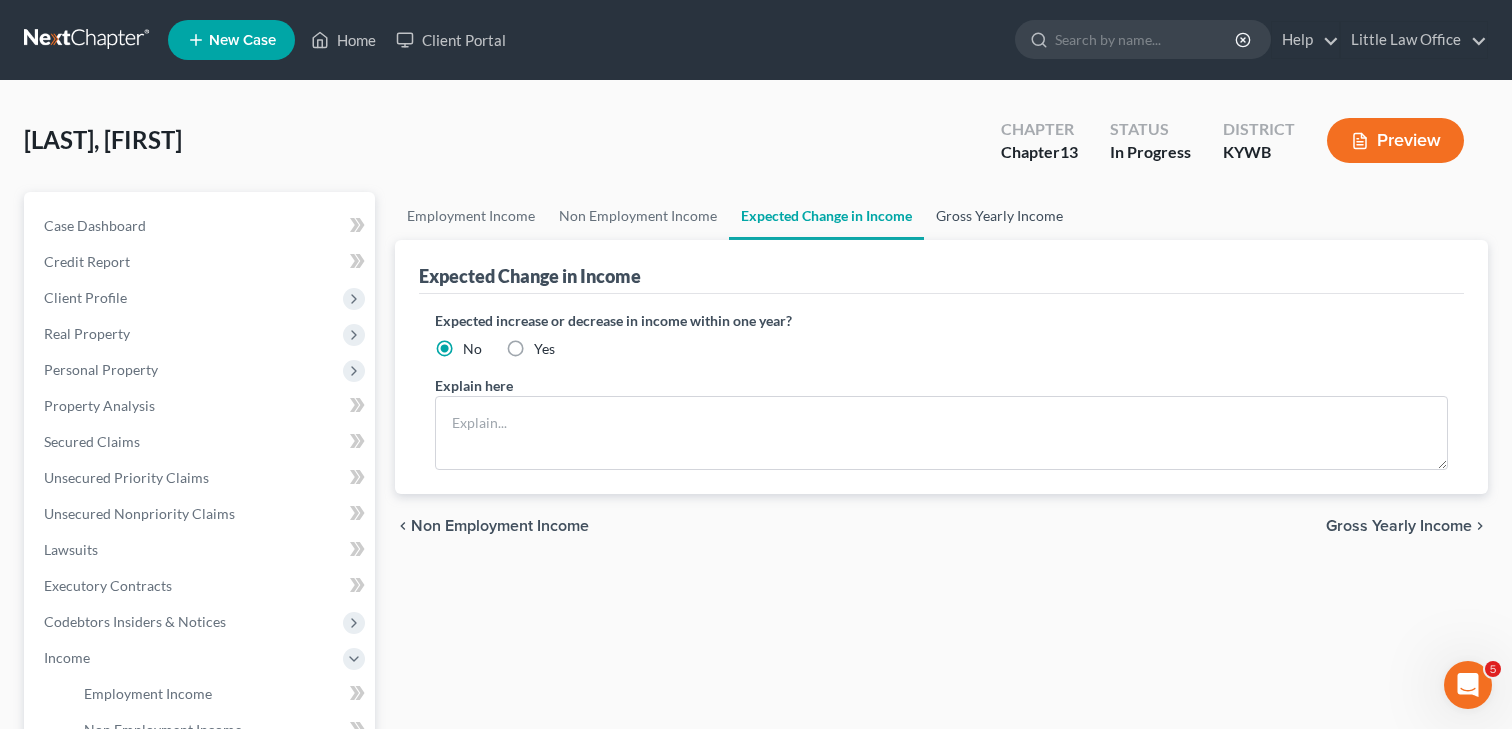 click on "Gross Yearly Income" at bounding box center [999, 216] 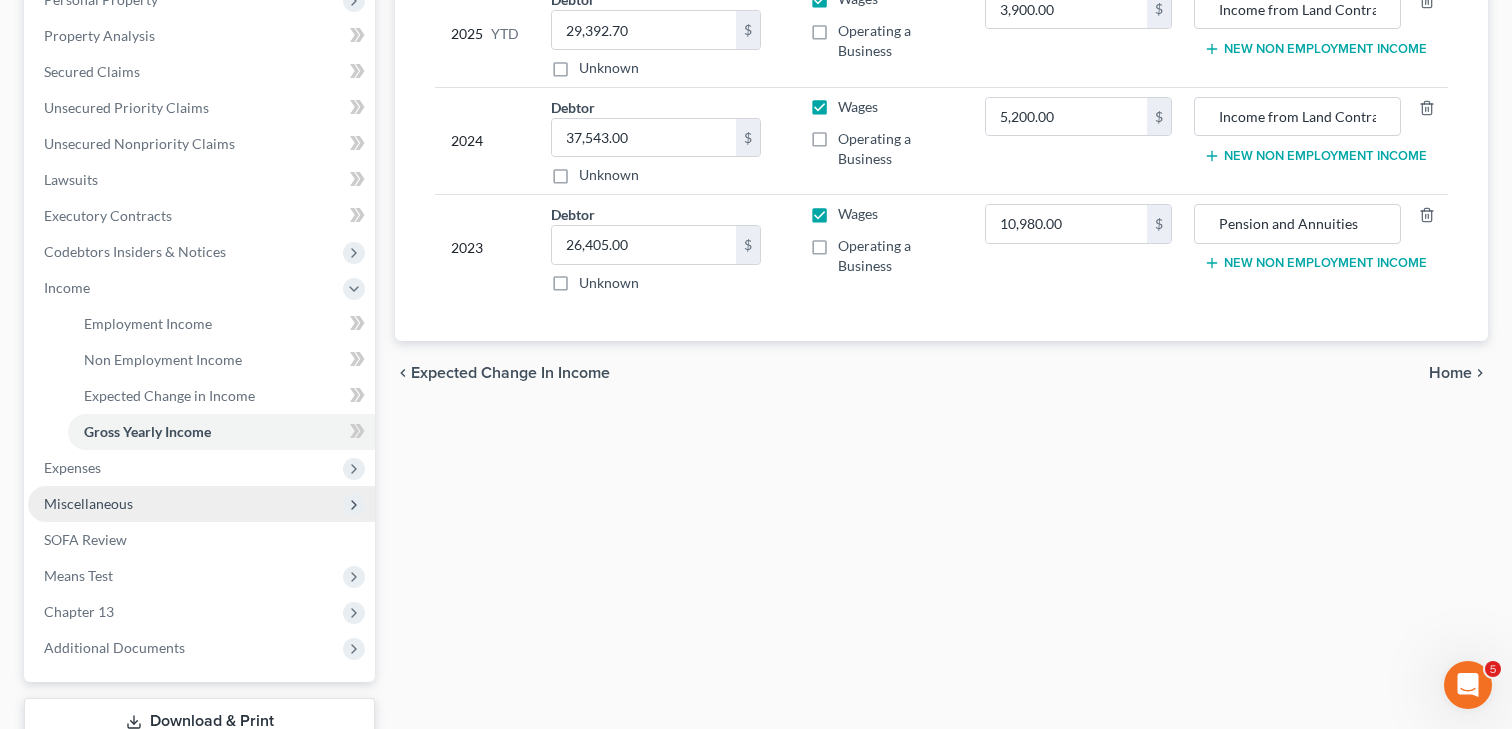 scroll, scrollTop: 371, scrollLeft: 0, axis: vertical 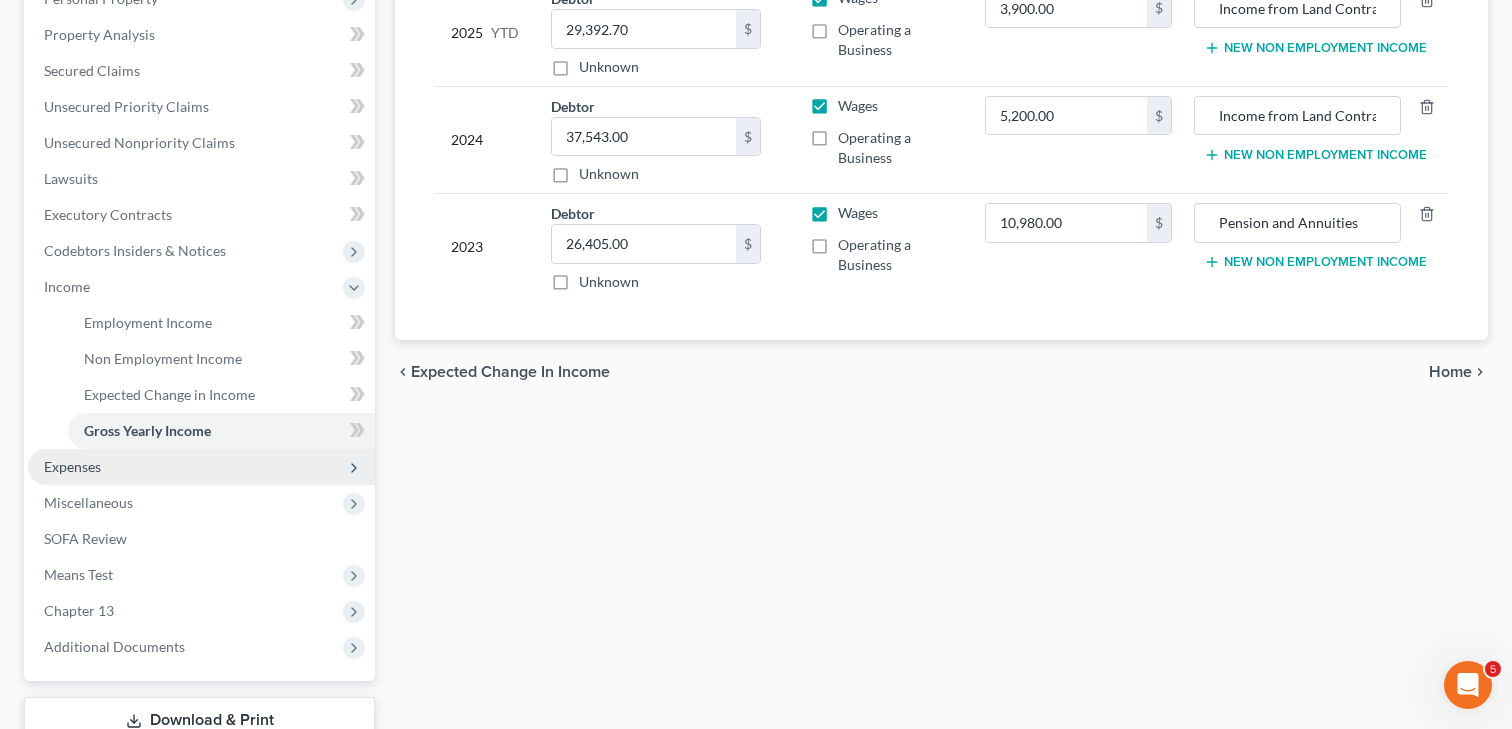 click on "Expenses" at bounding box center [201, 467] 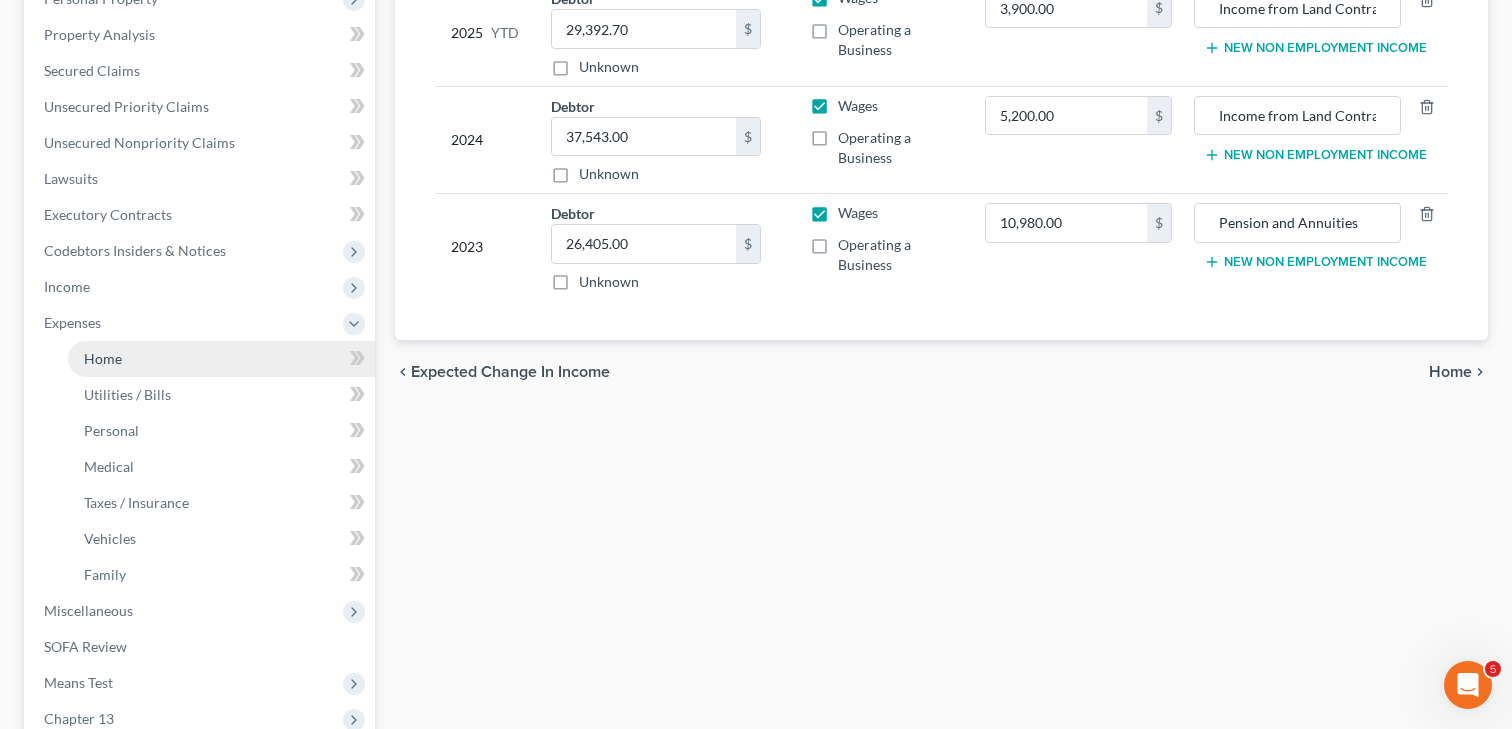 click on "Home" at bounding box center (221, 359) 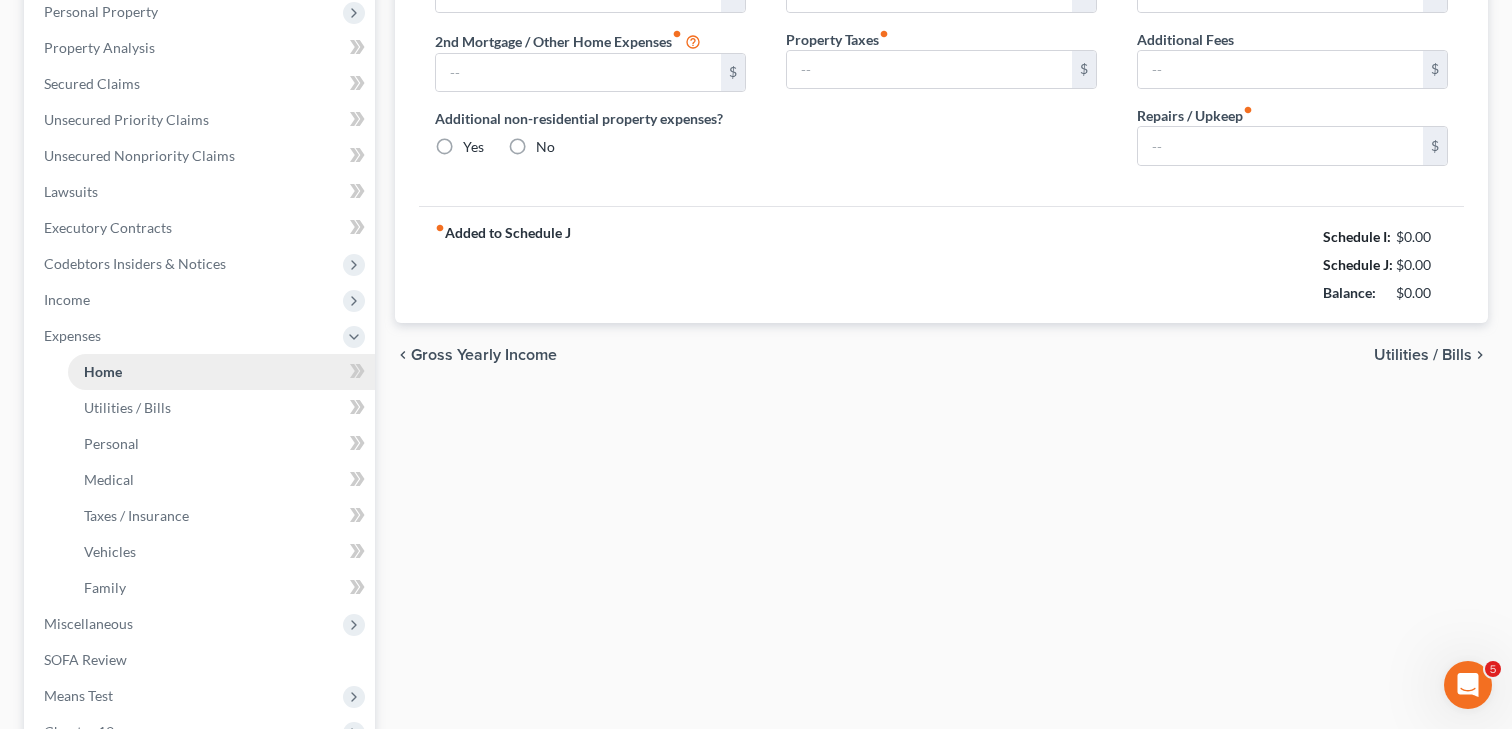 type on "0.00" 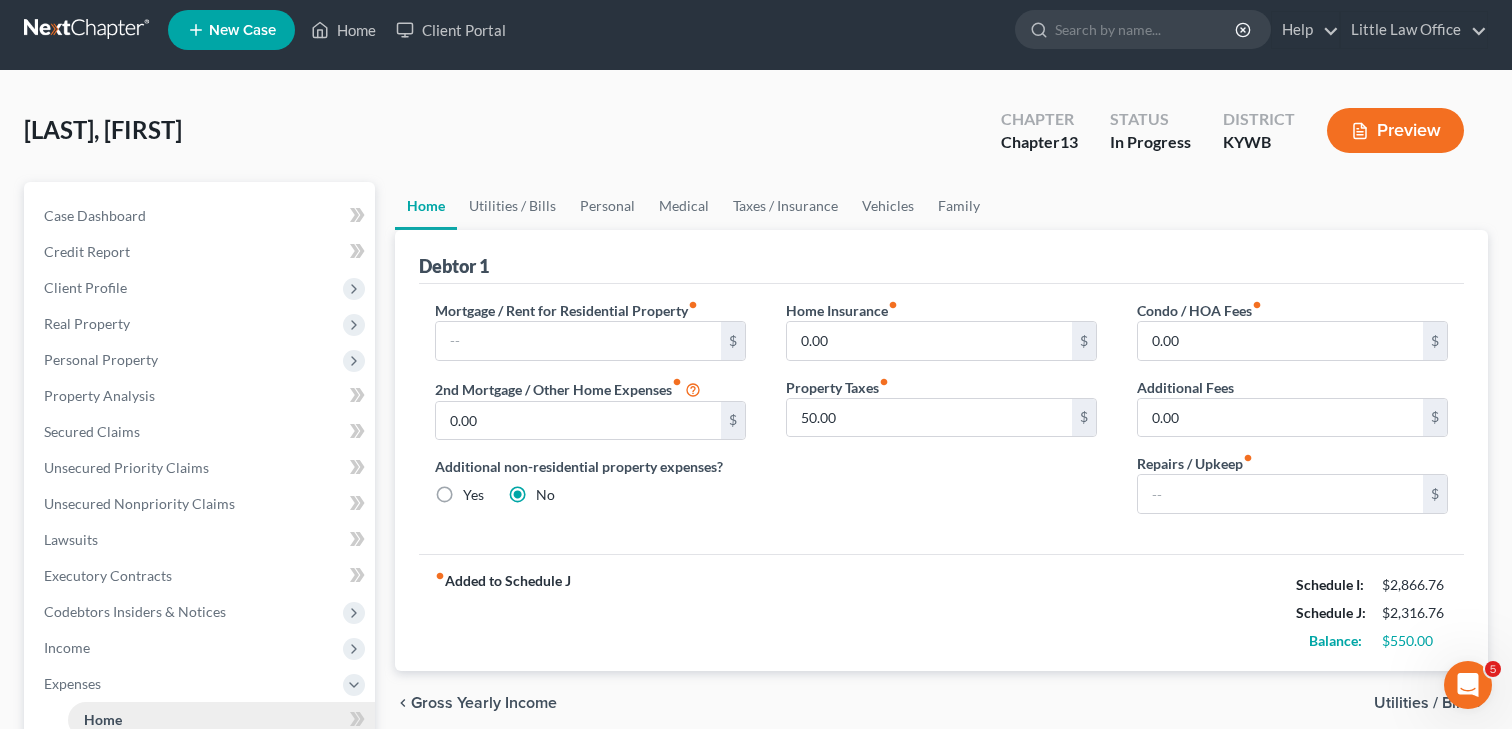 scroll, scrollTop: 0, scrollLeft: 0, axis: both 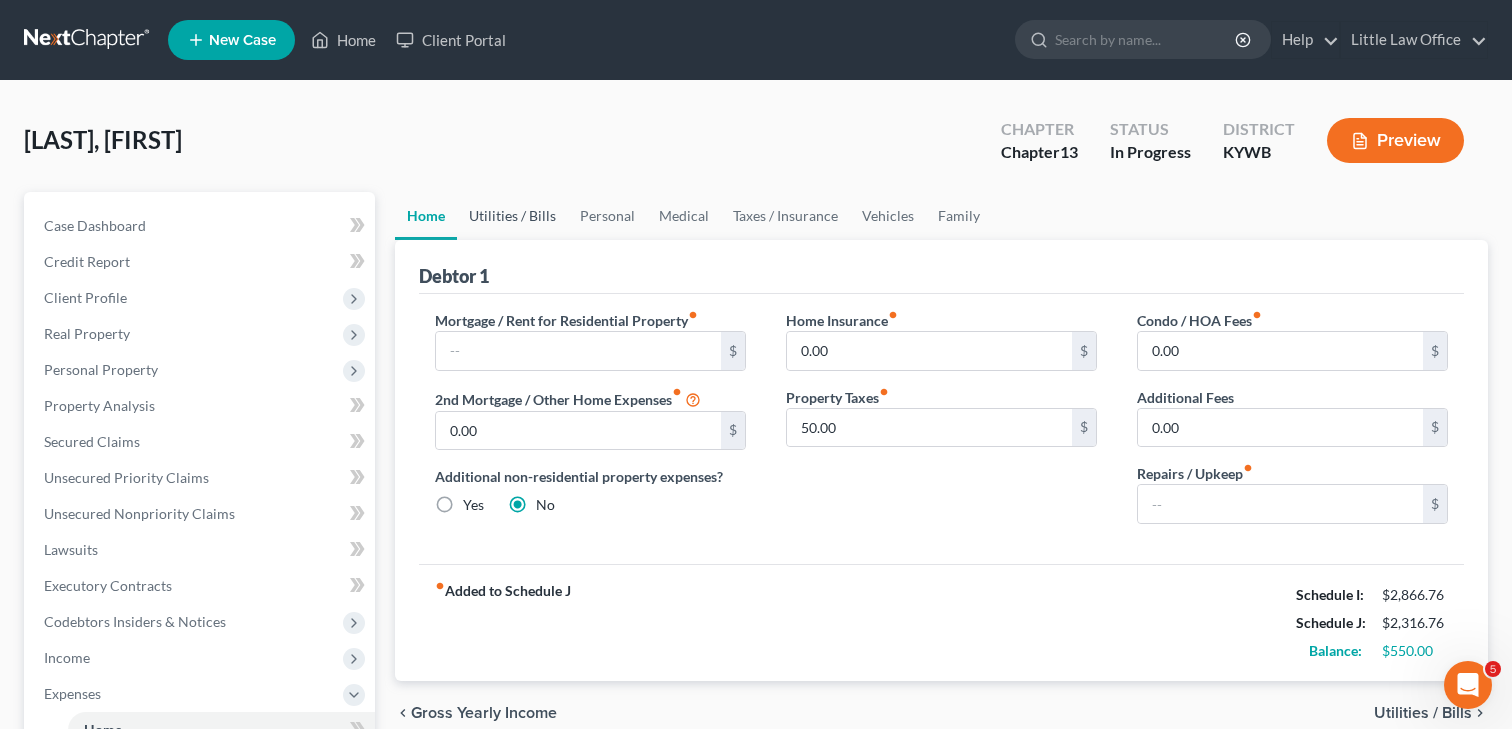 click on "Utilities / Bills" at bounding box center [512, 216] 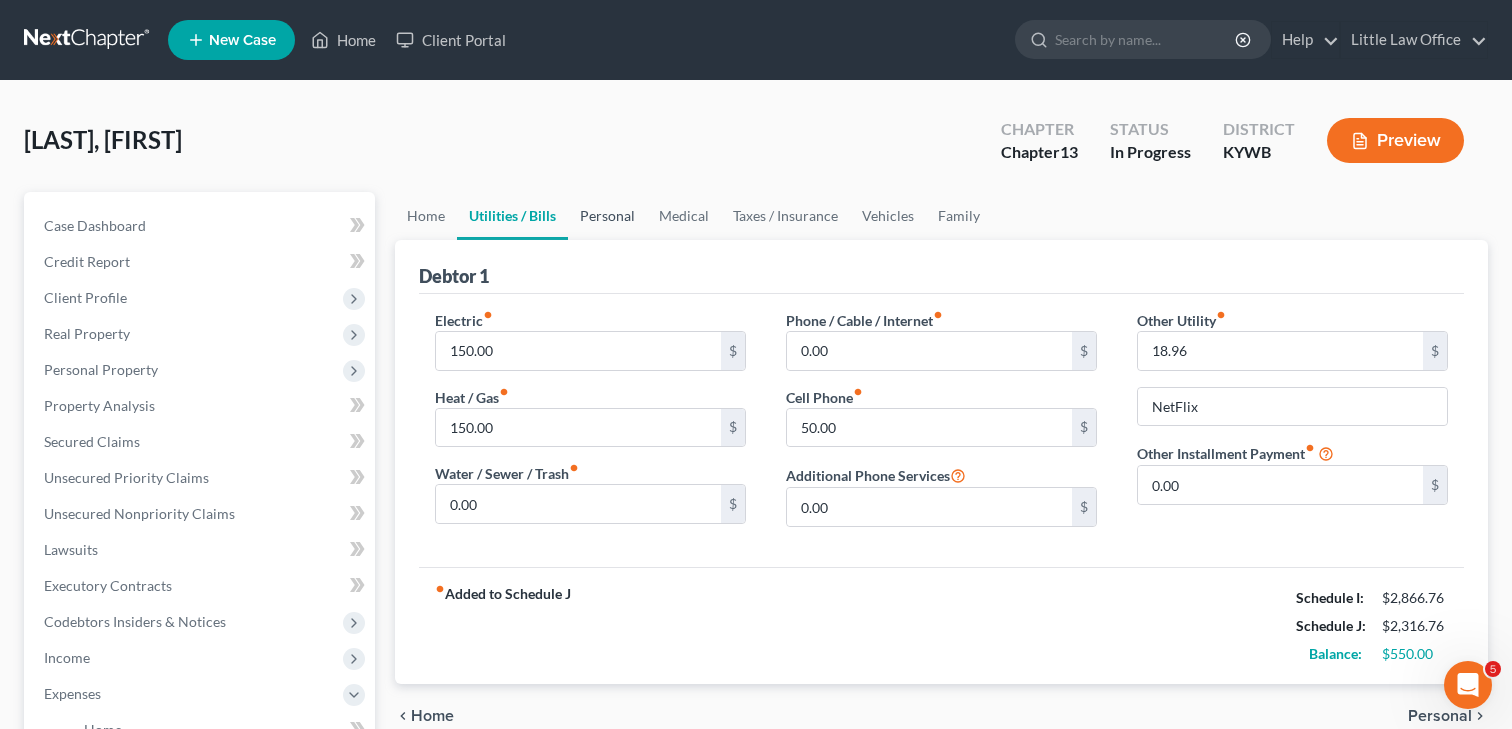click on "Personal" at bounding box center (607, 216) 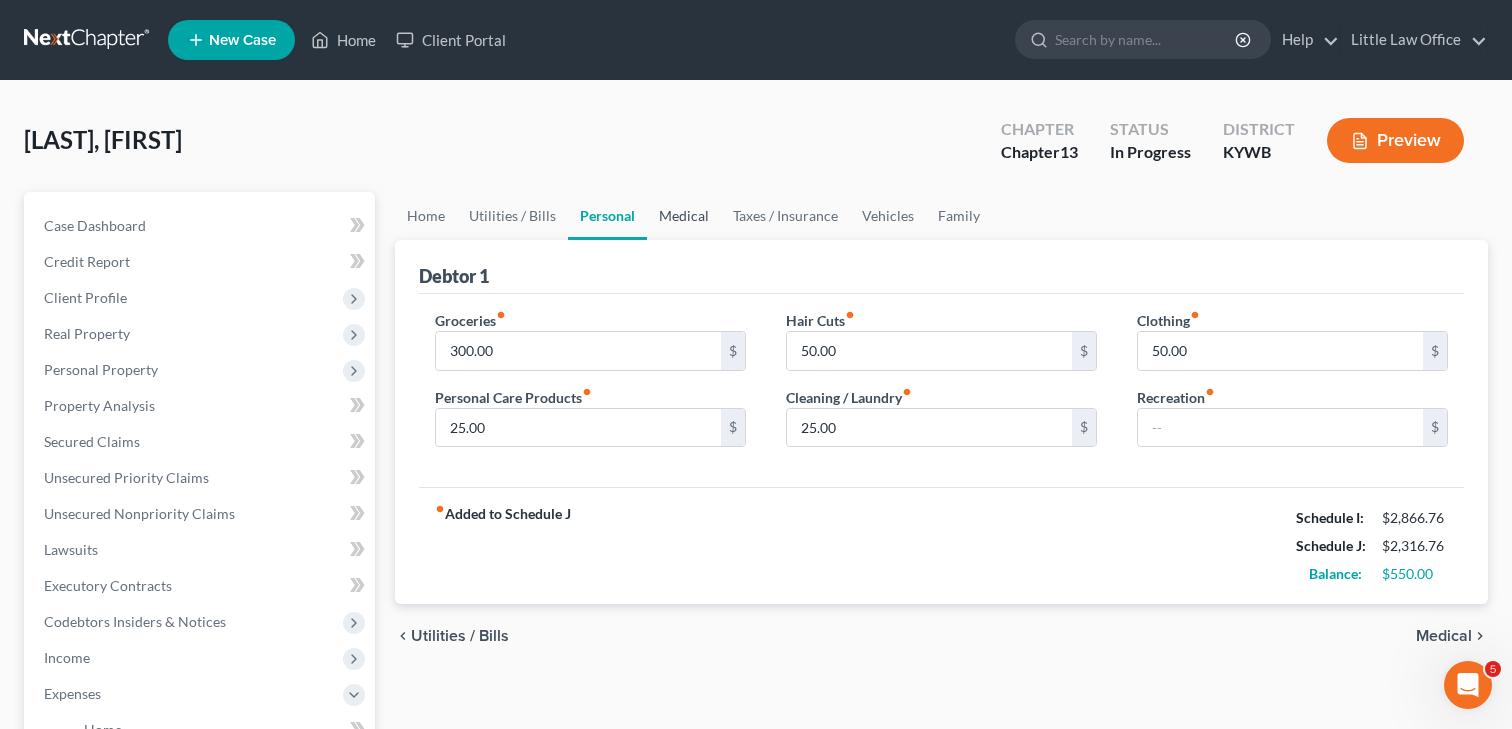 click on "Medical" at bounding box center [684, 216] 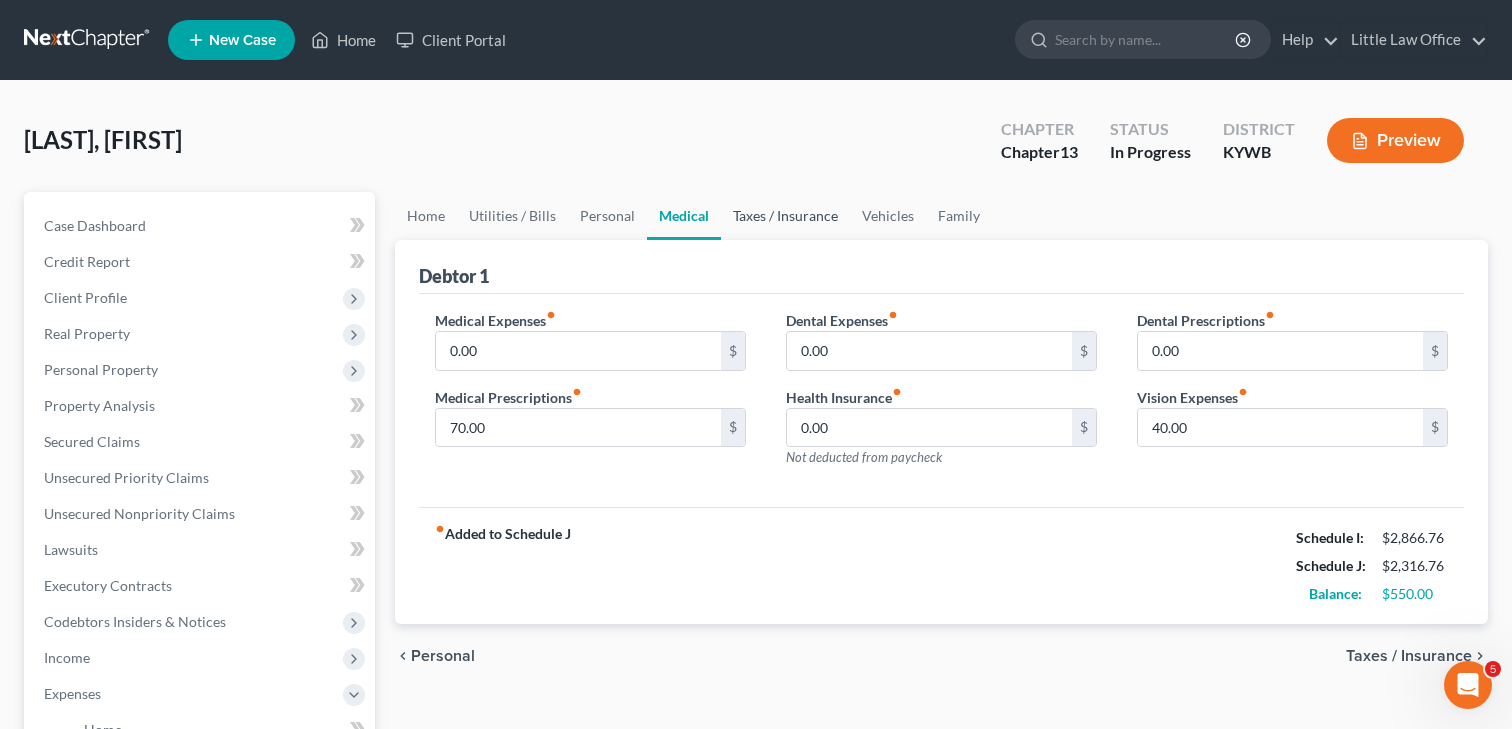 click on "Taxes / Insurance" at bounding box center (785, 216) 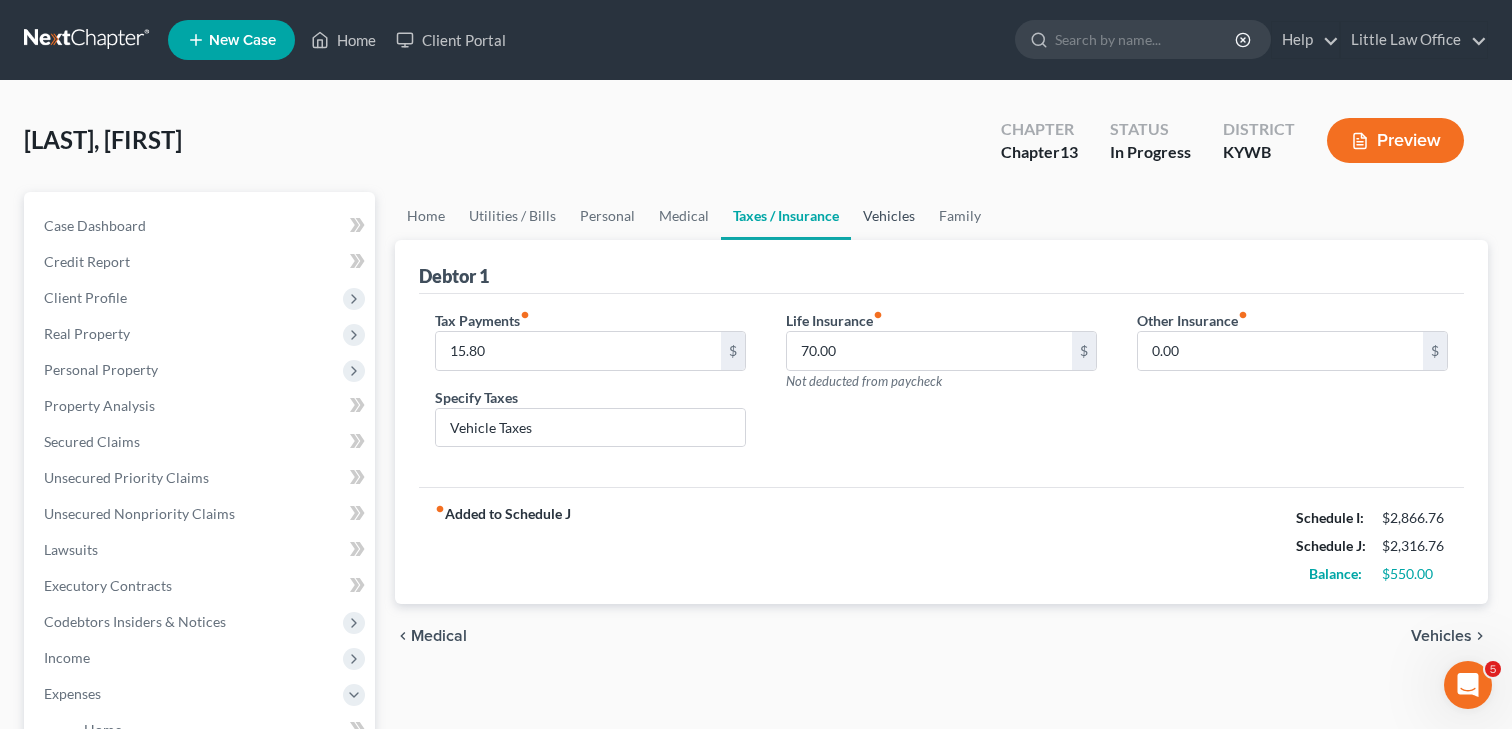 click on "Vehicles" at bounding box center [889, 216] 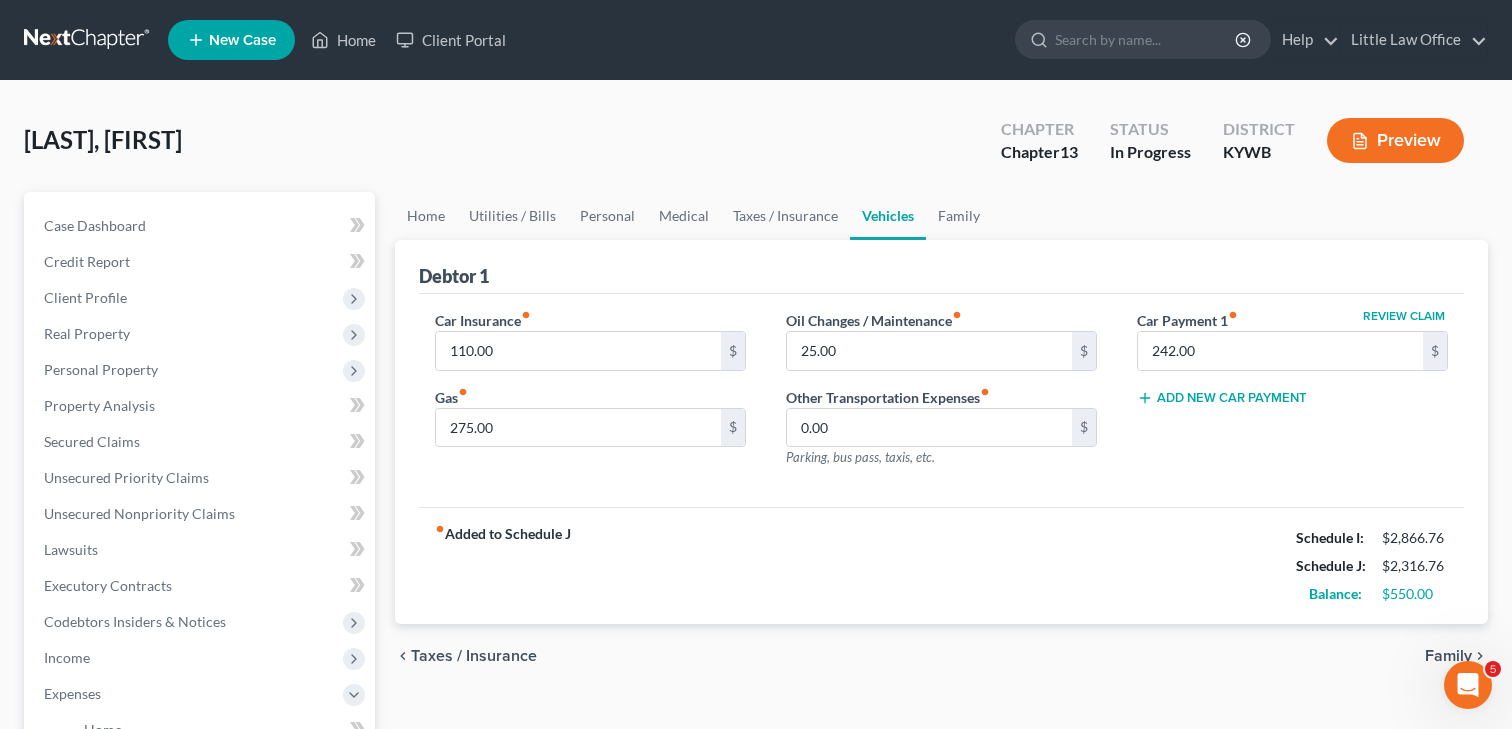 click on "Vehicles" at bounding box center [888, 216] 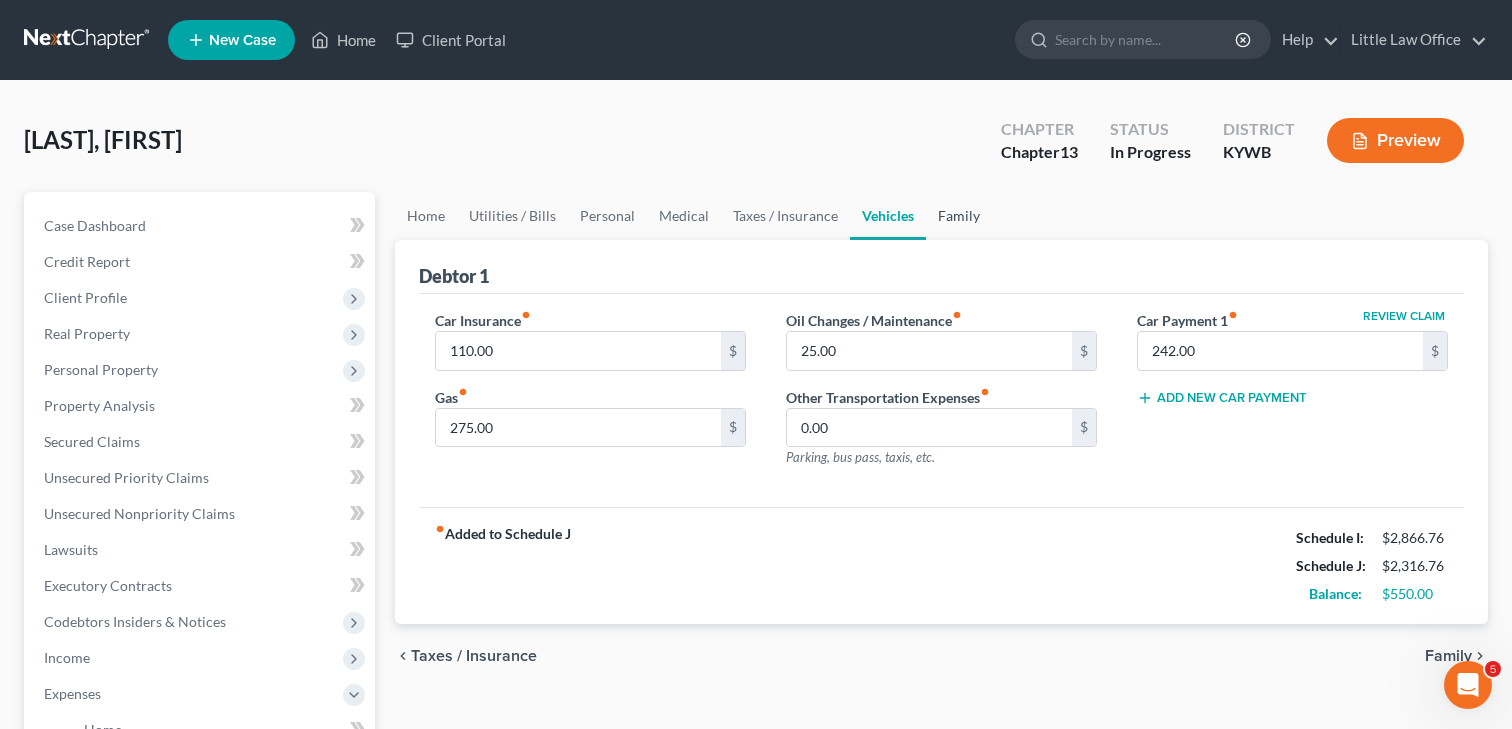 click on "Family" at bounding box center [959, 216] 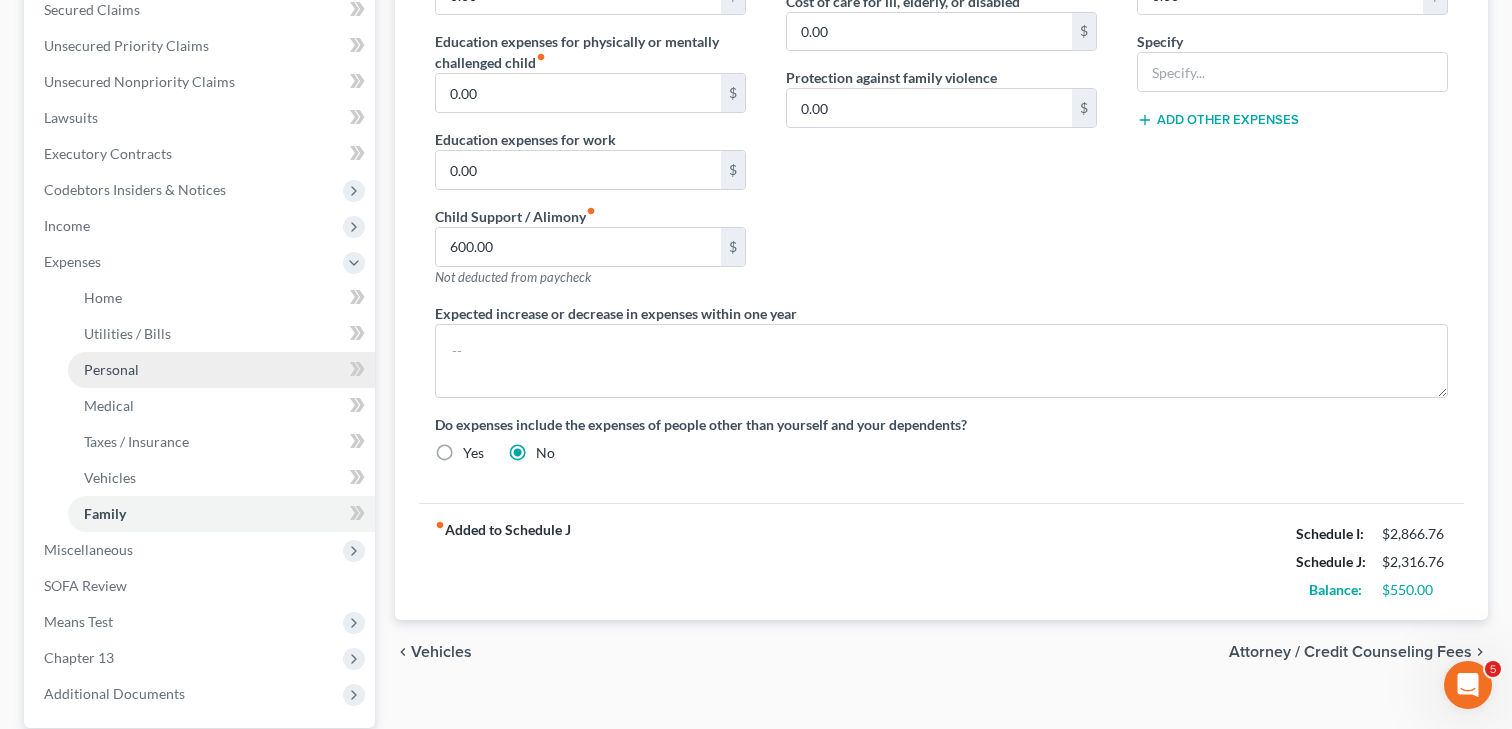 scroll, scrollTop: 447, scrollLeft: 0, axis: vertical 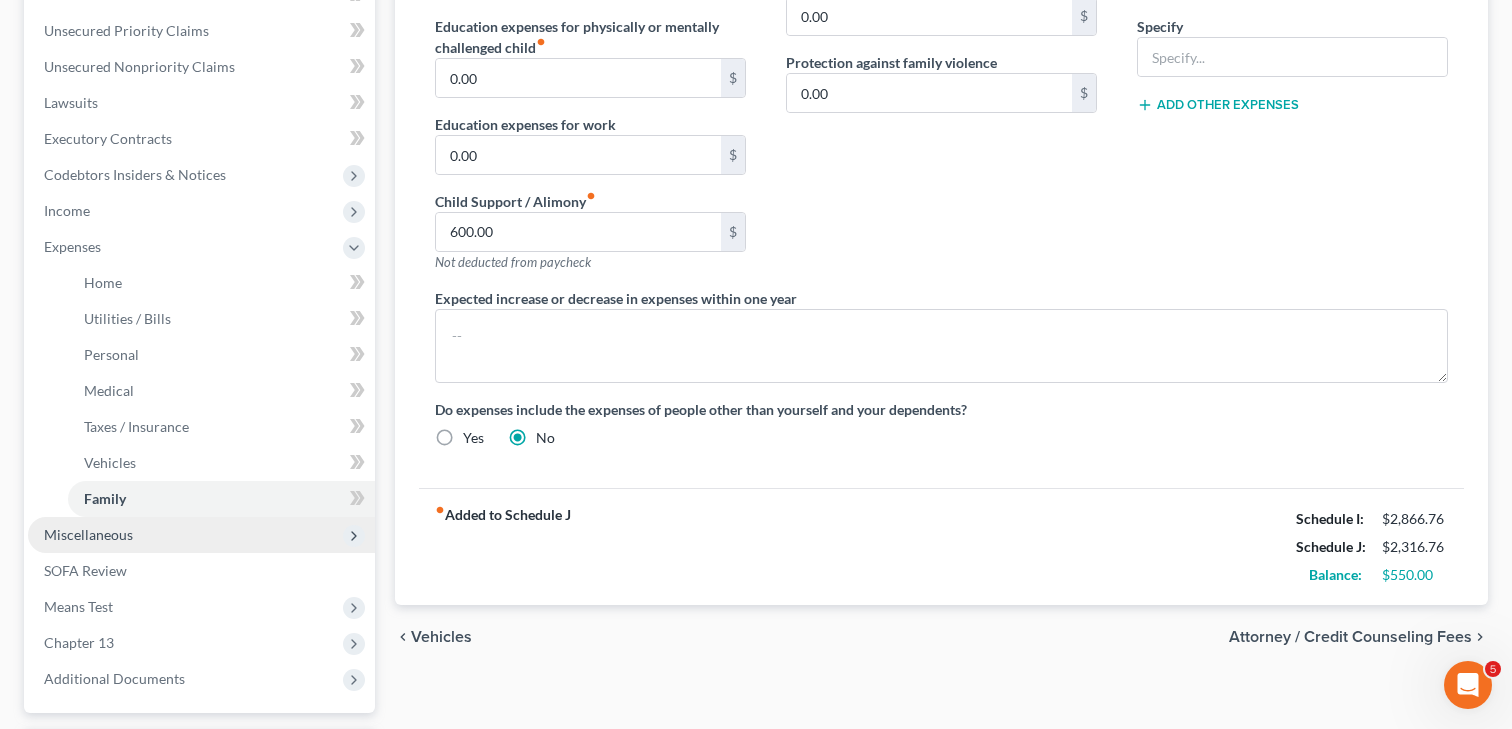 click on "Miscellaneous" at bounding box center [201, 535] 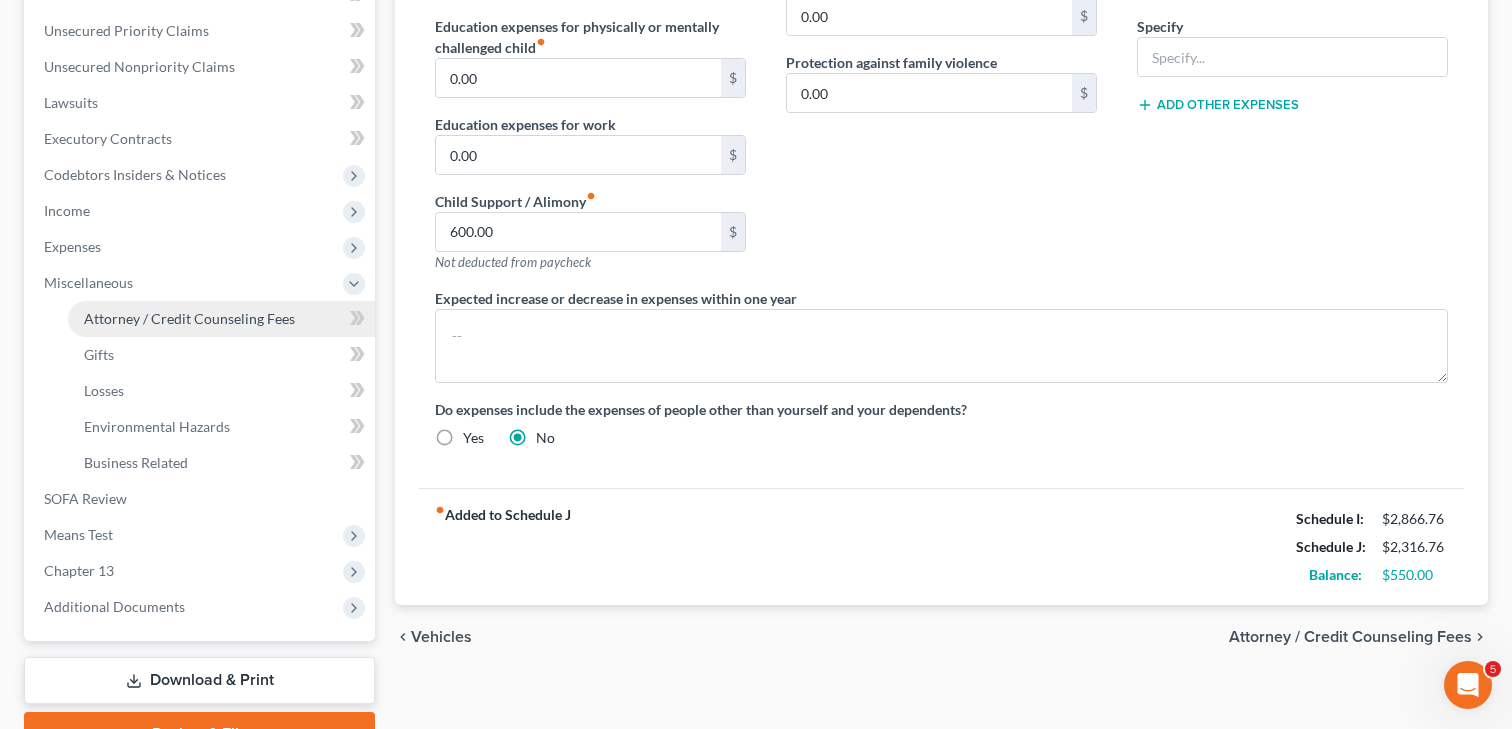 click on "Attorney / Credit Counseling Fees" at bounding box center (189, 318) 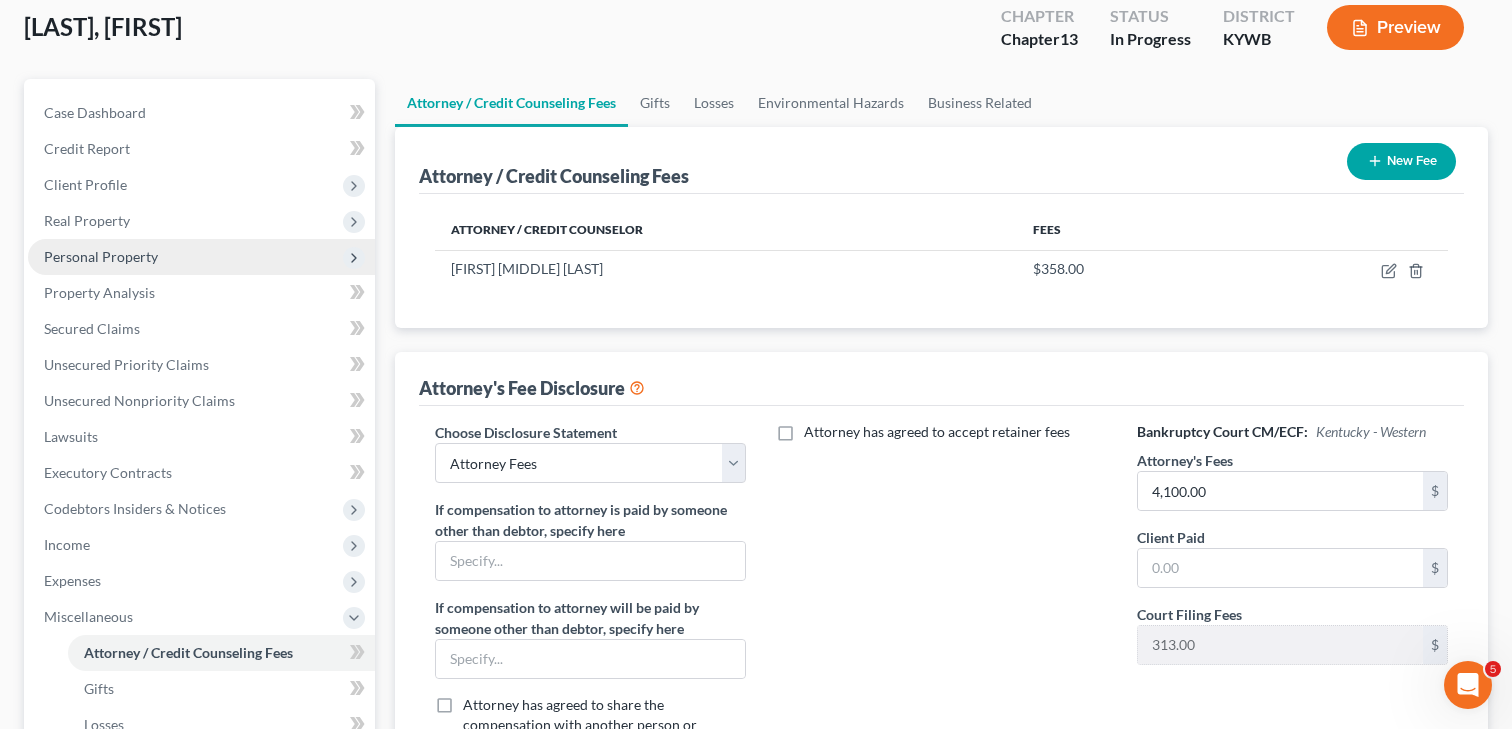scroll, scrollTop: 0, scrollLeft: 0, axis: both 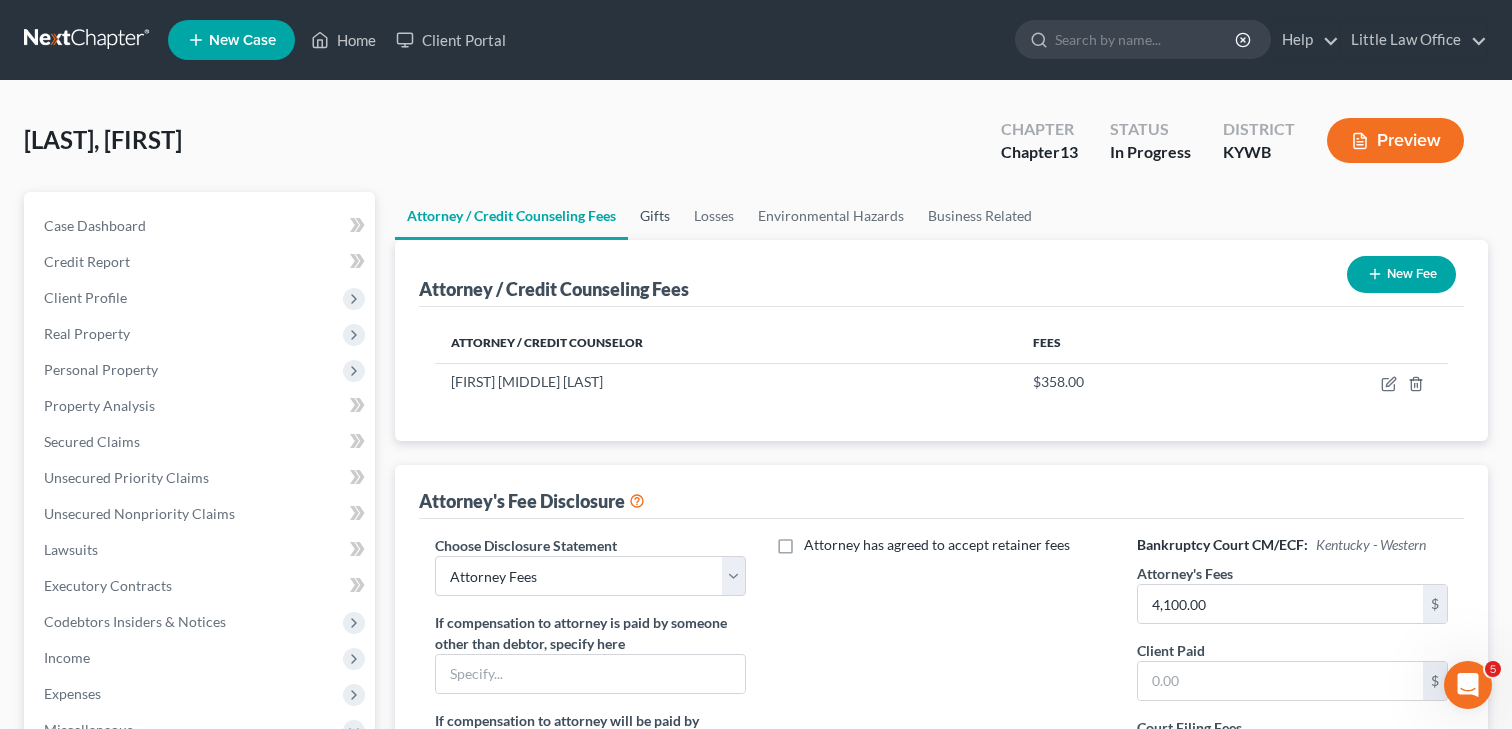 click on "Gifts" at bounding box center (655, 216) 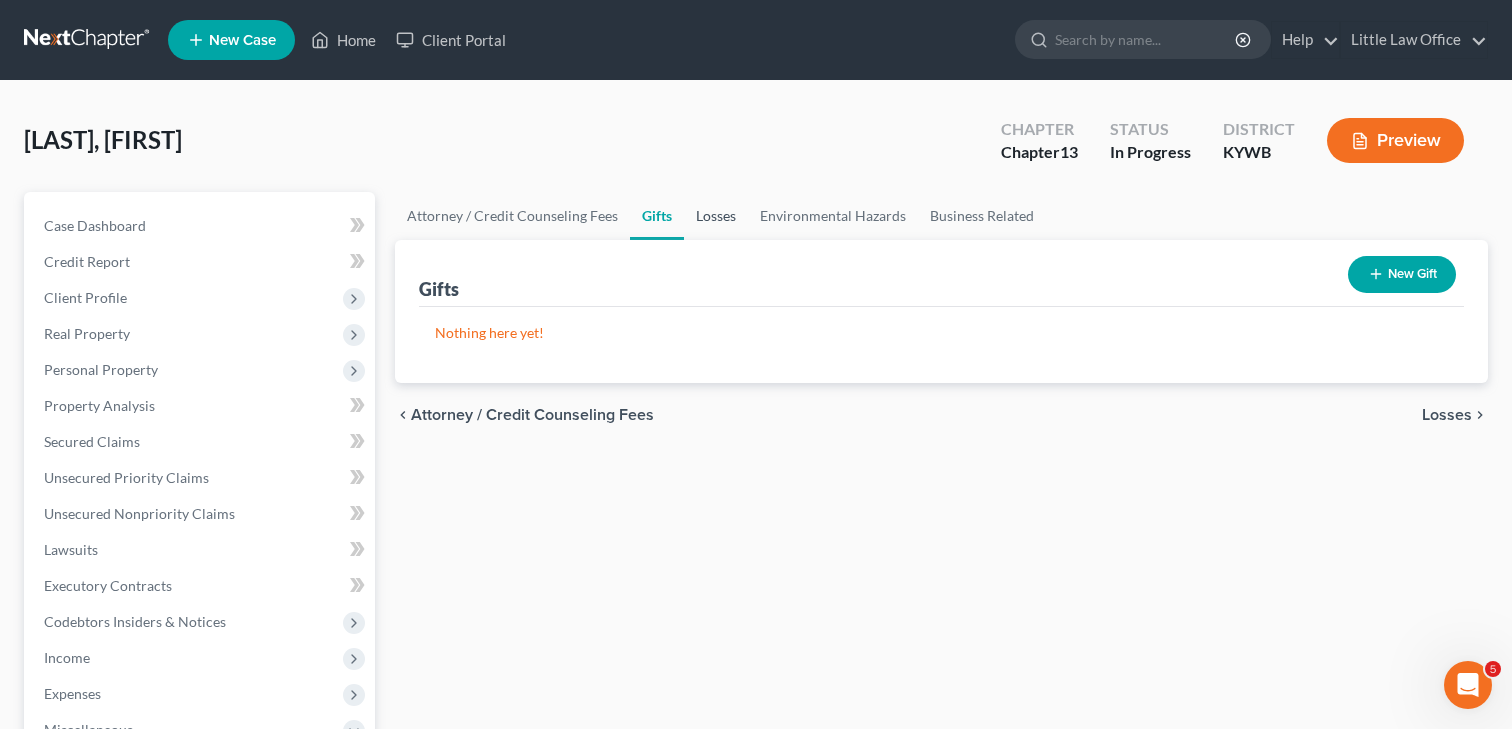 click on "Losses" at bounding box center (716, 216) 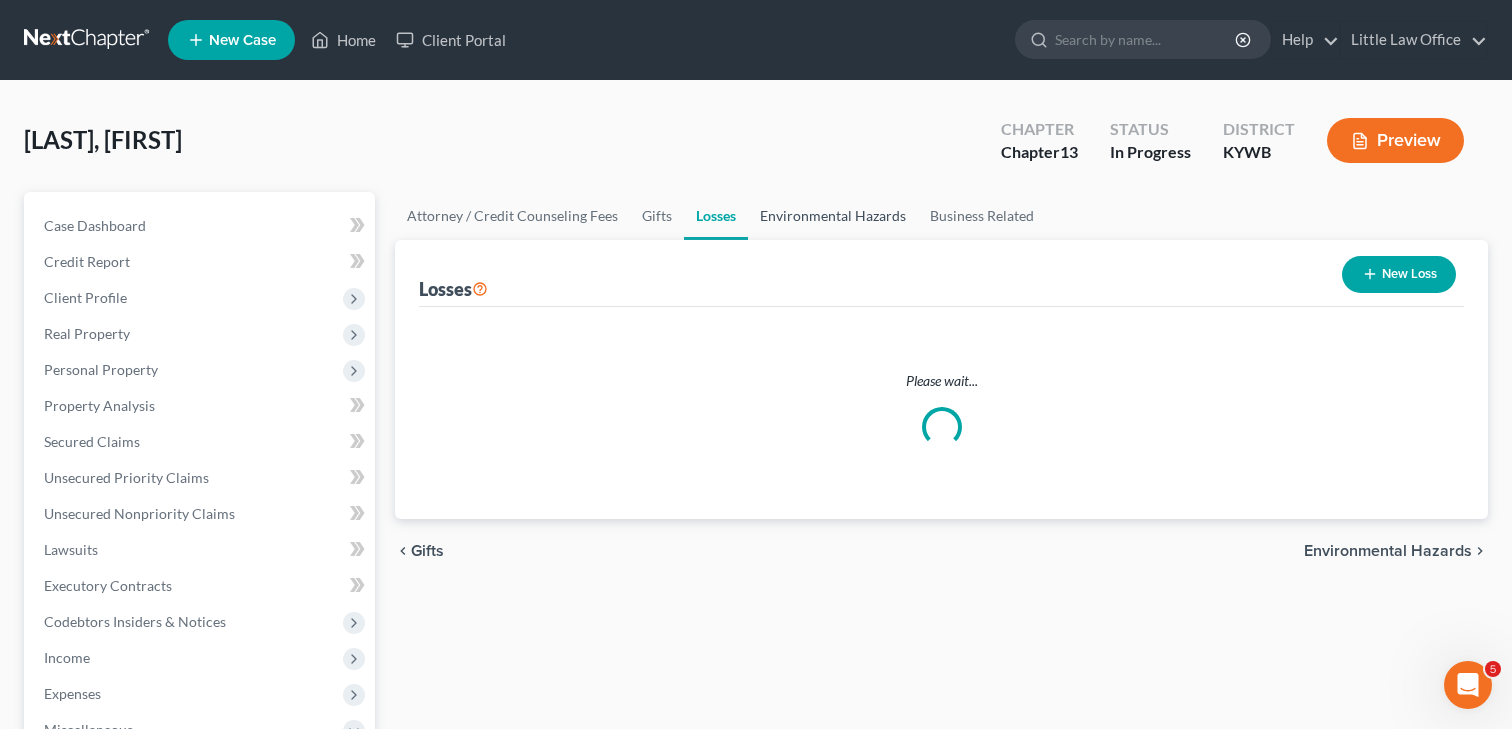 click on "Environmental Hazards" at bounding box center [833, 216] 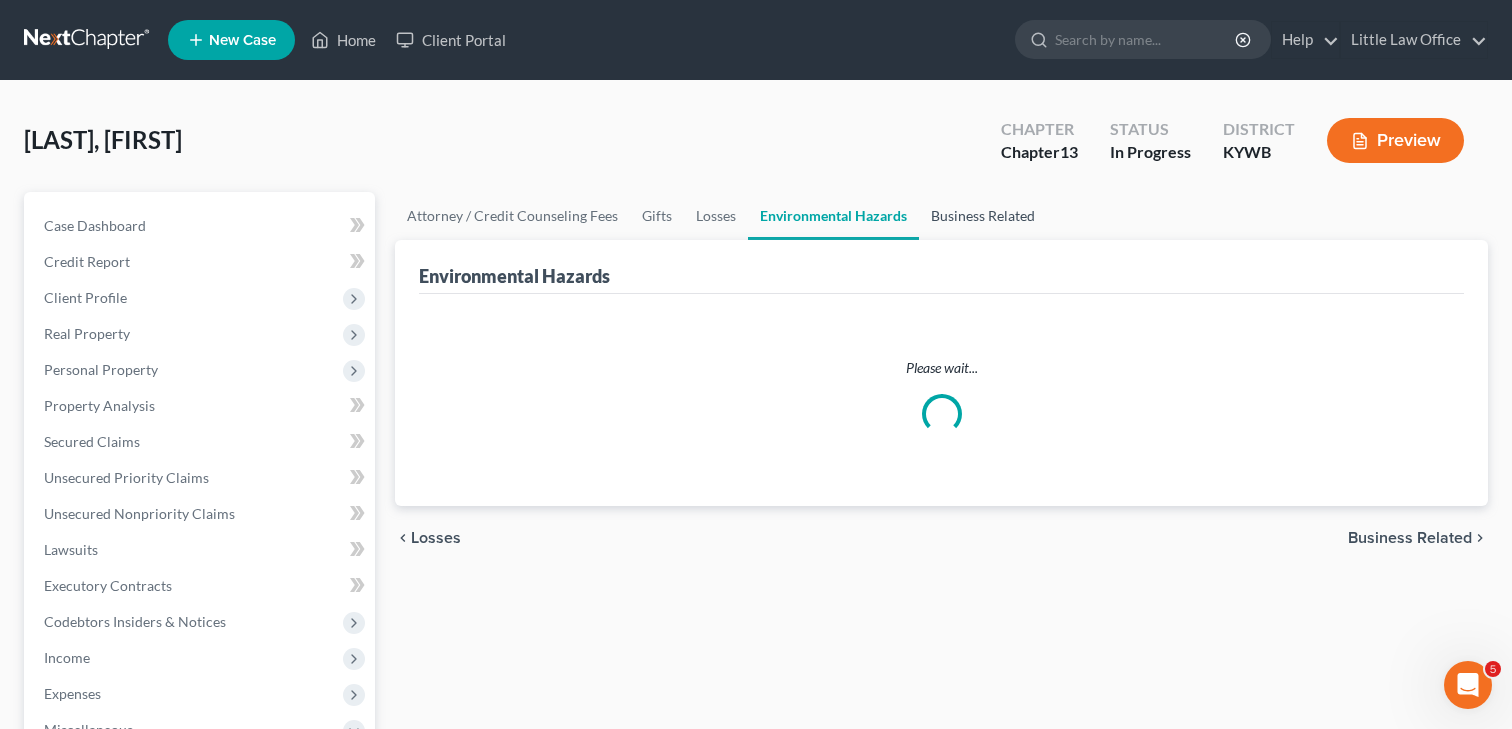 click on "Business Related" at bounding box center (983, 216) 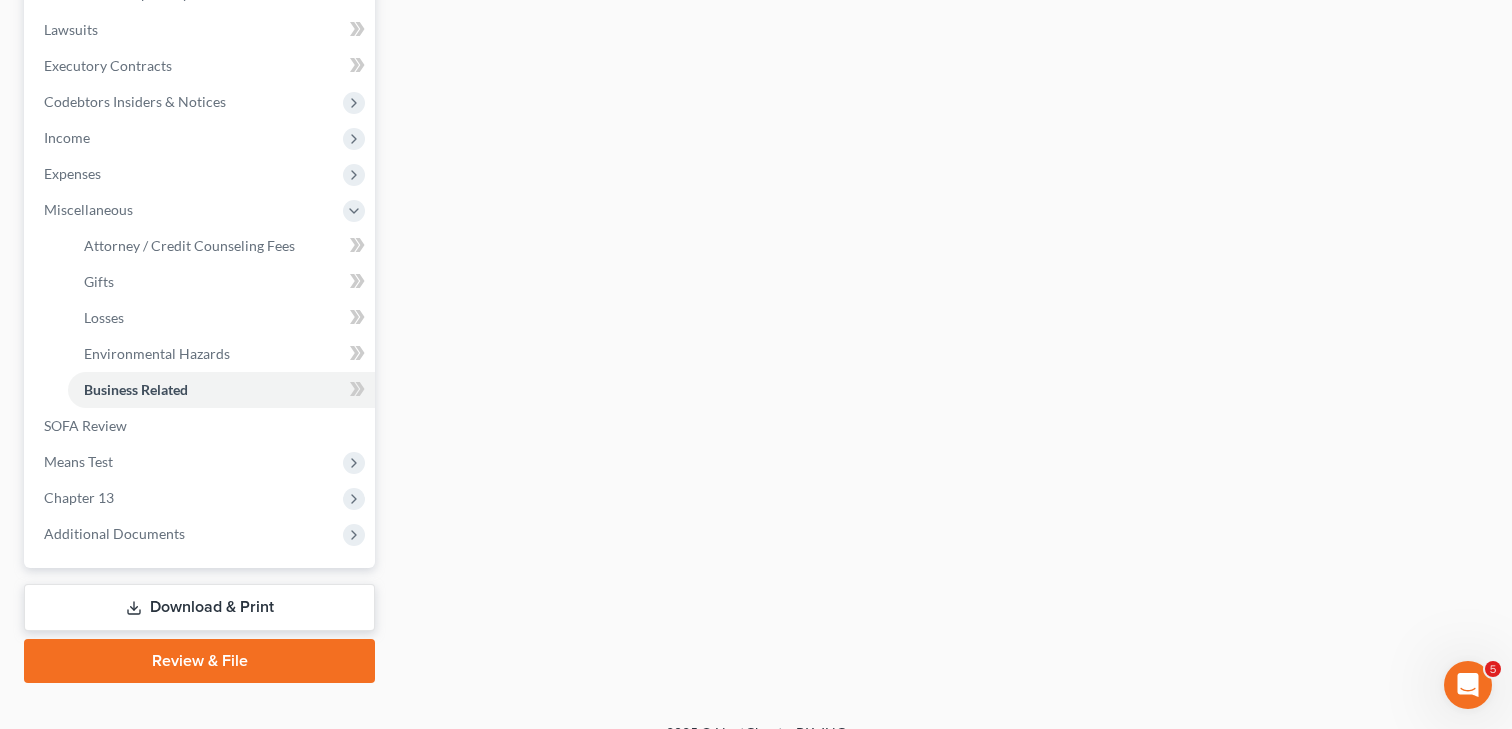 scroll, scrollTop: 523, scrollLeft: 0, axis: vertical 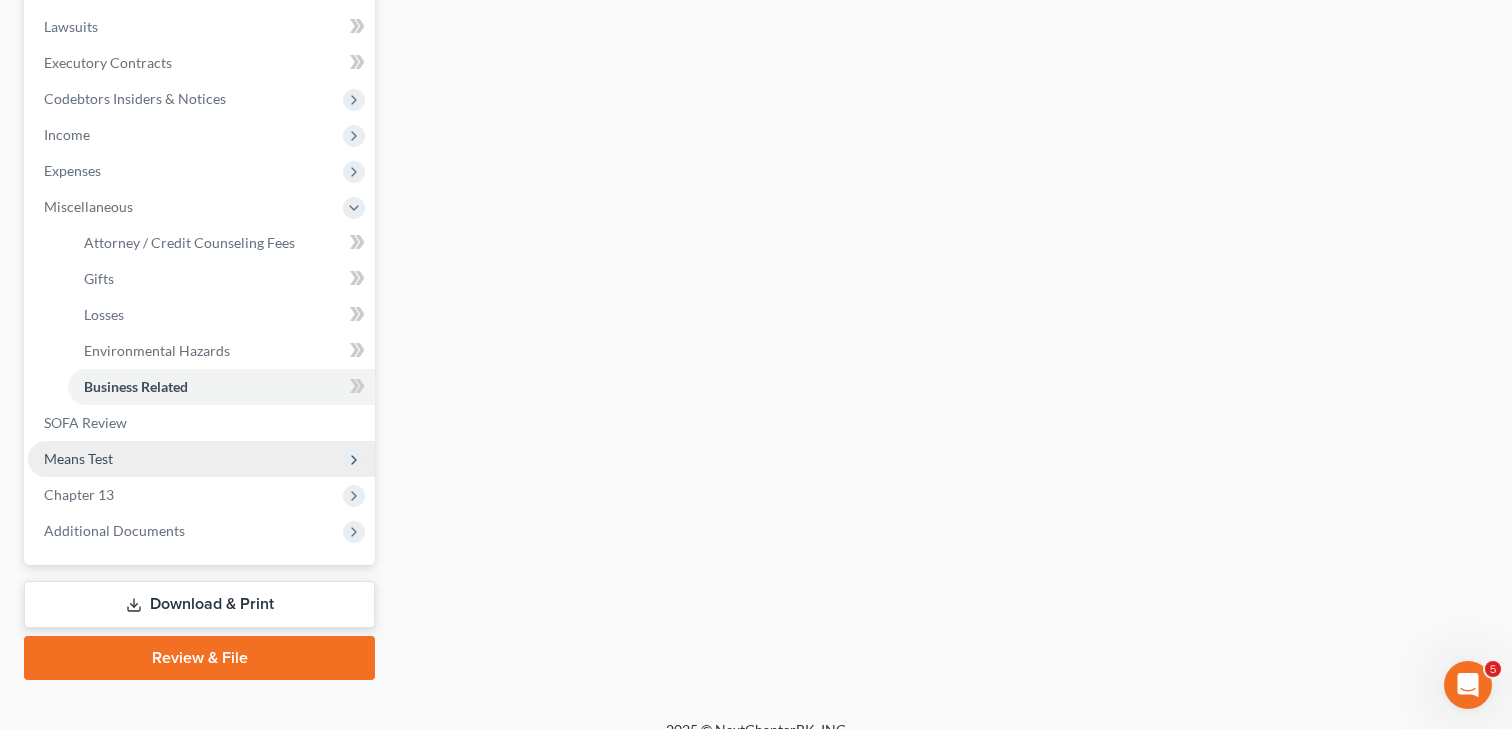 click on "Means Test" at bounding box center (201, 459) 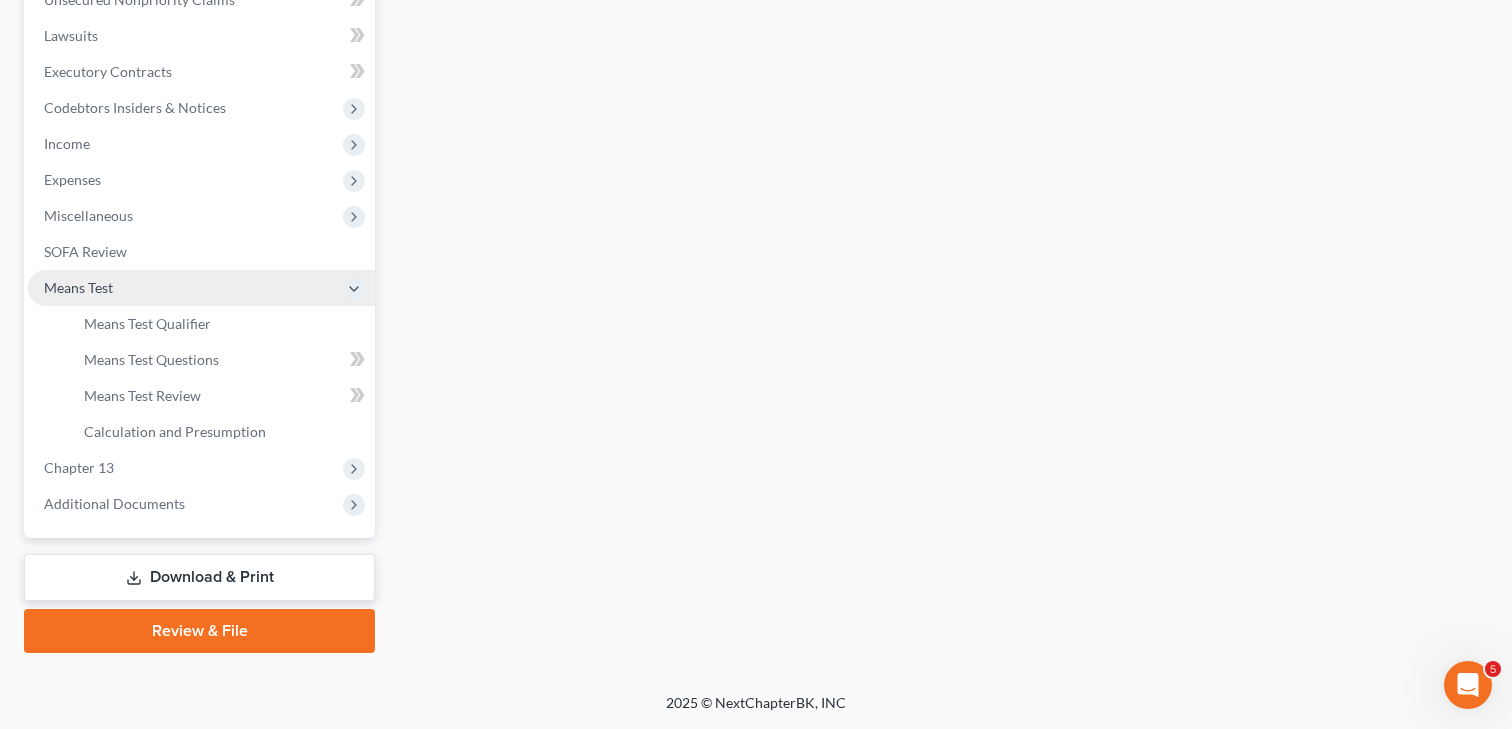 scroll, scrollTop: 512, scrollLeft: 0, axis: vertical 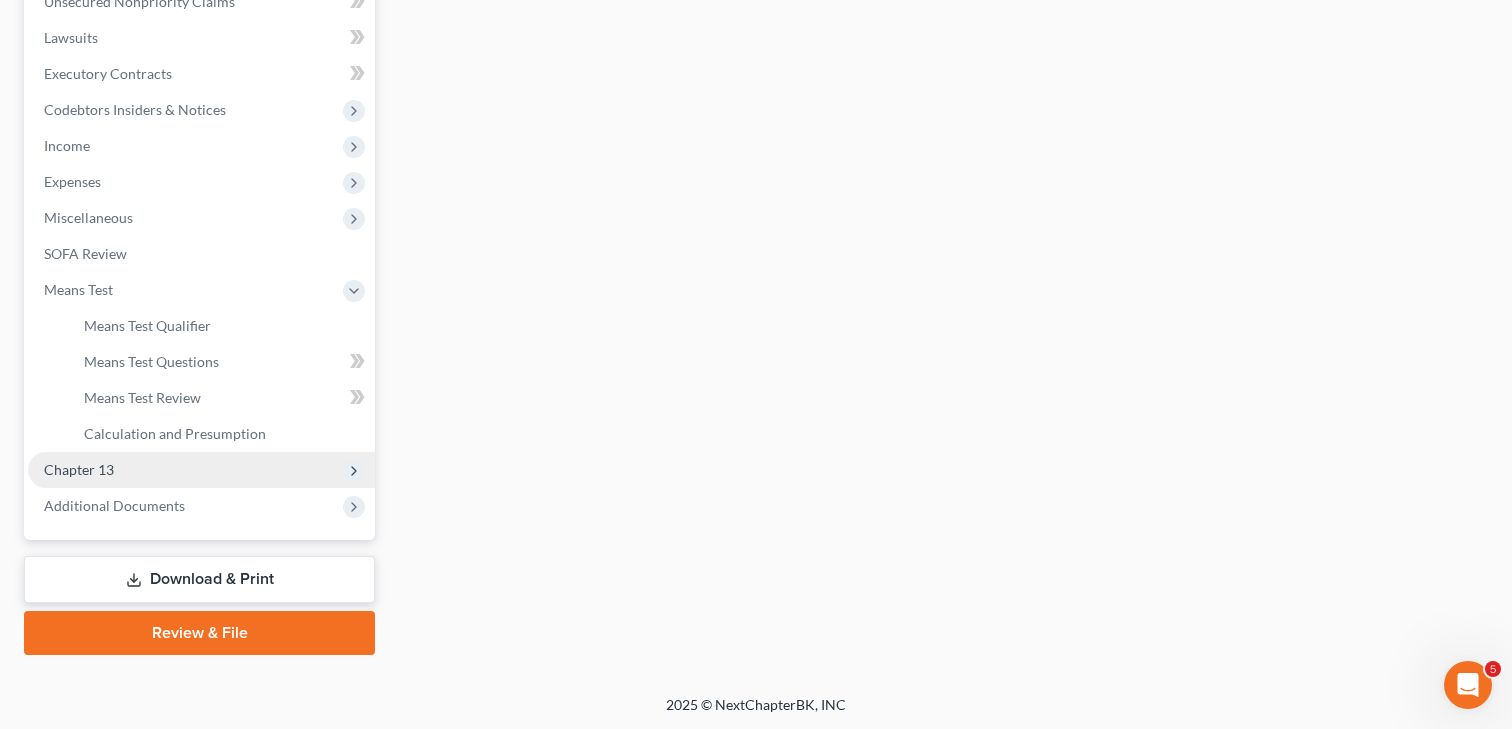click on "Chapter 13" at bounding box center [79, 469] 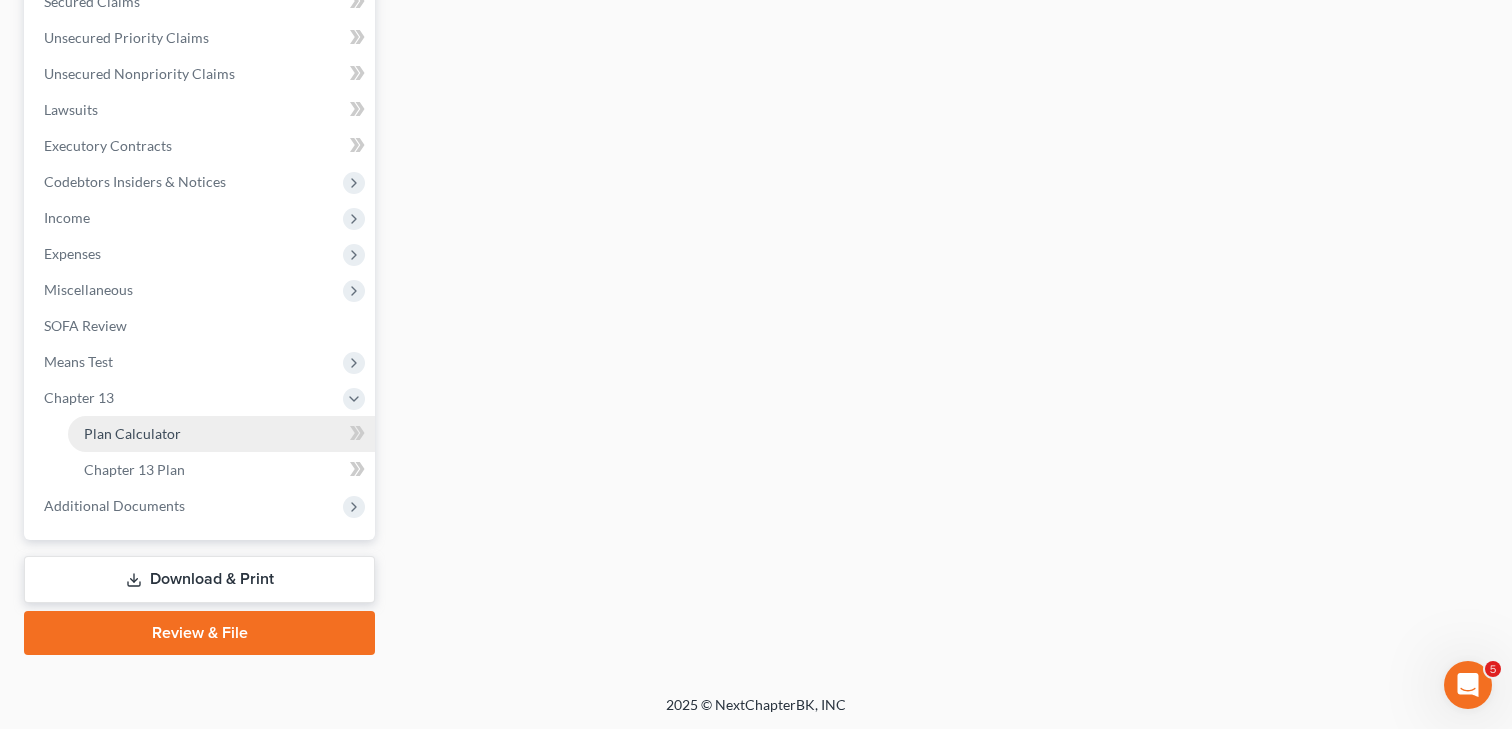 click on "Plan Calculator" at bounding box center [221, 434] 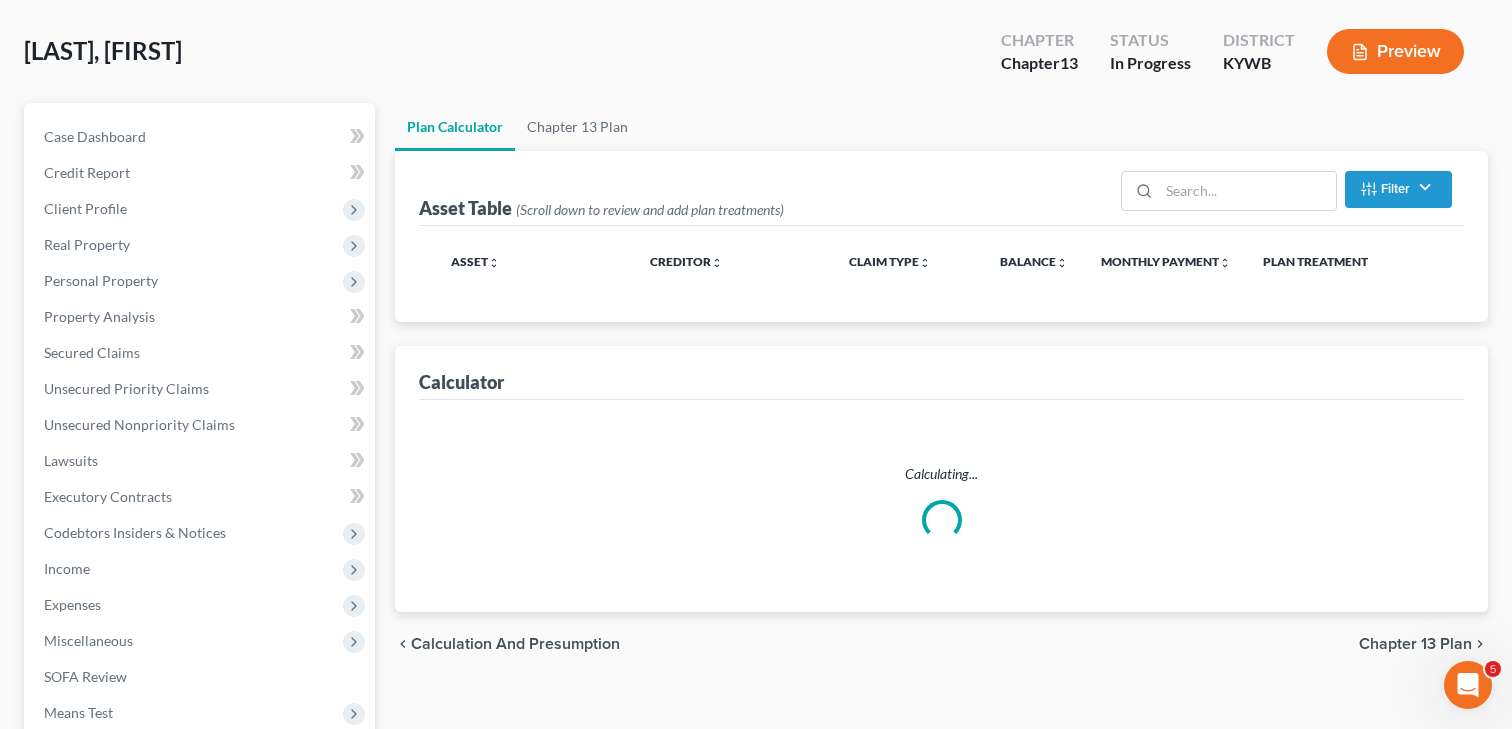 scroll, scrollTop: 0, scrollLeft: 0, axis: both 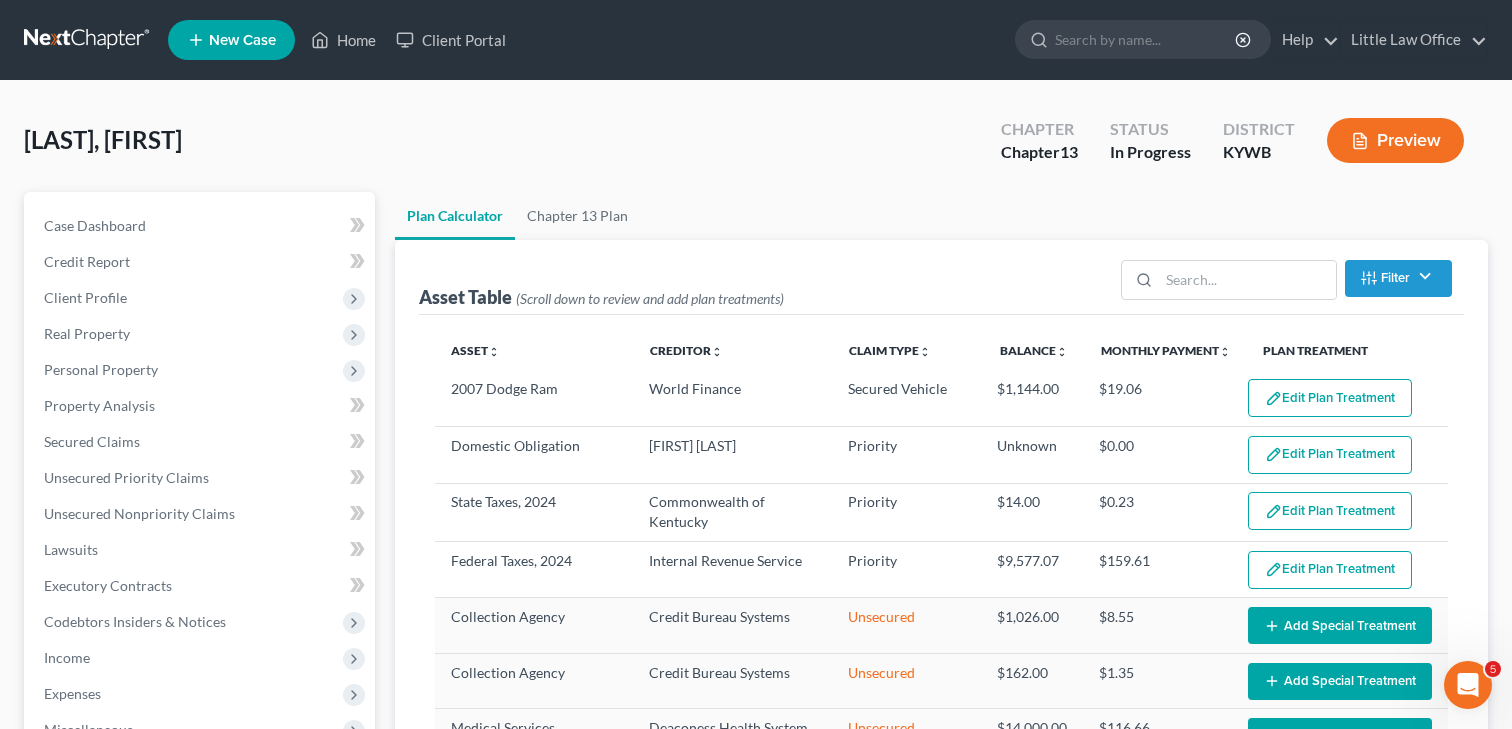 select on "59" 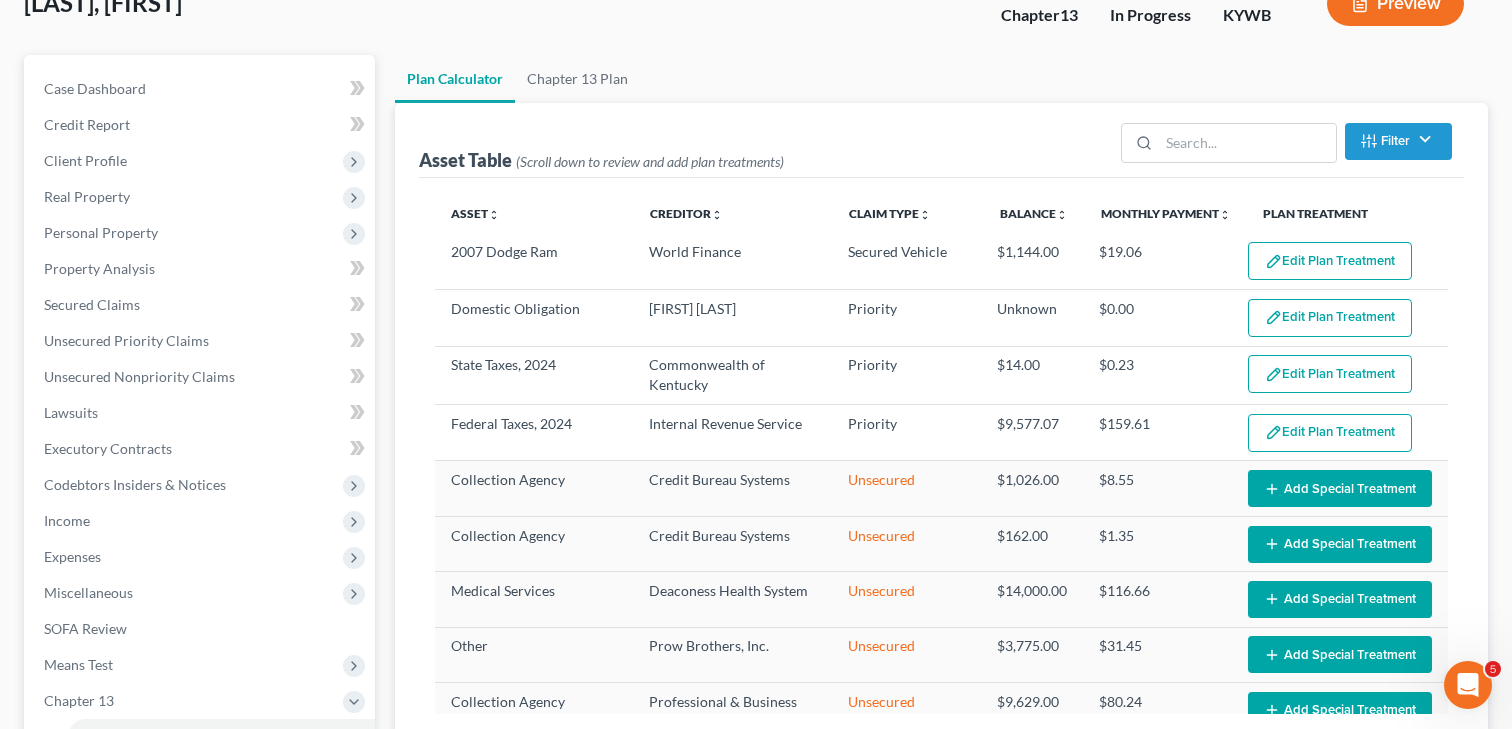 scroll, scrollTop: 150, scrollLeft: 0, axis: vertical 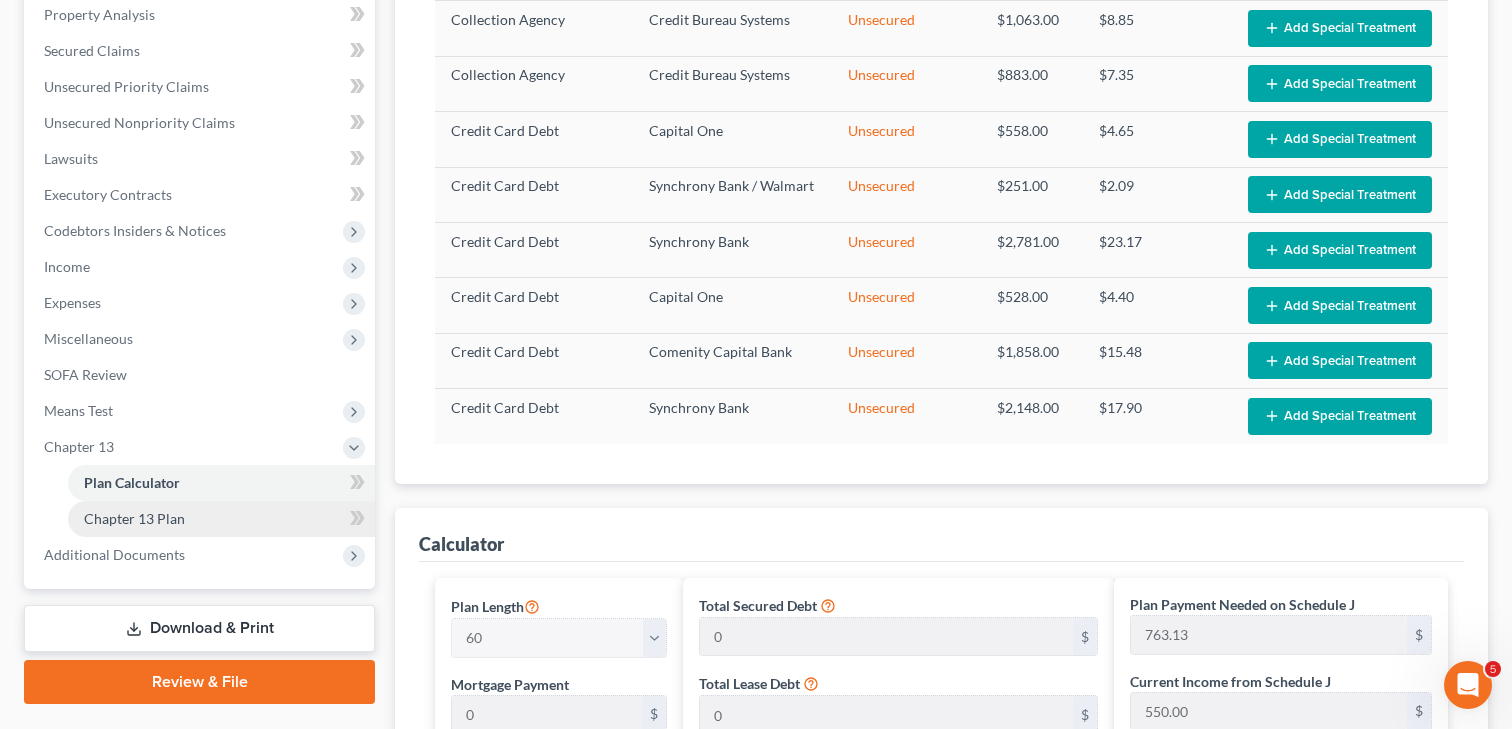 click on "Chapter 13 Plan" at bounding box center (221, 519) 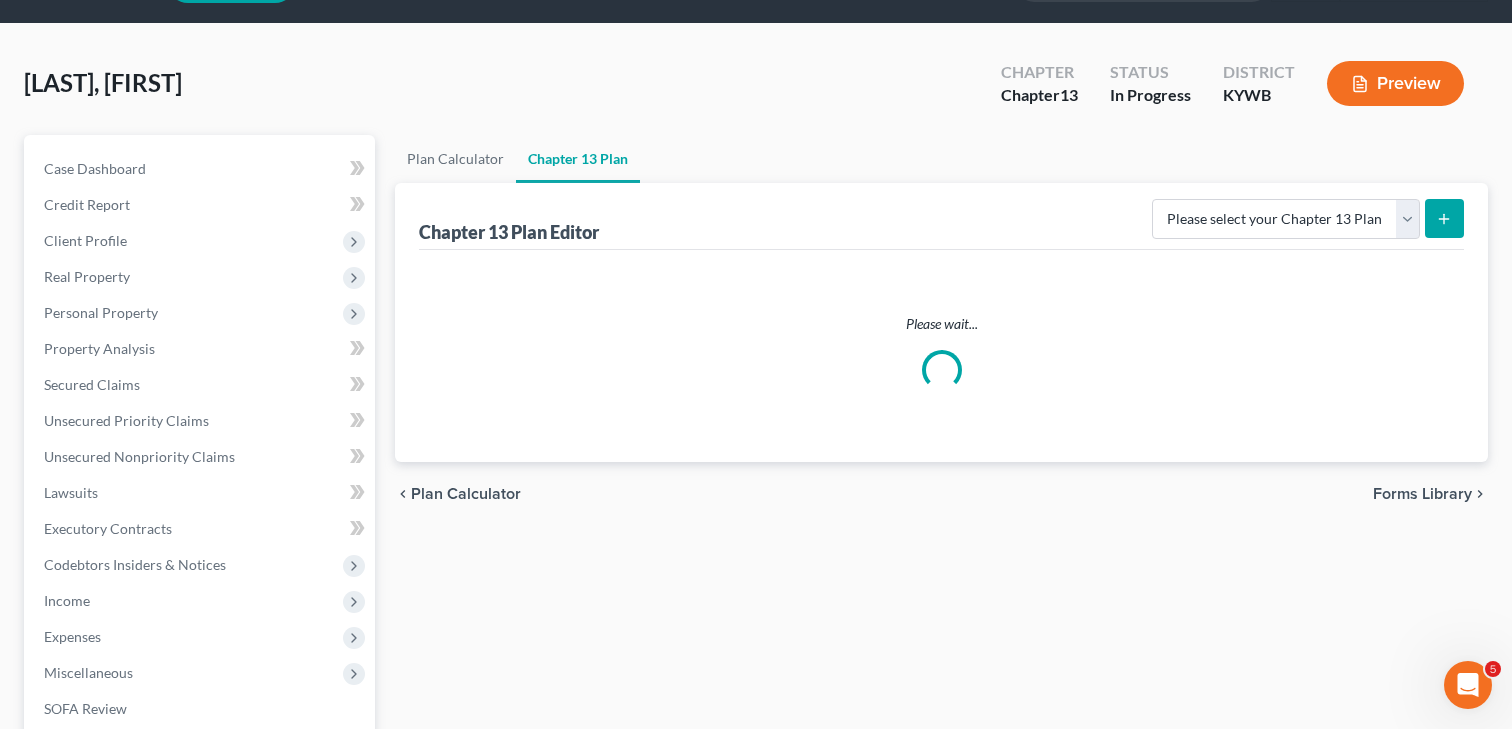 scroll, scrollTop: 0, scrollLeft: 0, axis: both 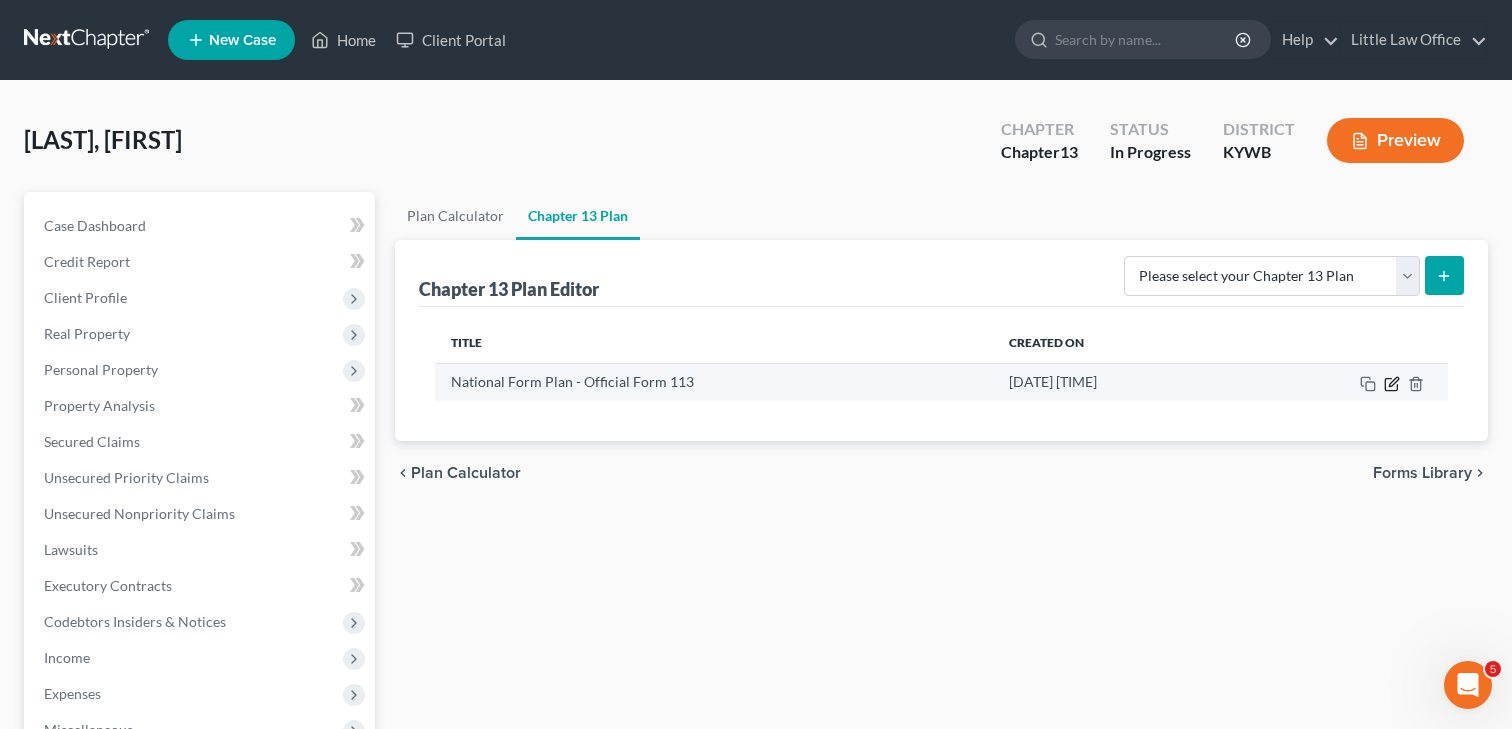 click 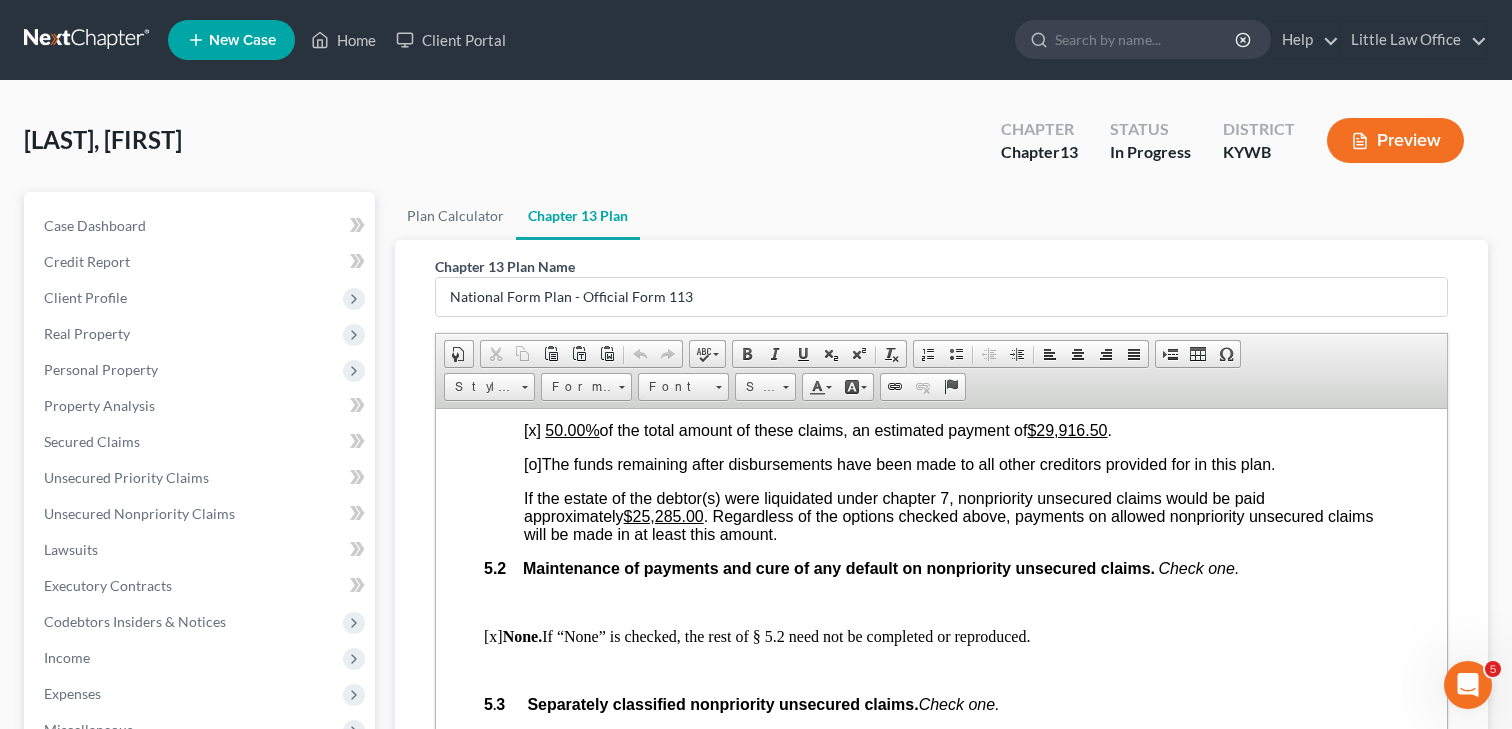 scroll, scrollTop: 4436, scrollLeft: 0, axis: vertical 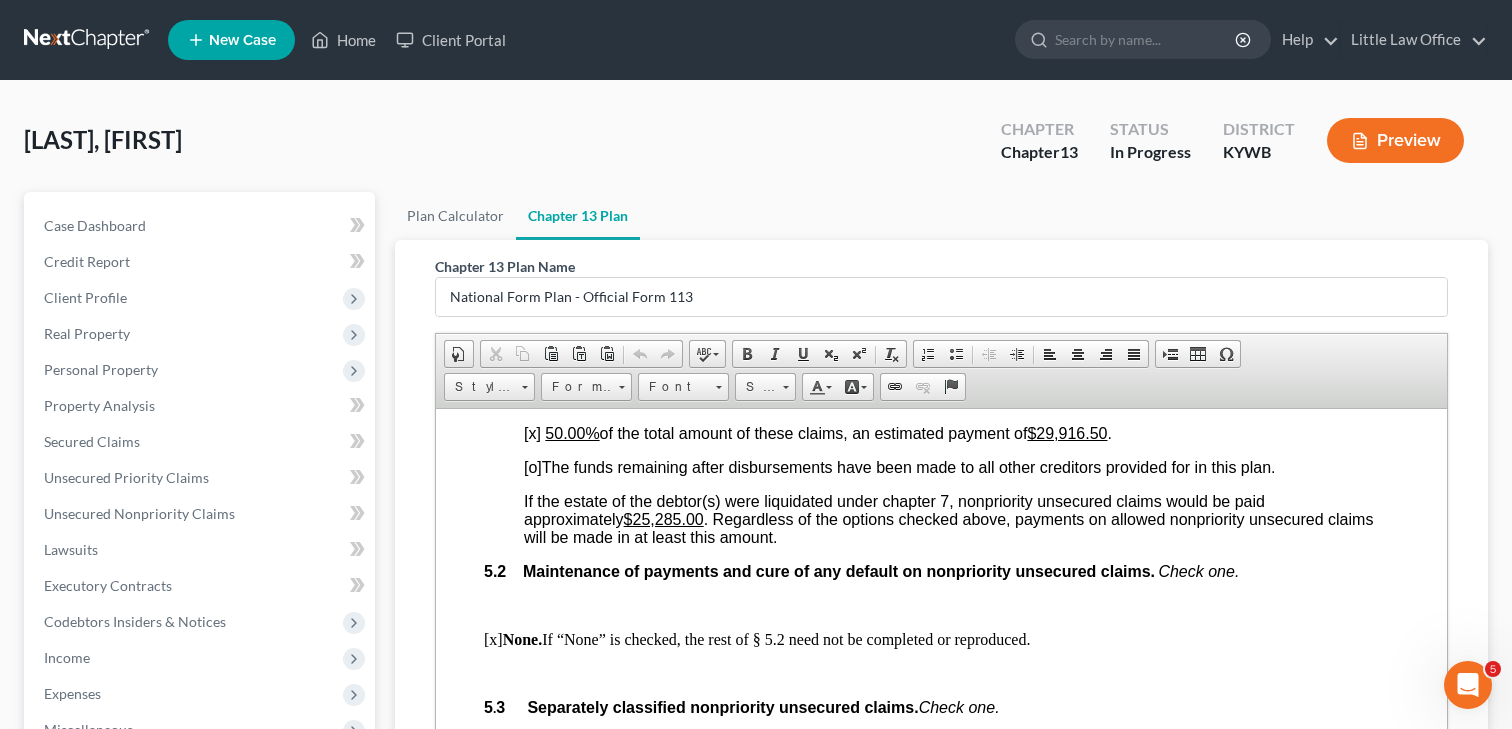 click on "[x]   [PERCENTAGE]%   of the total amount of these claims, an estimated payment of   [PRICE] ." at bounding box center (961, 433) 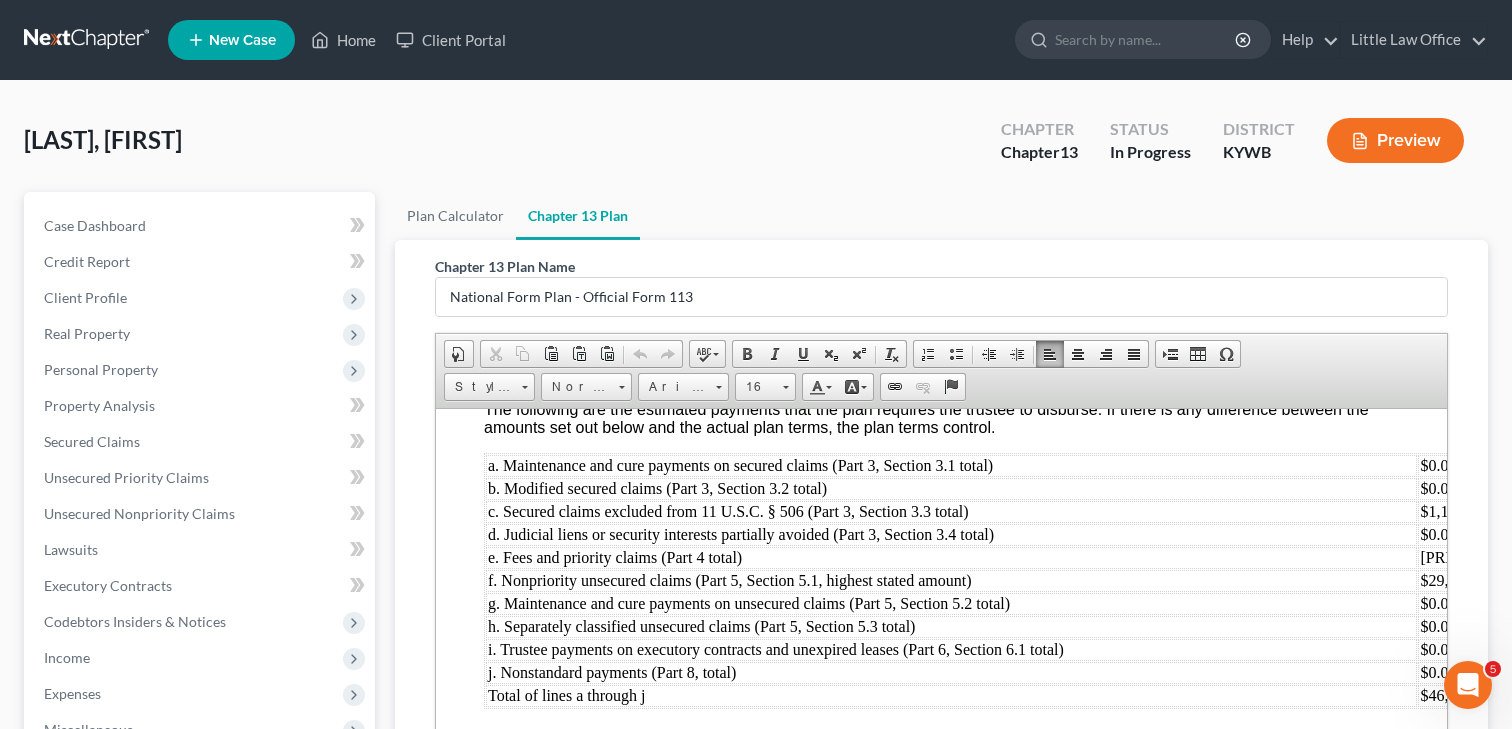 scroll, scrollTop: 6611, scrollLeft: 0, axis: vertical 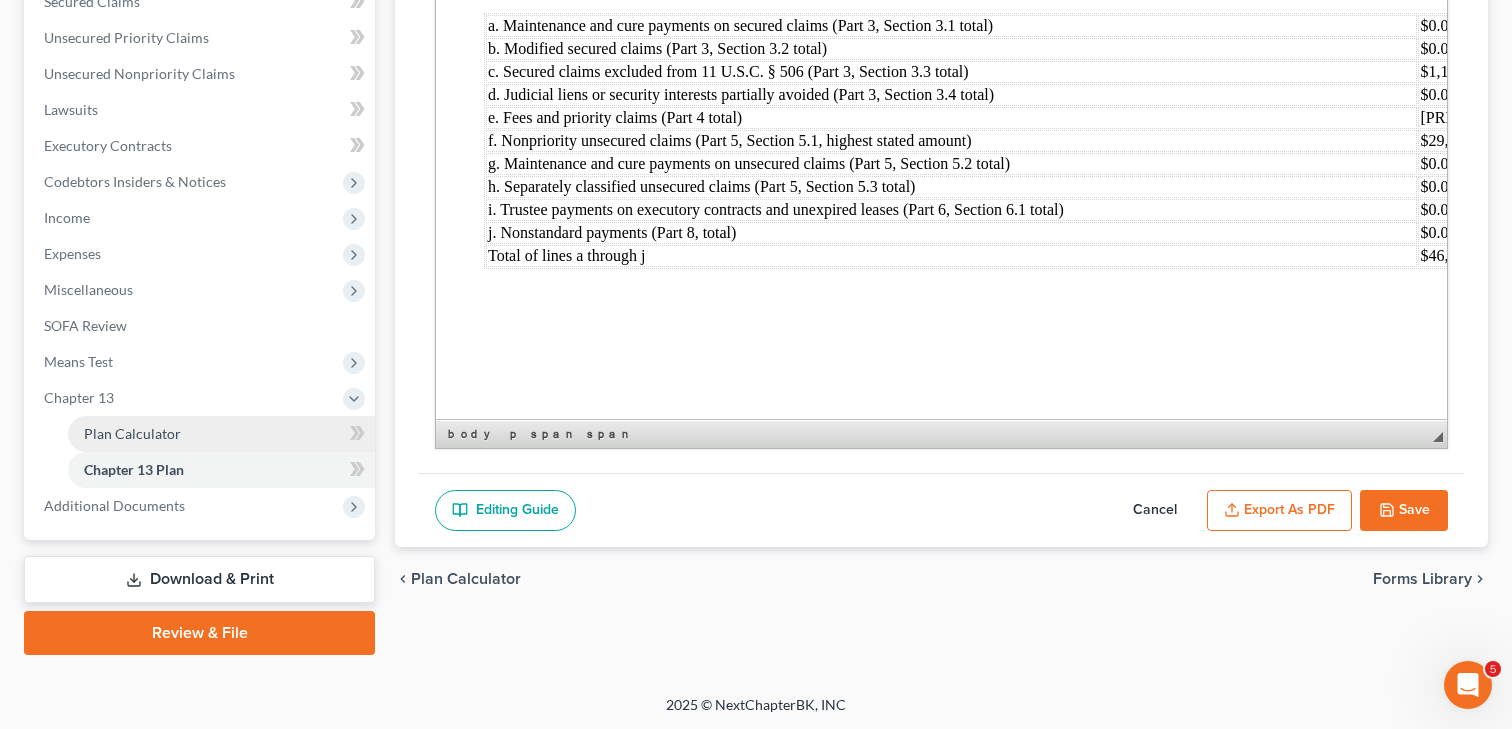 click on "Plan Calculator" at bounding box center (221, 434) 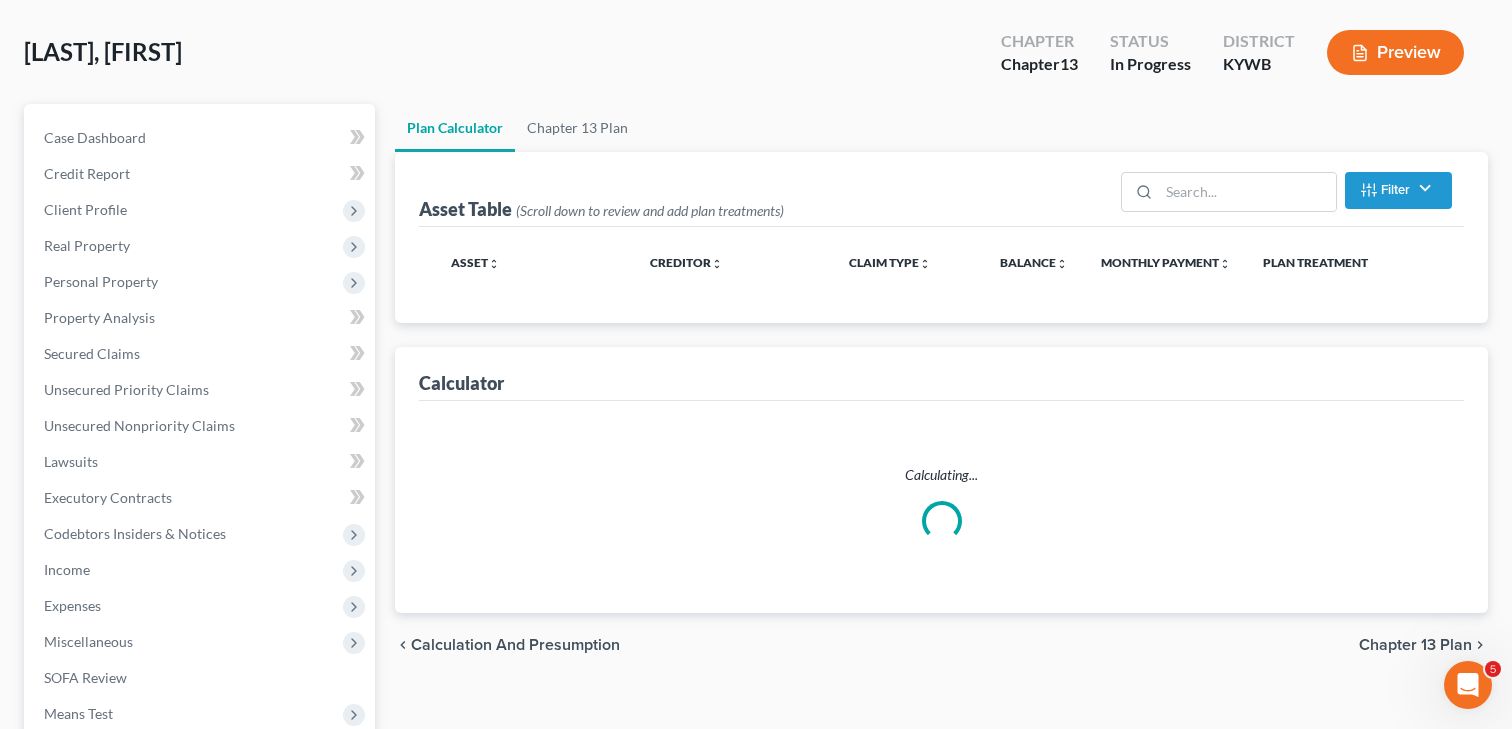 scroll, scrollTop: 0, scrollLeft: 0, axis: both 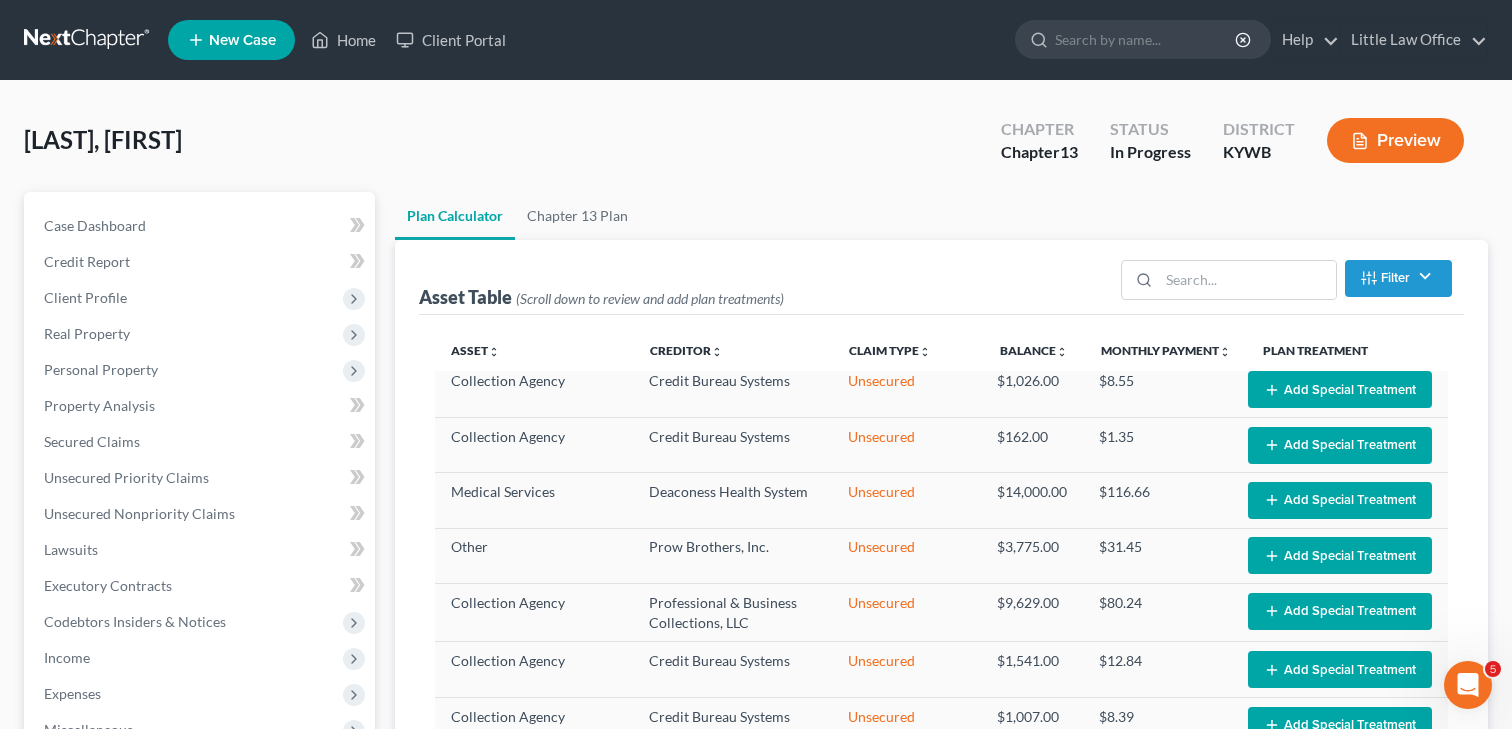 select on "59" 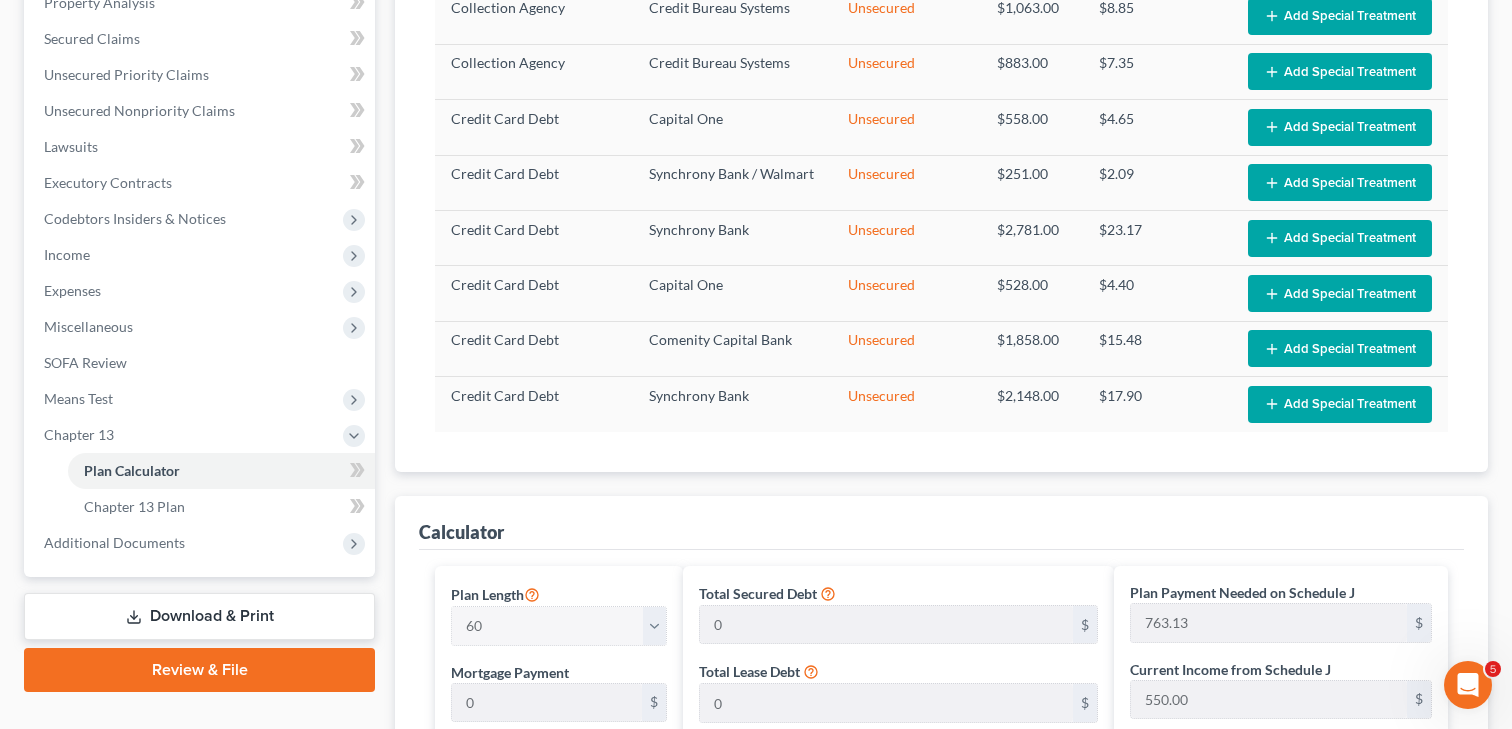 scroll, scrollTop: 390, scrollLeft: 0, axis: vertical 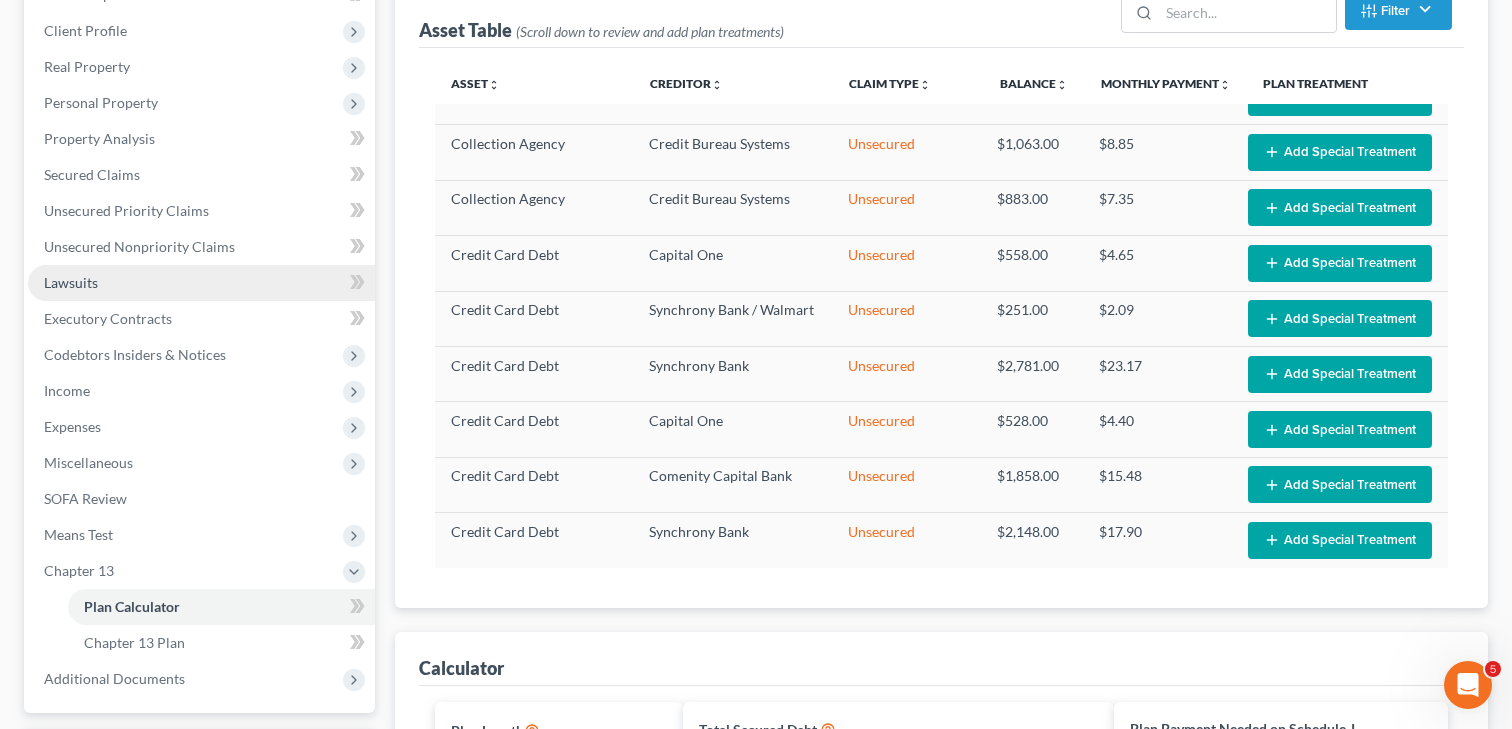 click on "Lawsuits" at bounding box center [201, 283] 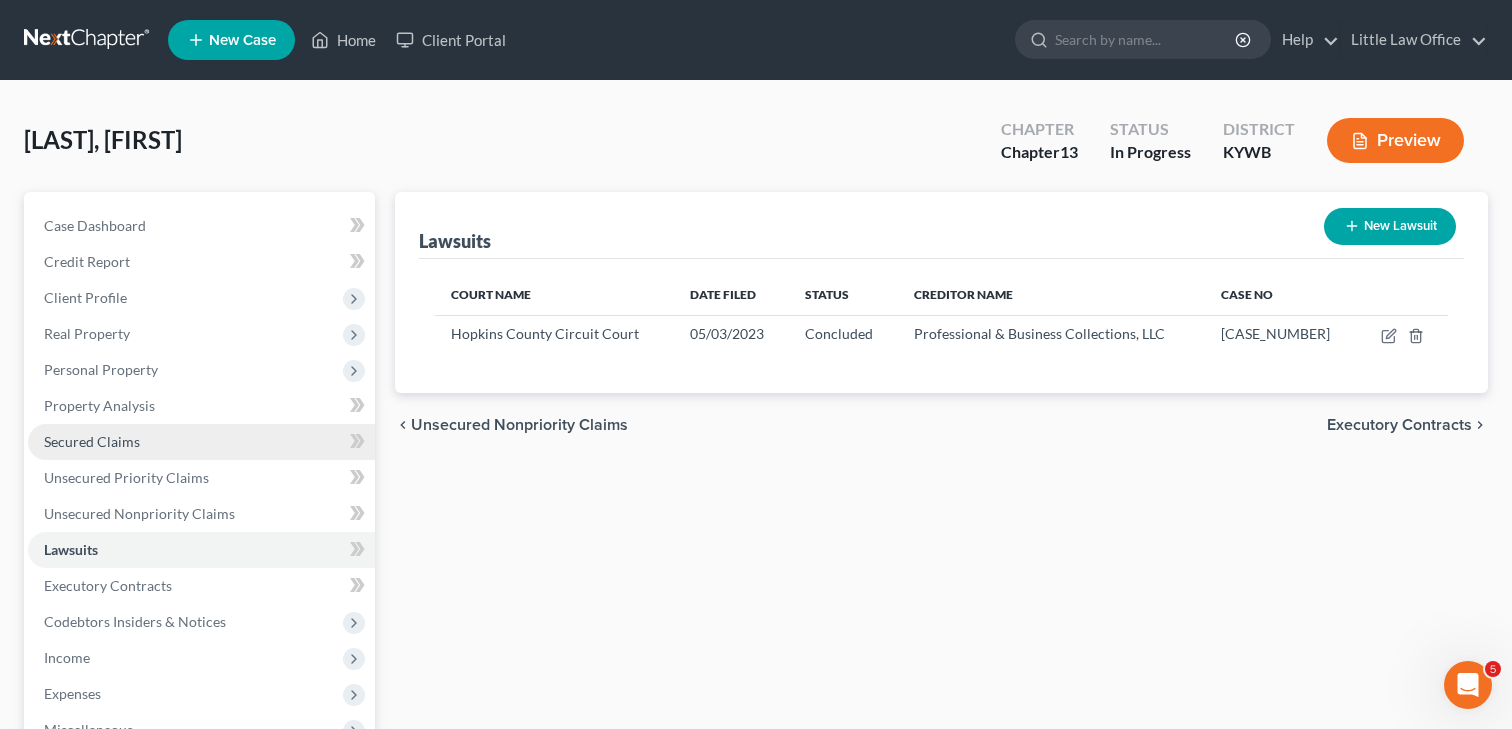 scroll, scrollTop: 0, scrollLeft: 0, axis: both 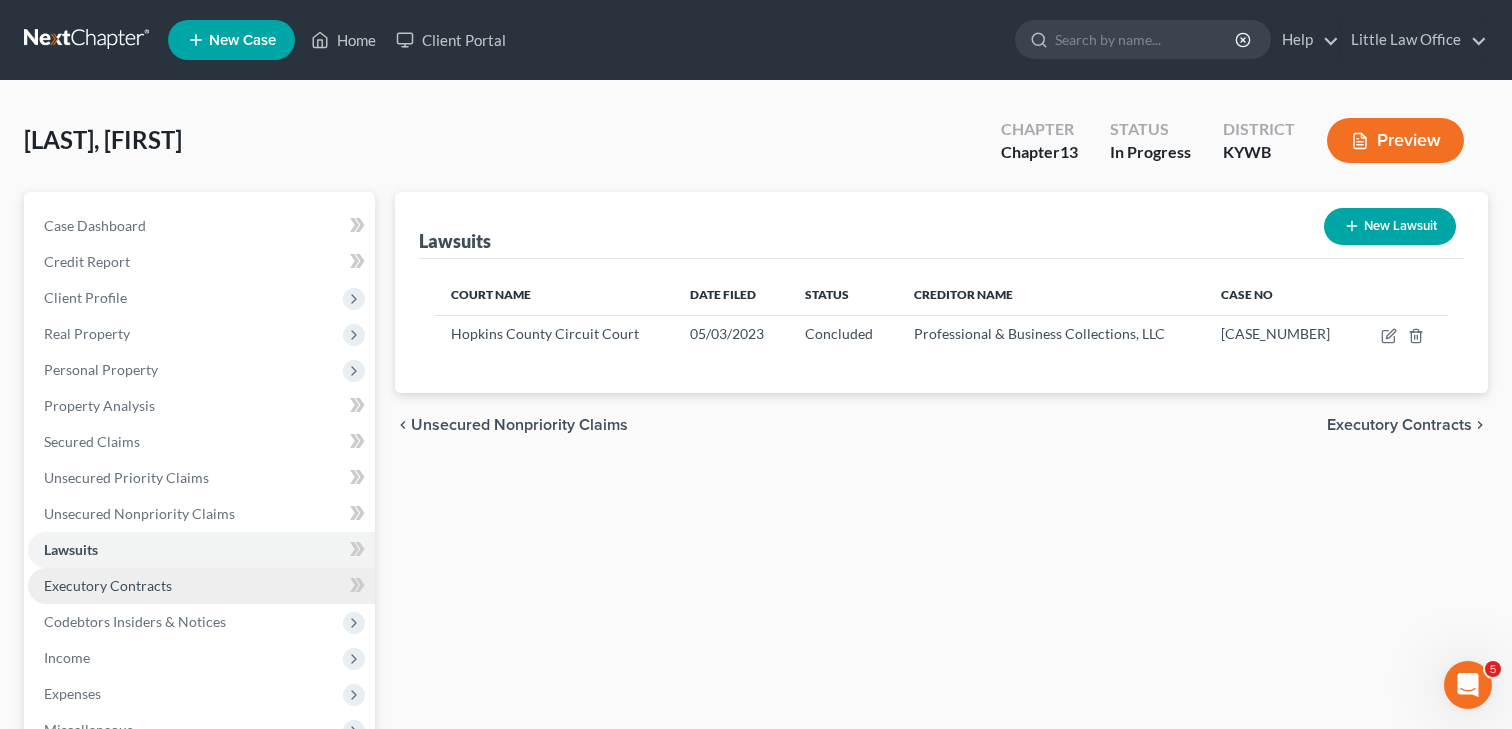 click on "Executory Contracts" at bounding box center (201, 586) 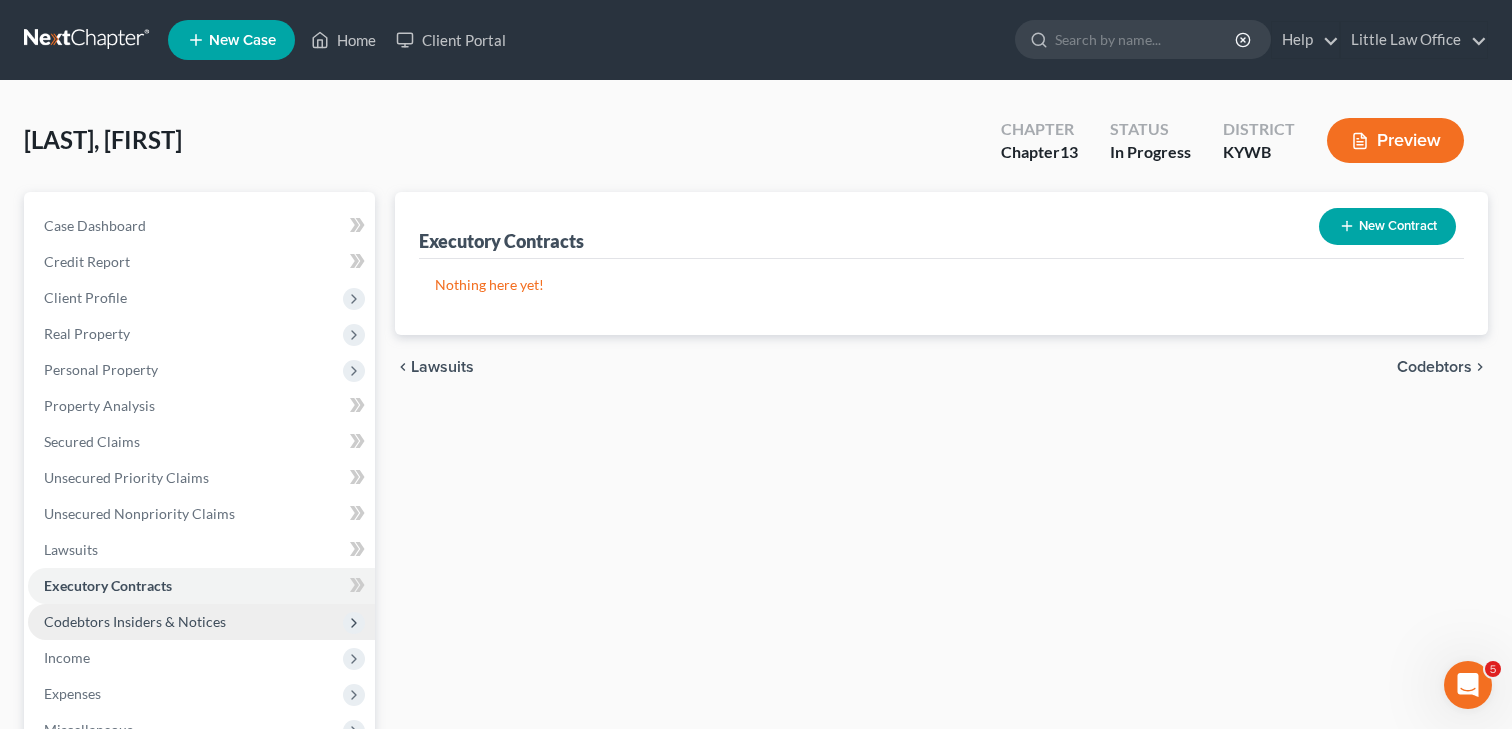 click on "Codebtors Insiders & Notices" at bounding box center (135, 621) 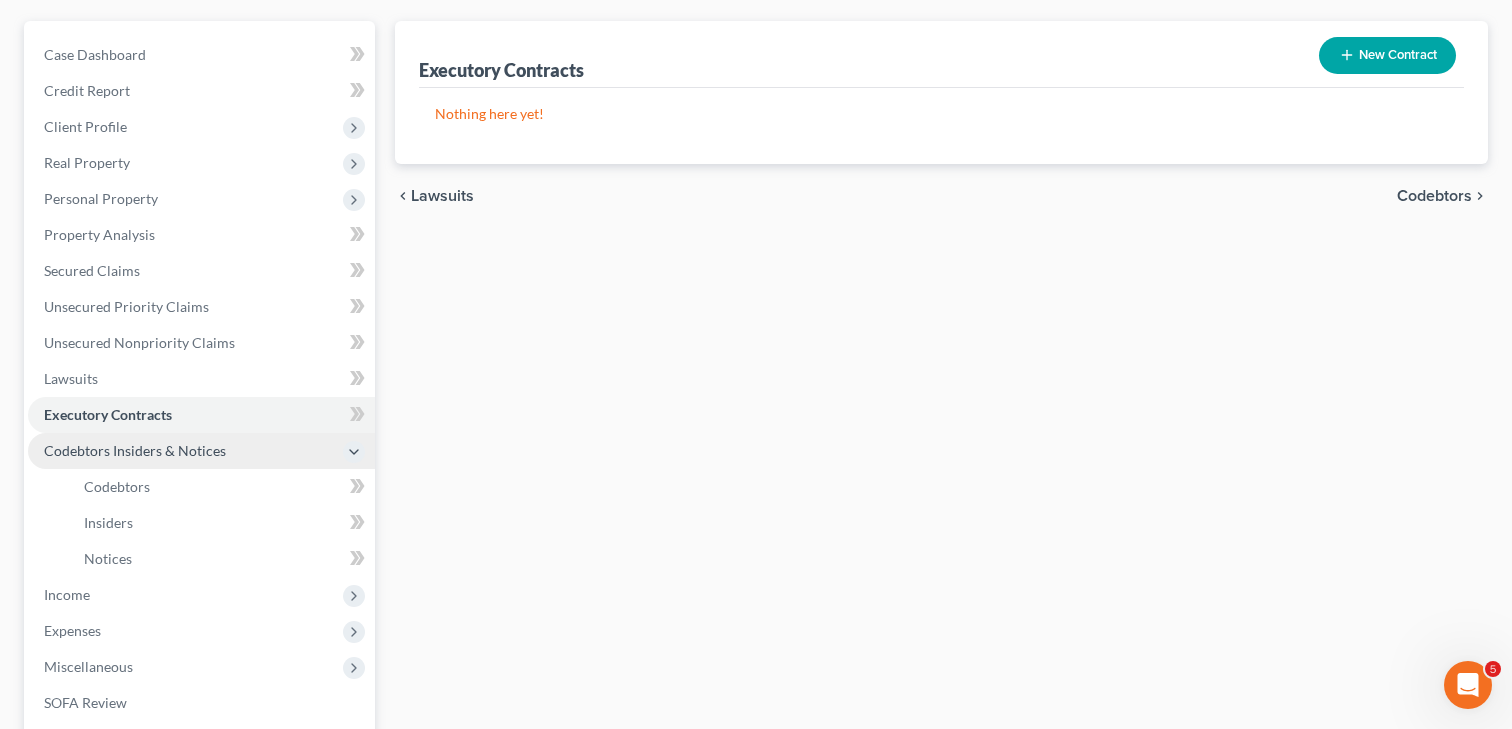 scroll, scrollTop: 176, scrollLeft: 0, axis: vertical 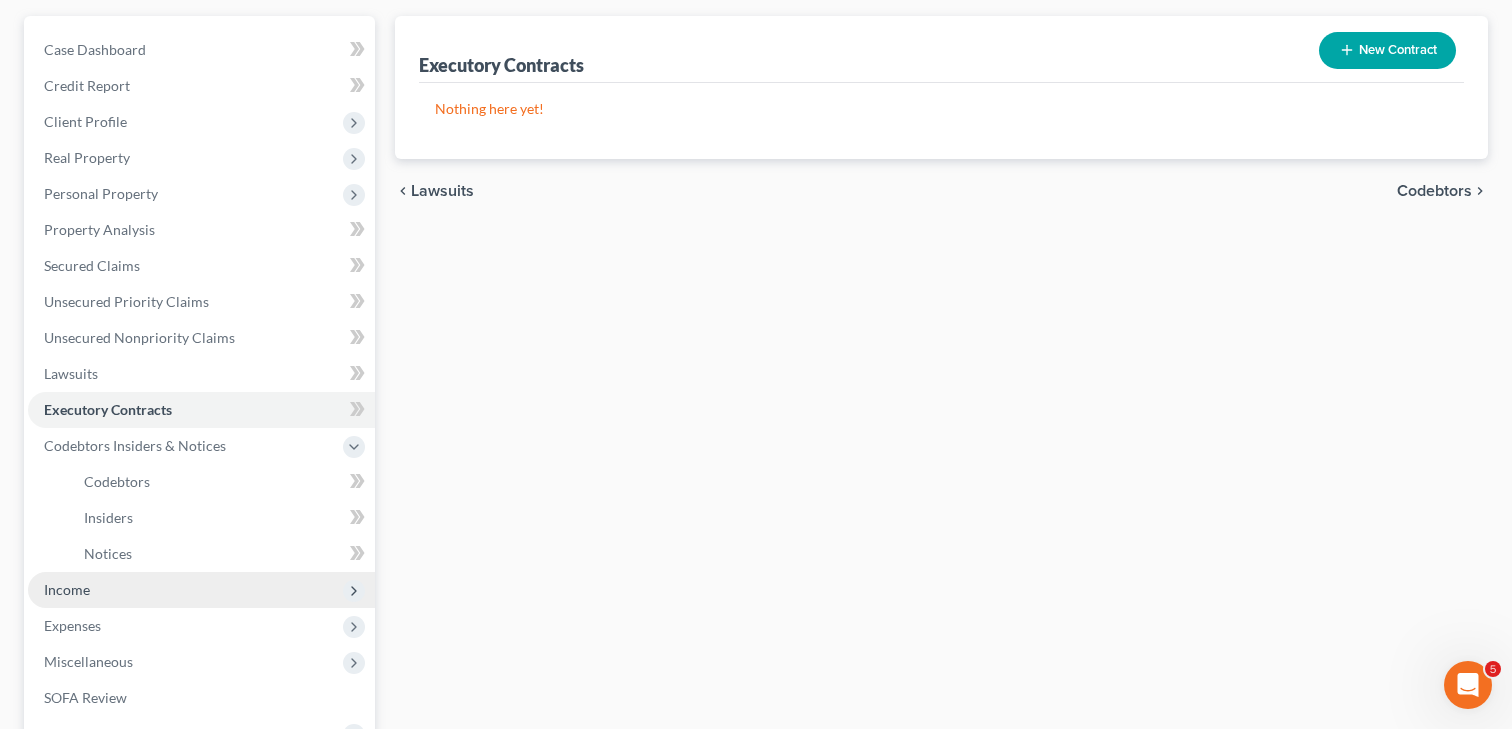 click on "Income" at bounding box center [201, 590] 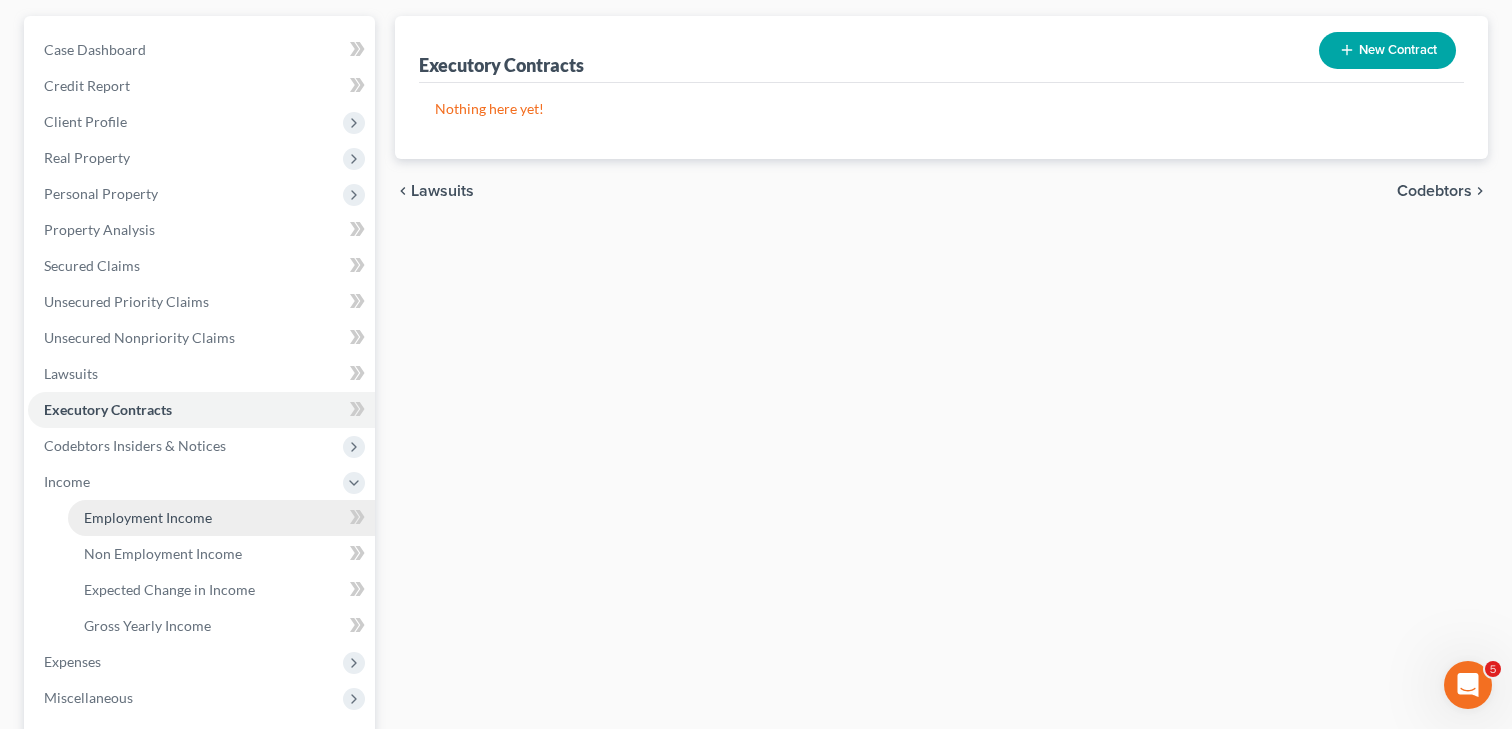 click on "Employment Income" at bounding box center [148, 517] 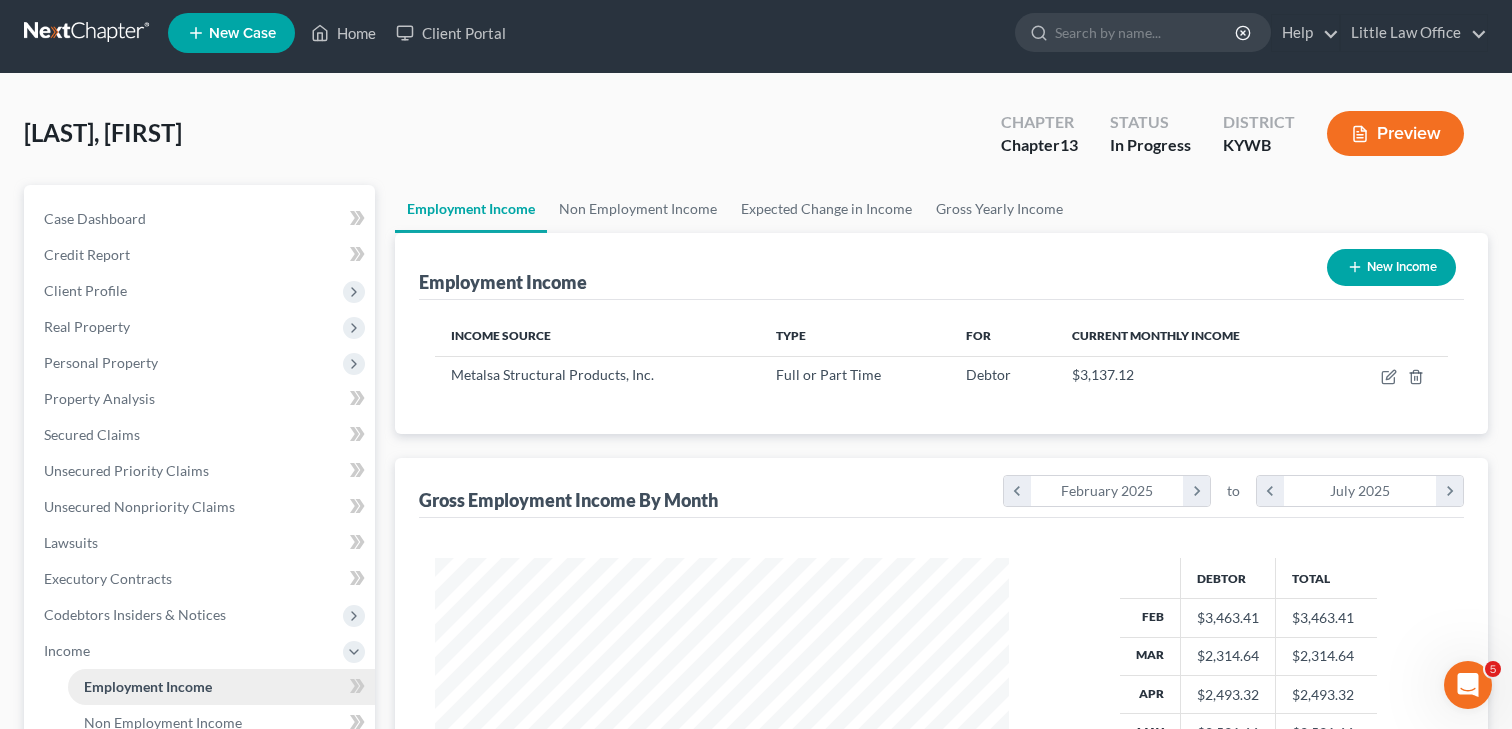 scroll, scrollTop: 0, scrollLeft: 0, axis: both 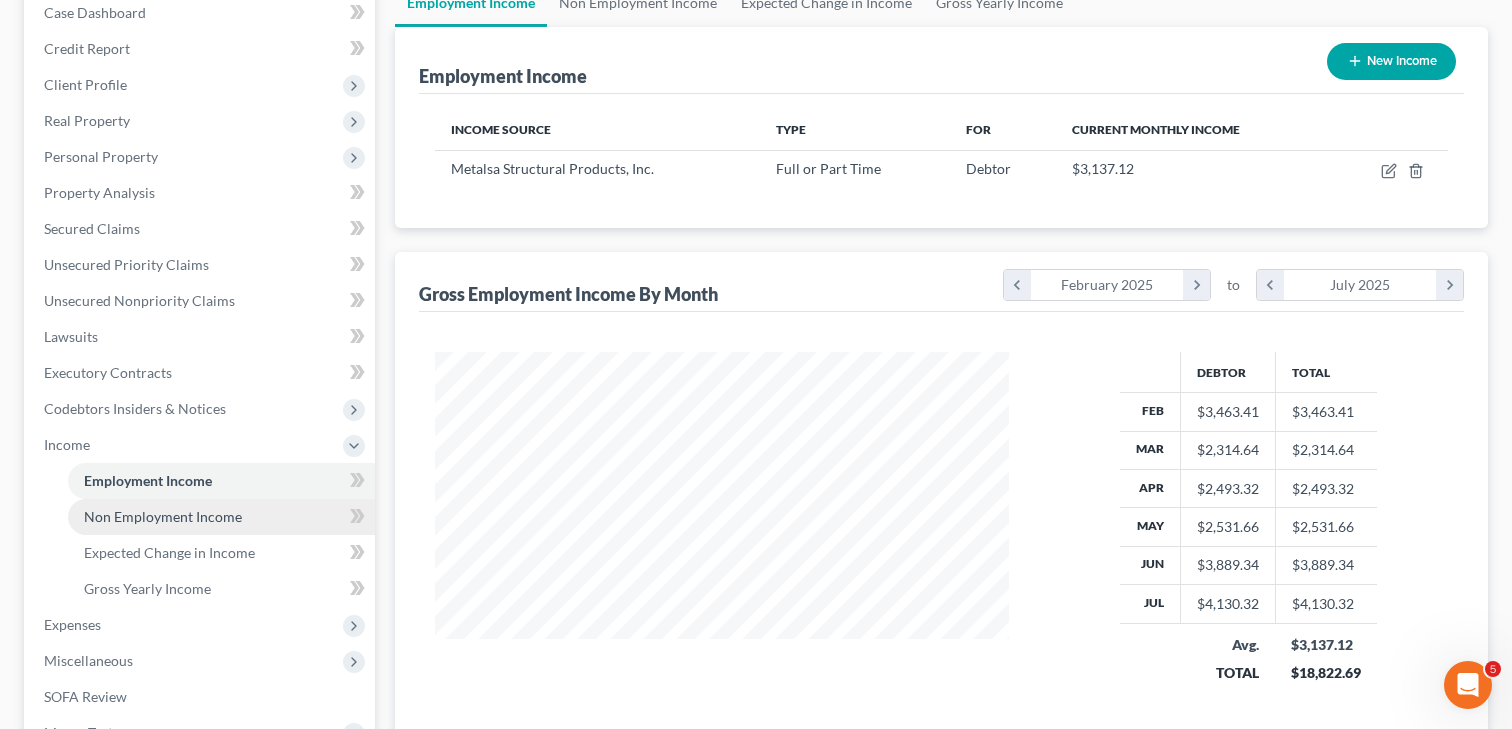 click on "Non Employment Income" at bounding box center (163, 516) 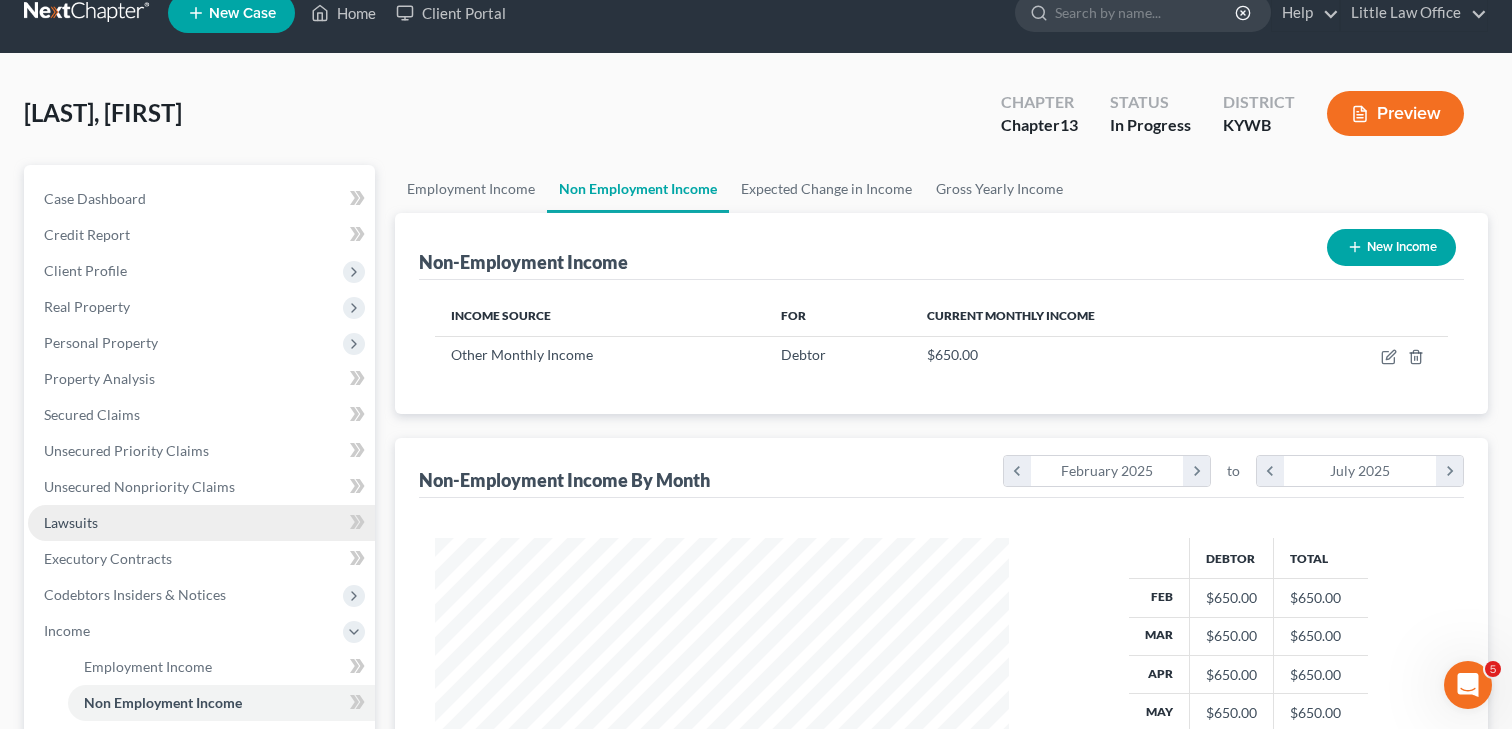 scroll, scrollTop: 0, scrollLeft: 0, axis: both 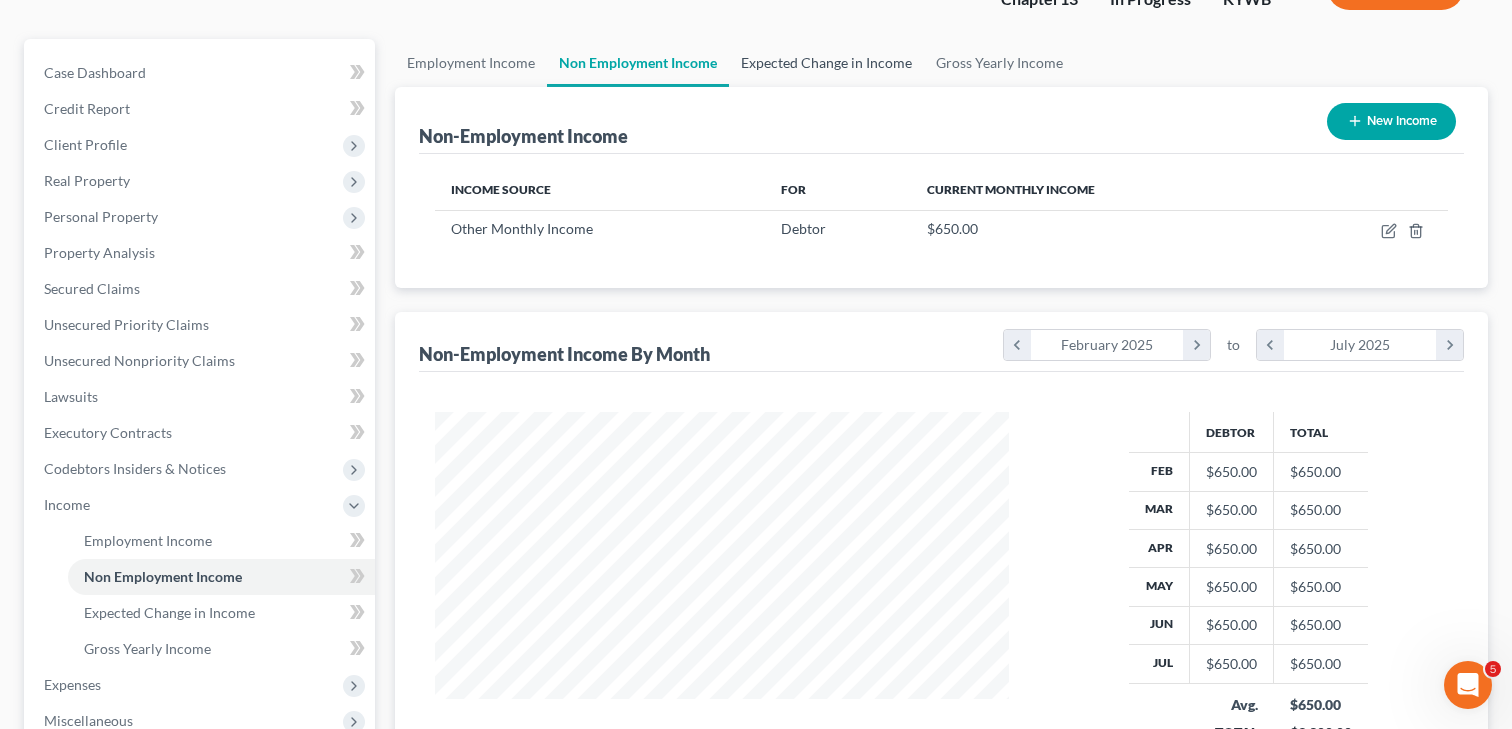 click on "Expected Change in Income" at bounding box center (826, 63) 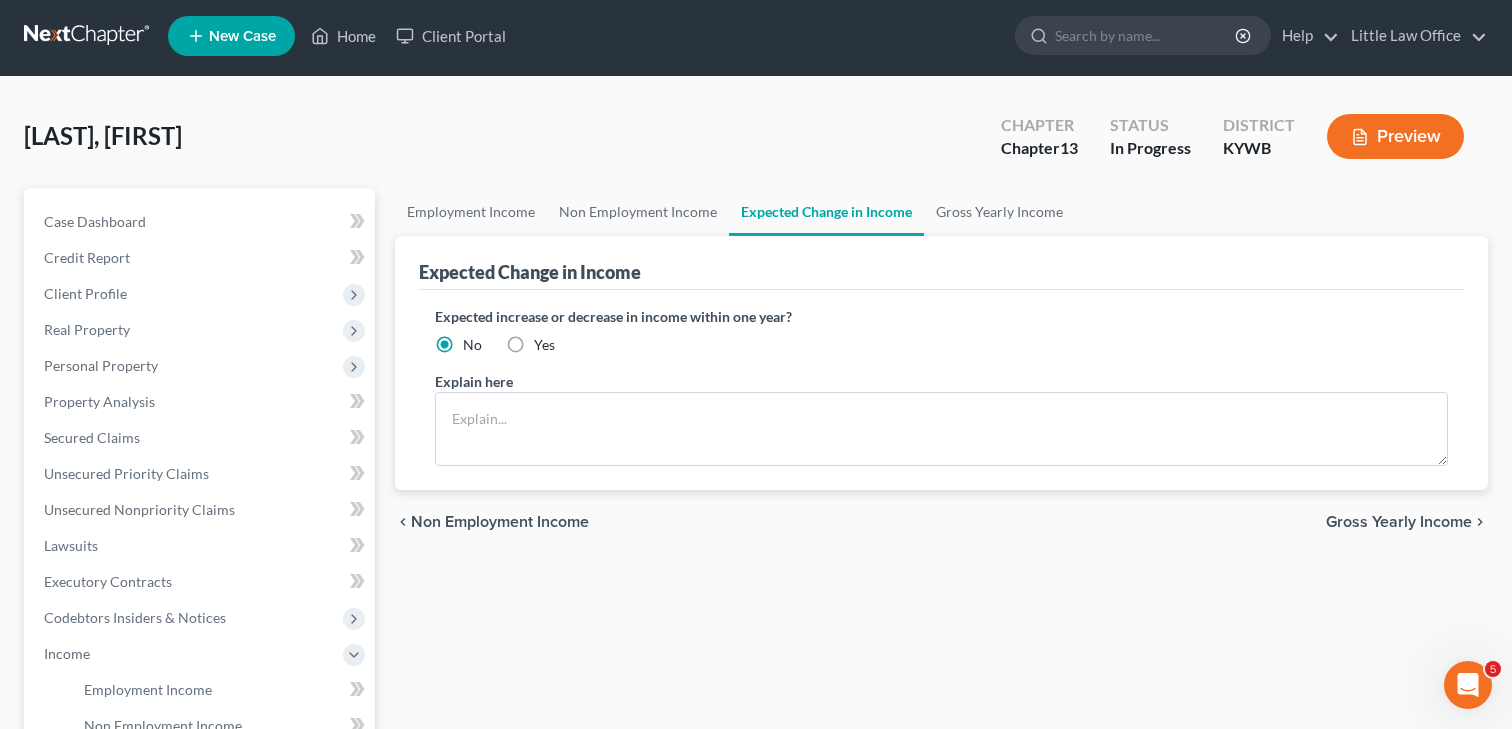 scroll, scrollTop: 0, scrollLeft: 0, axis: both 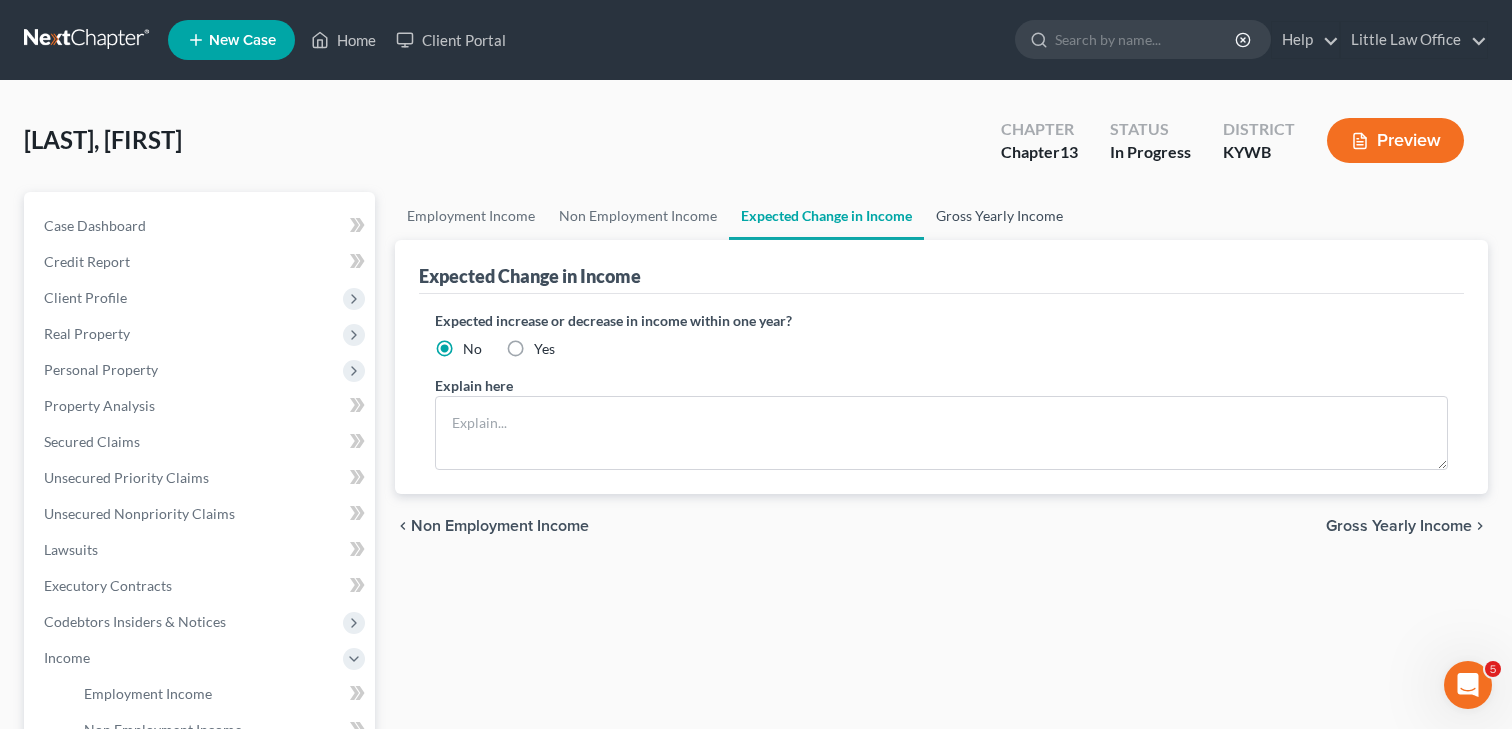 click on "Gross Yearly Income" at bounding box center [999, 216] 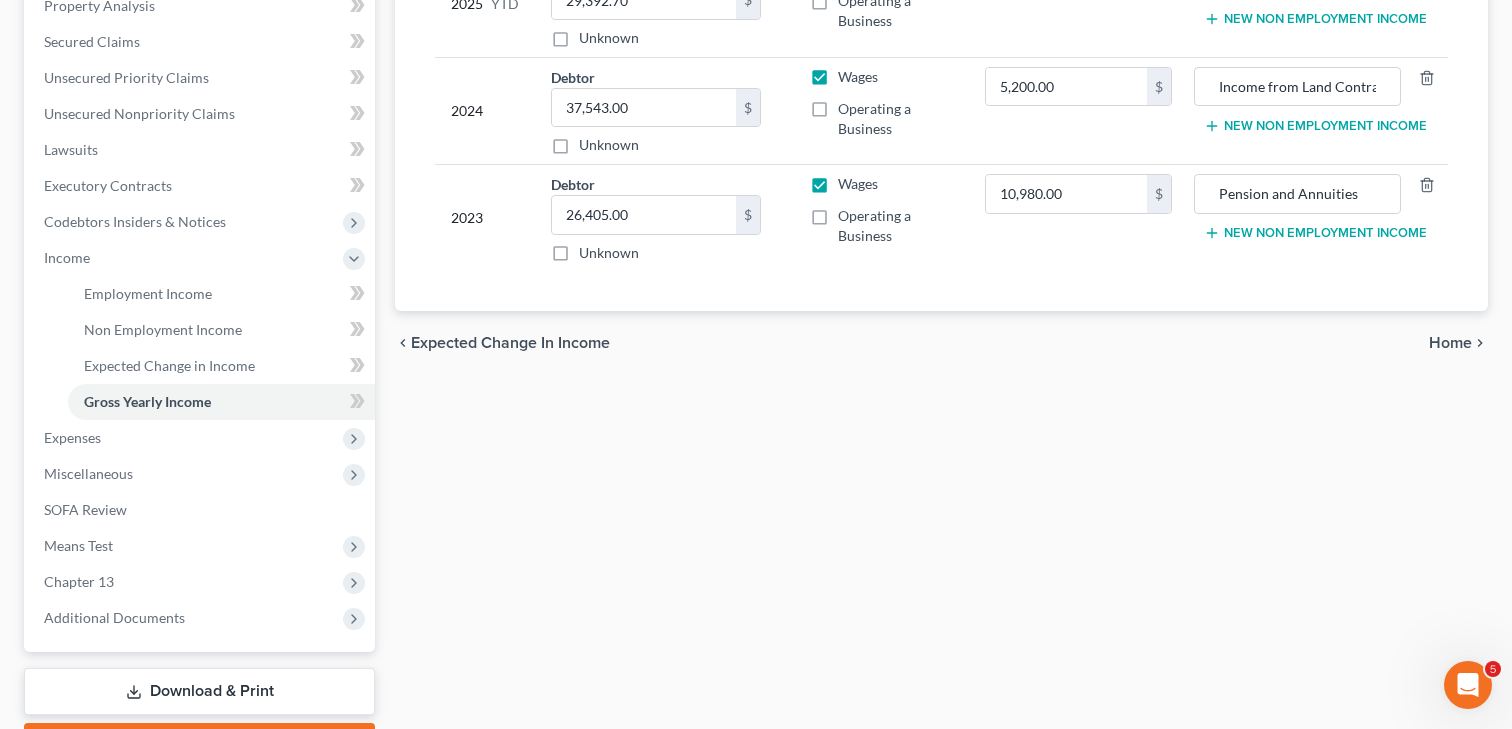 scroll, scrollTop: 414, scrollLeft: 0, axis: vertical 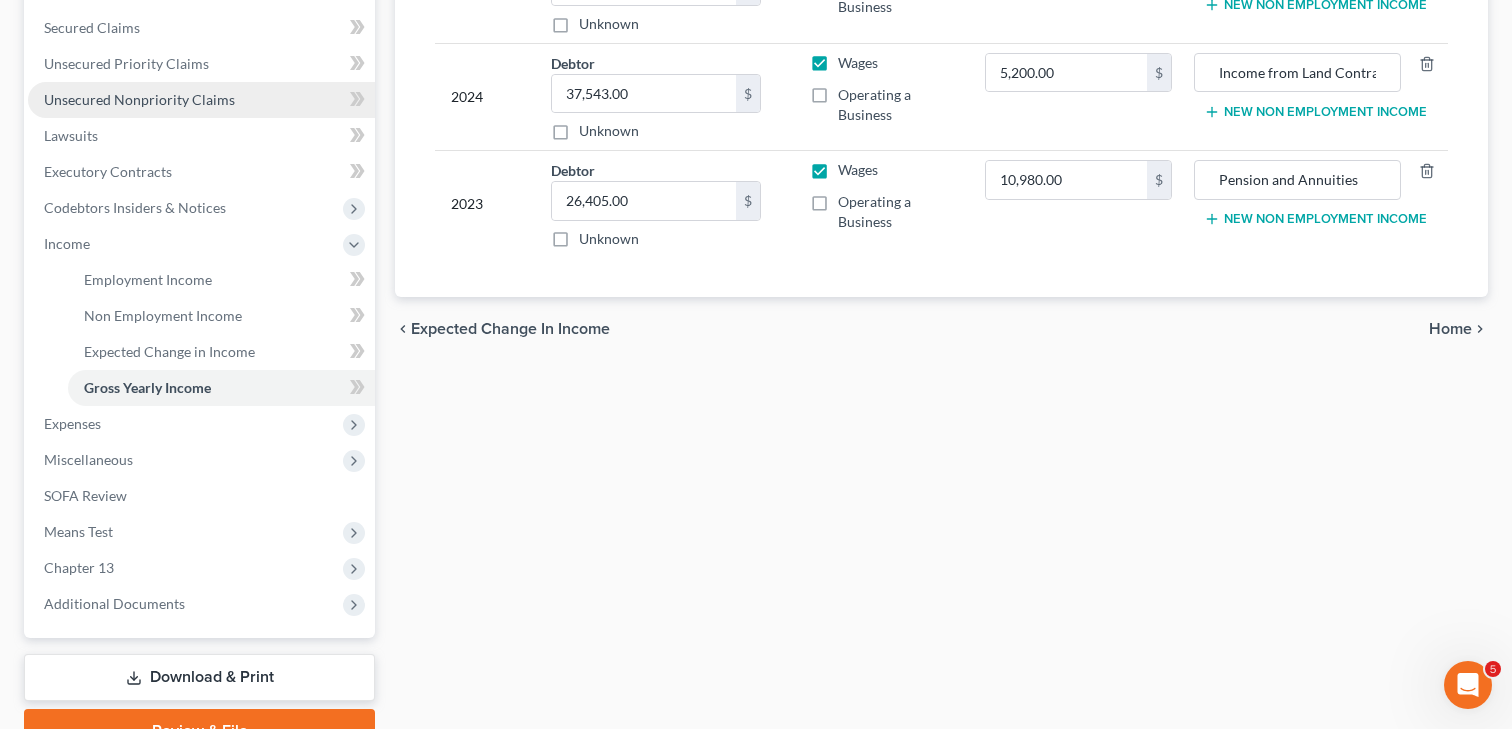 click on "Unsecured Nonpriority Claims" at bounding box center [139, 99] 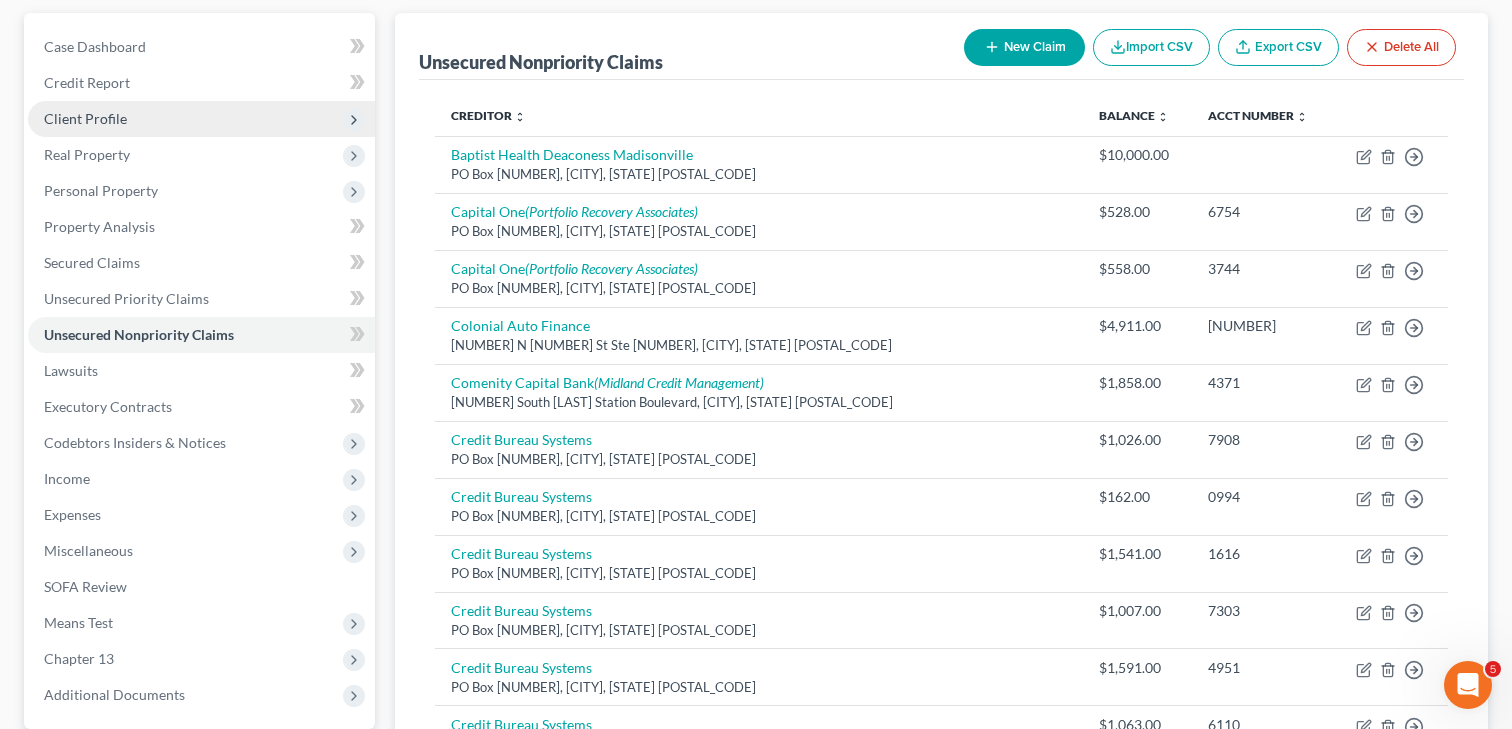 scroll 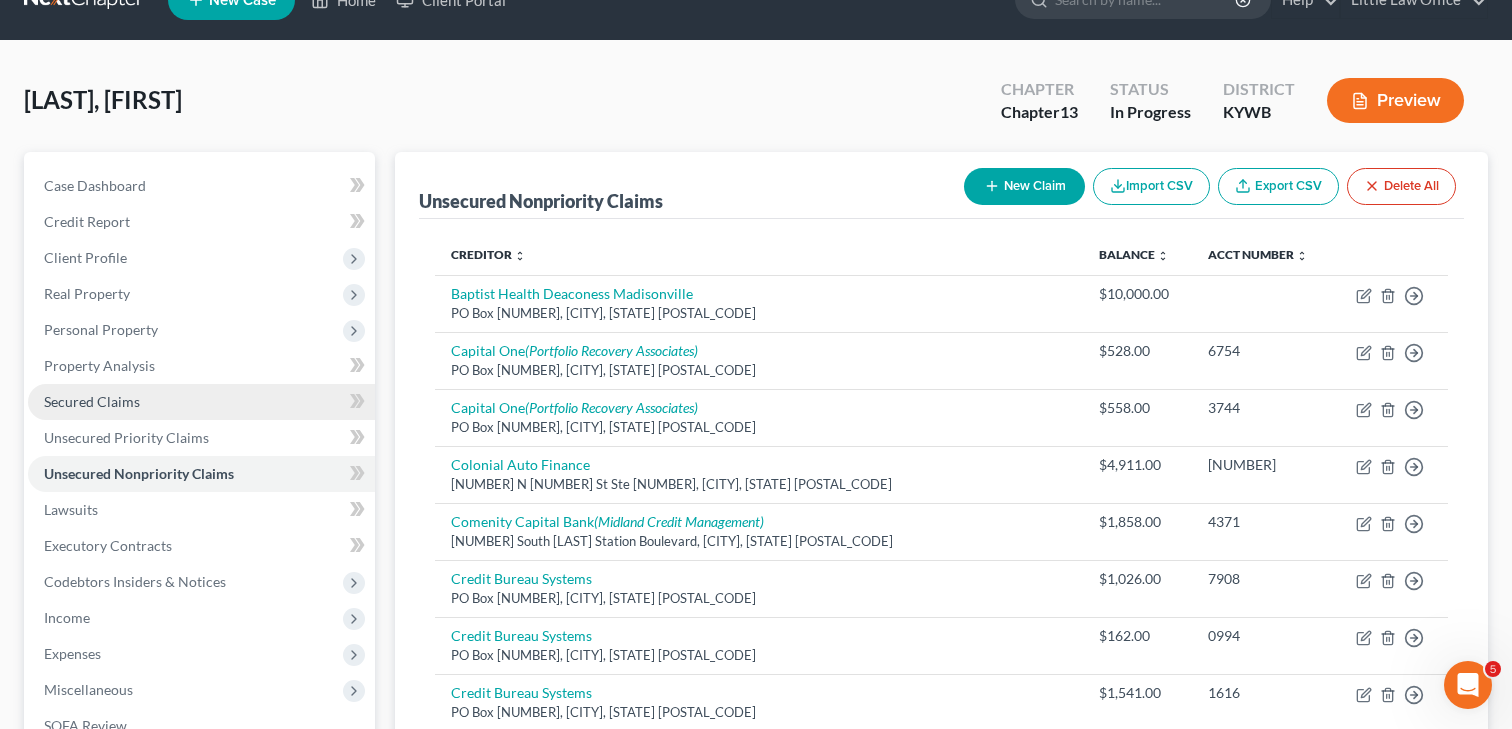 click on "Secured Claims" at bounding box center (92, 401) 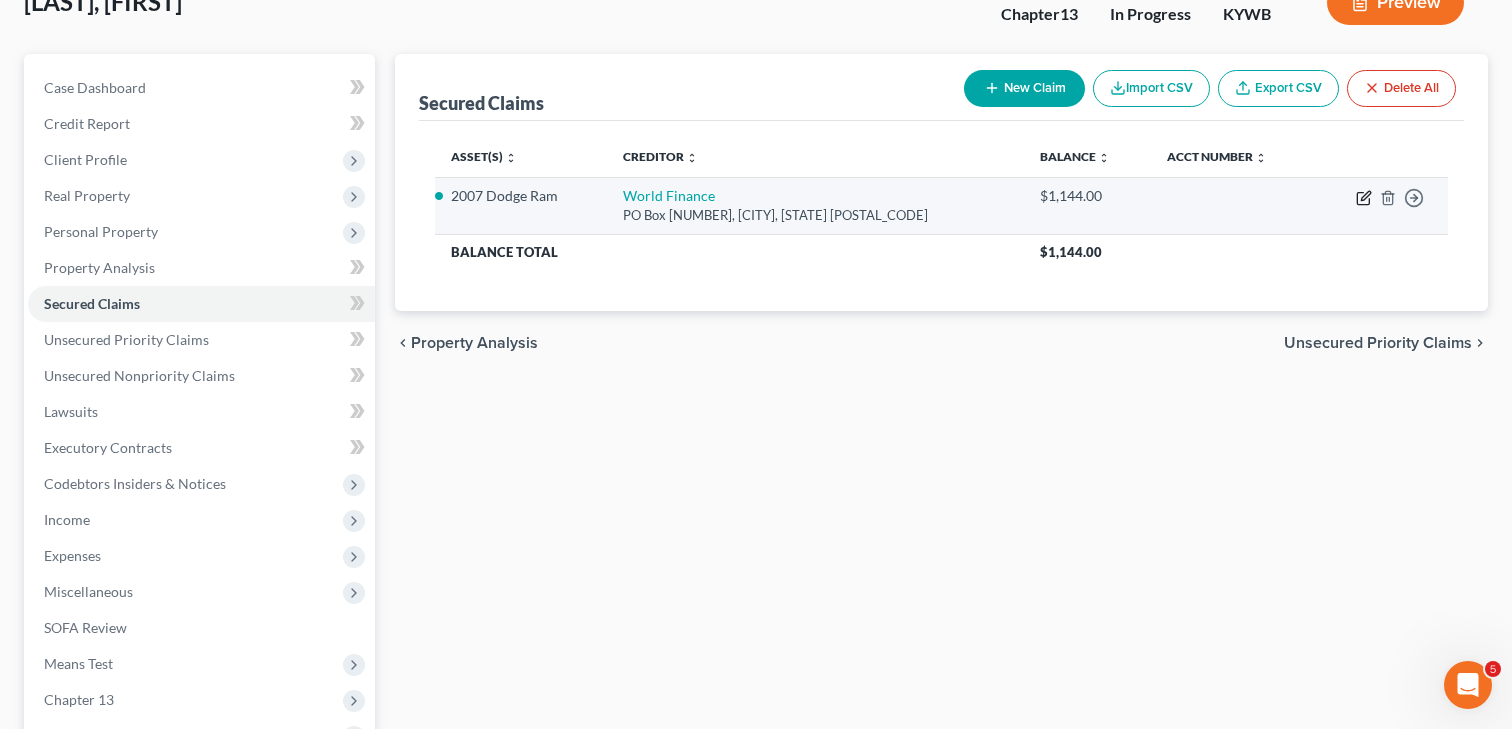 click 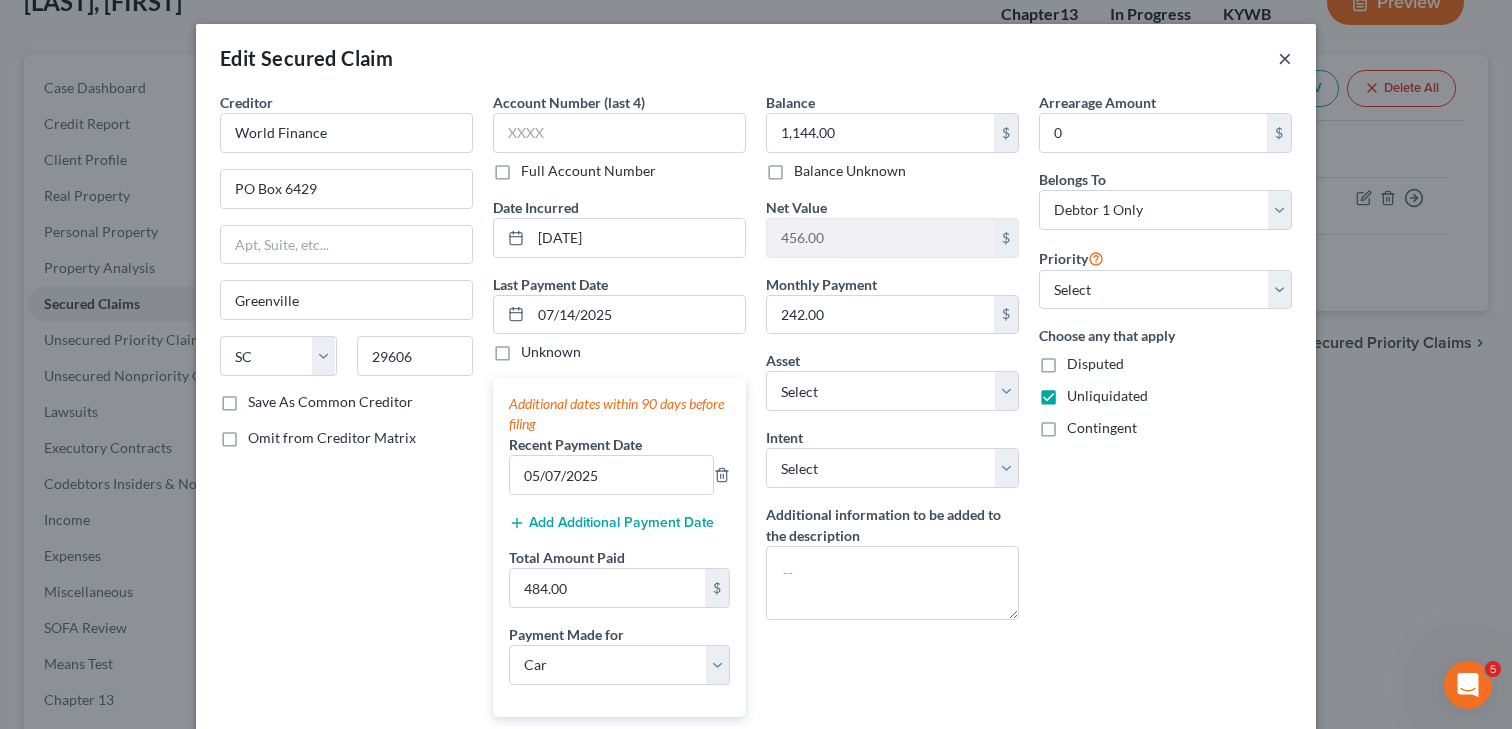 click on "×" at bounding box center [1285, 58] 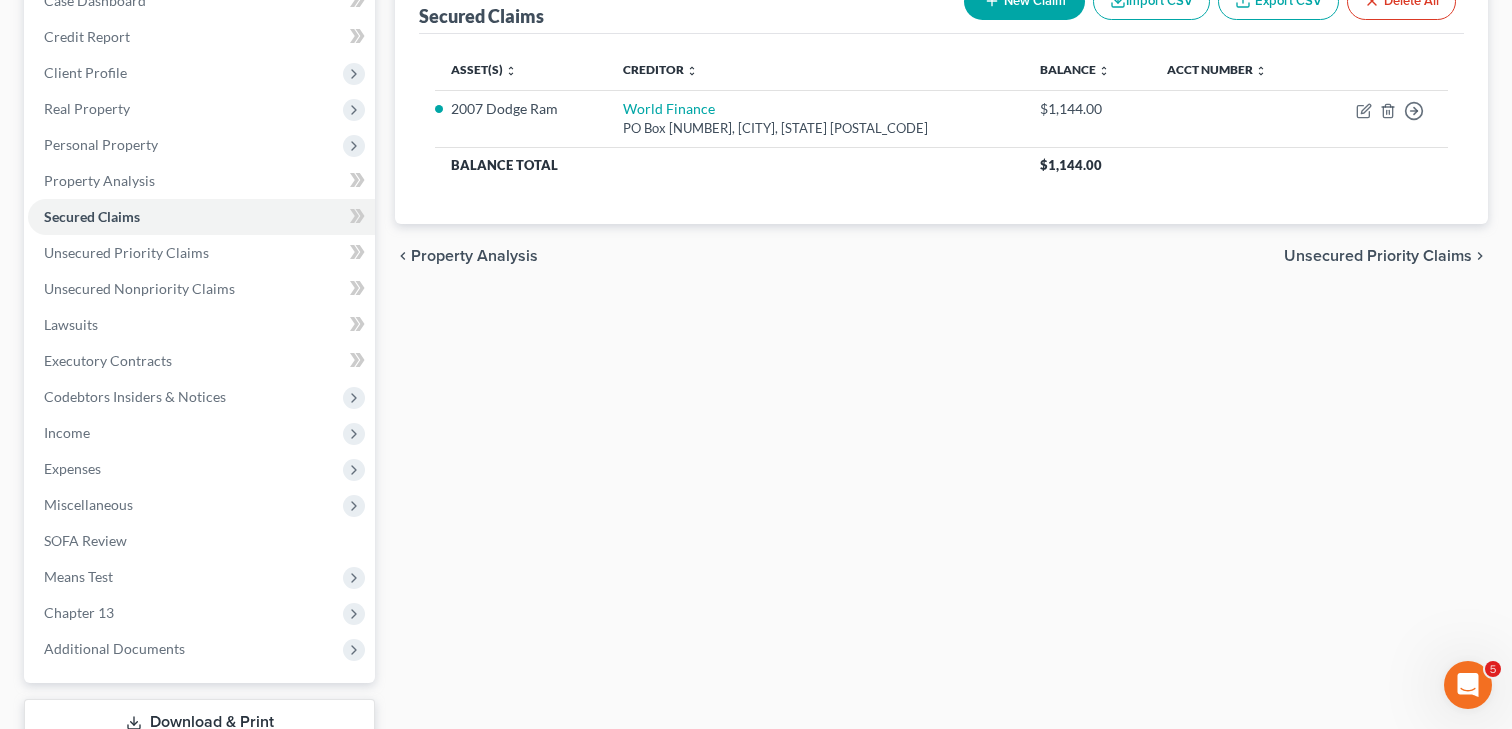 scroll, scrollTop: 181, scrollLeft: 0, axis: vertical 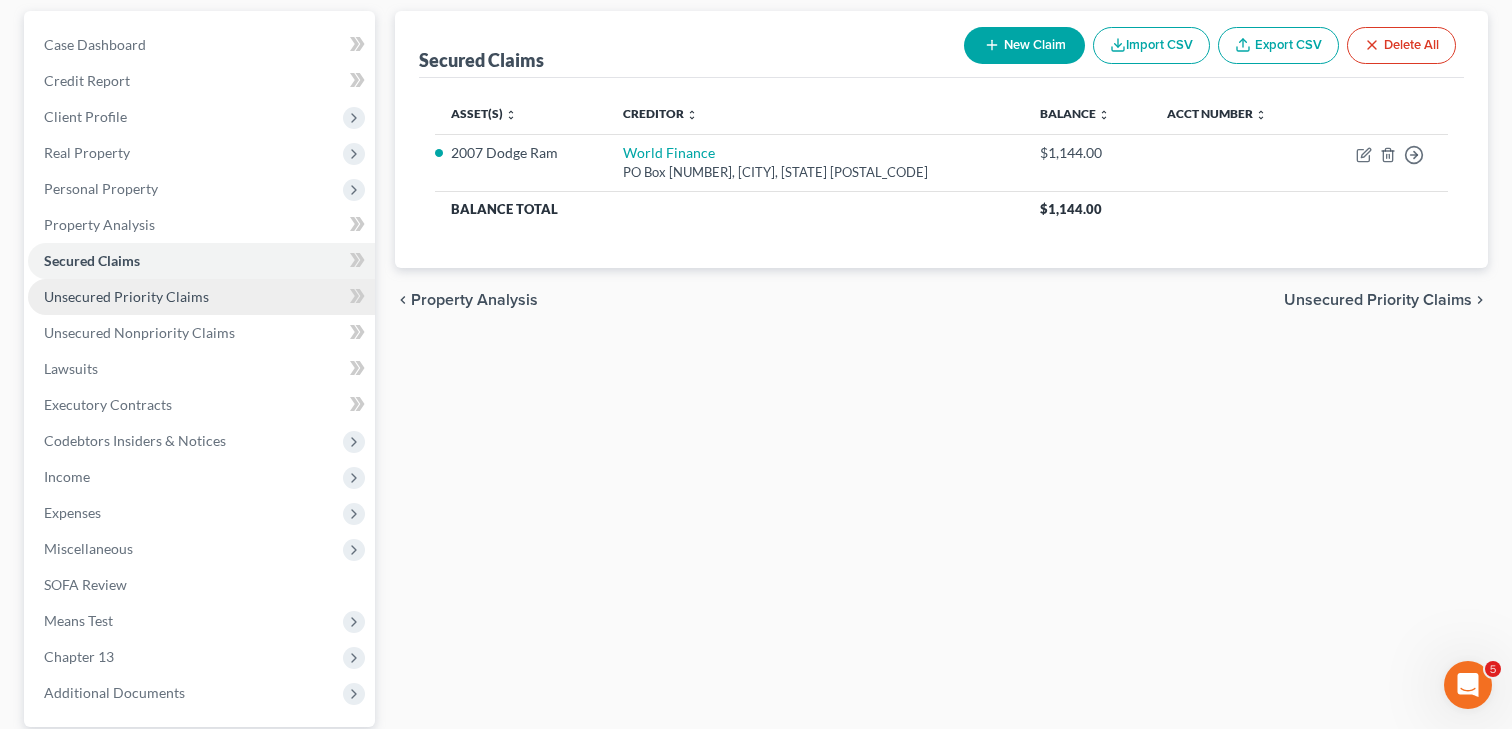 click on "Unsecured Priority Claims" at bounding box center [126, 296] 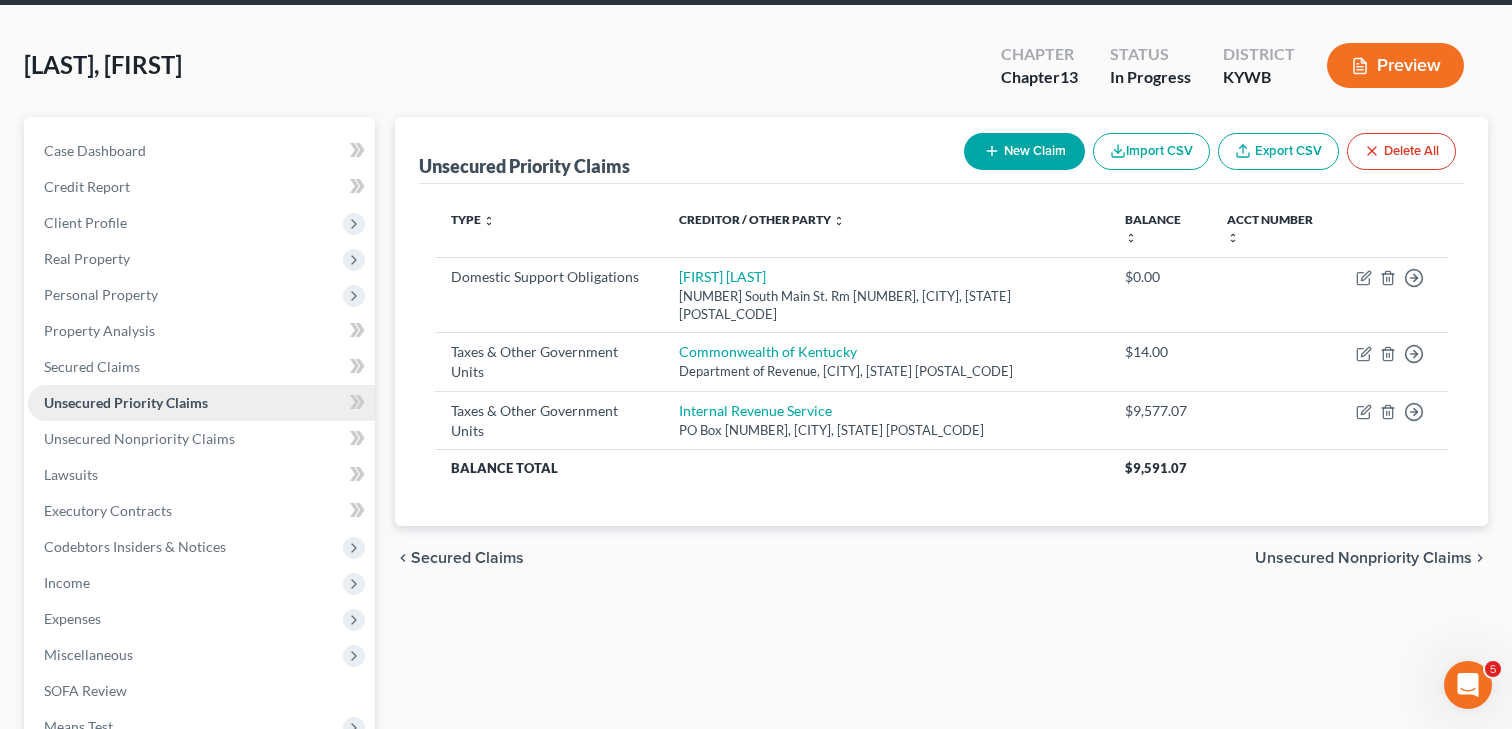 scroll, scrollTop: 0, scrollLeft: 0, axis: both 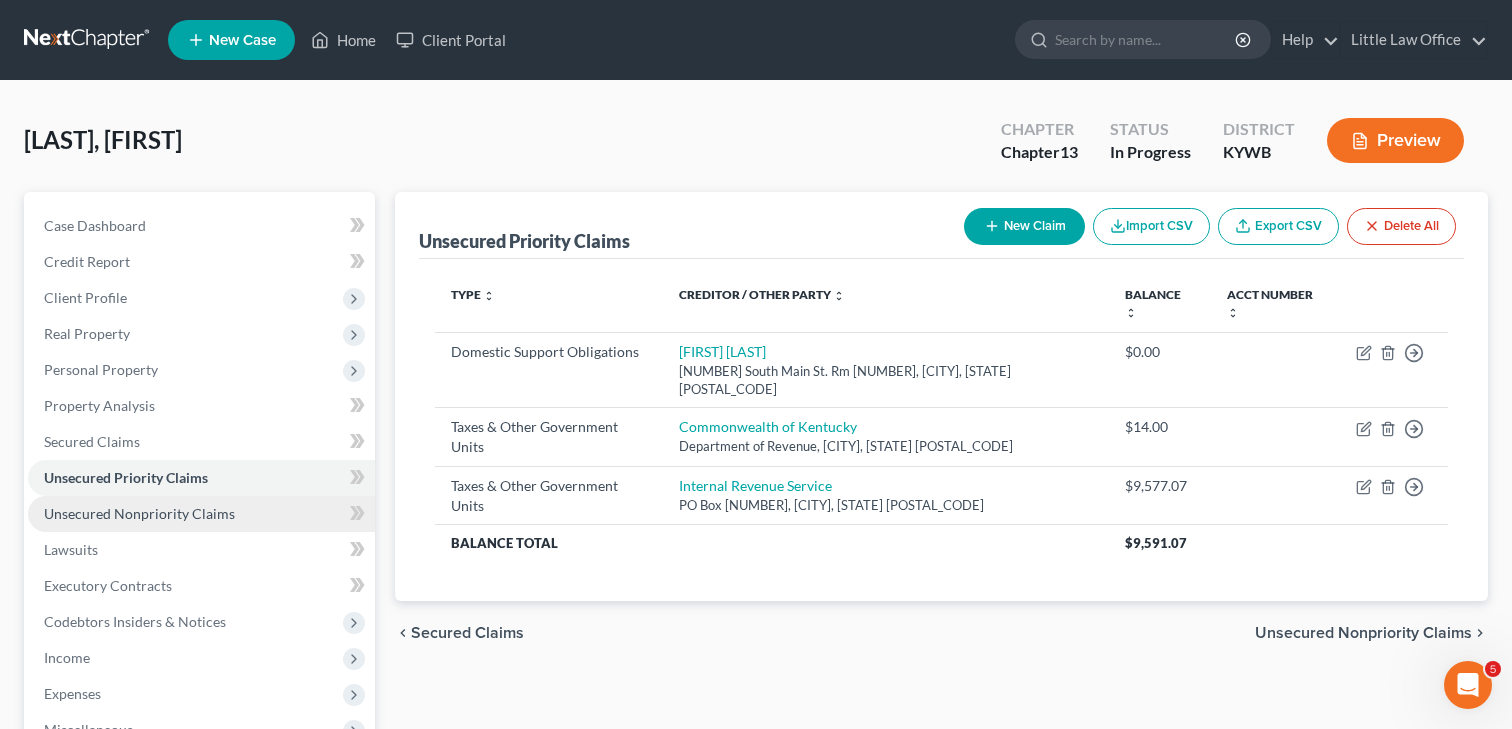 click on "Unsecured Nonpriority Claims" at bounding box center (201, 514) 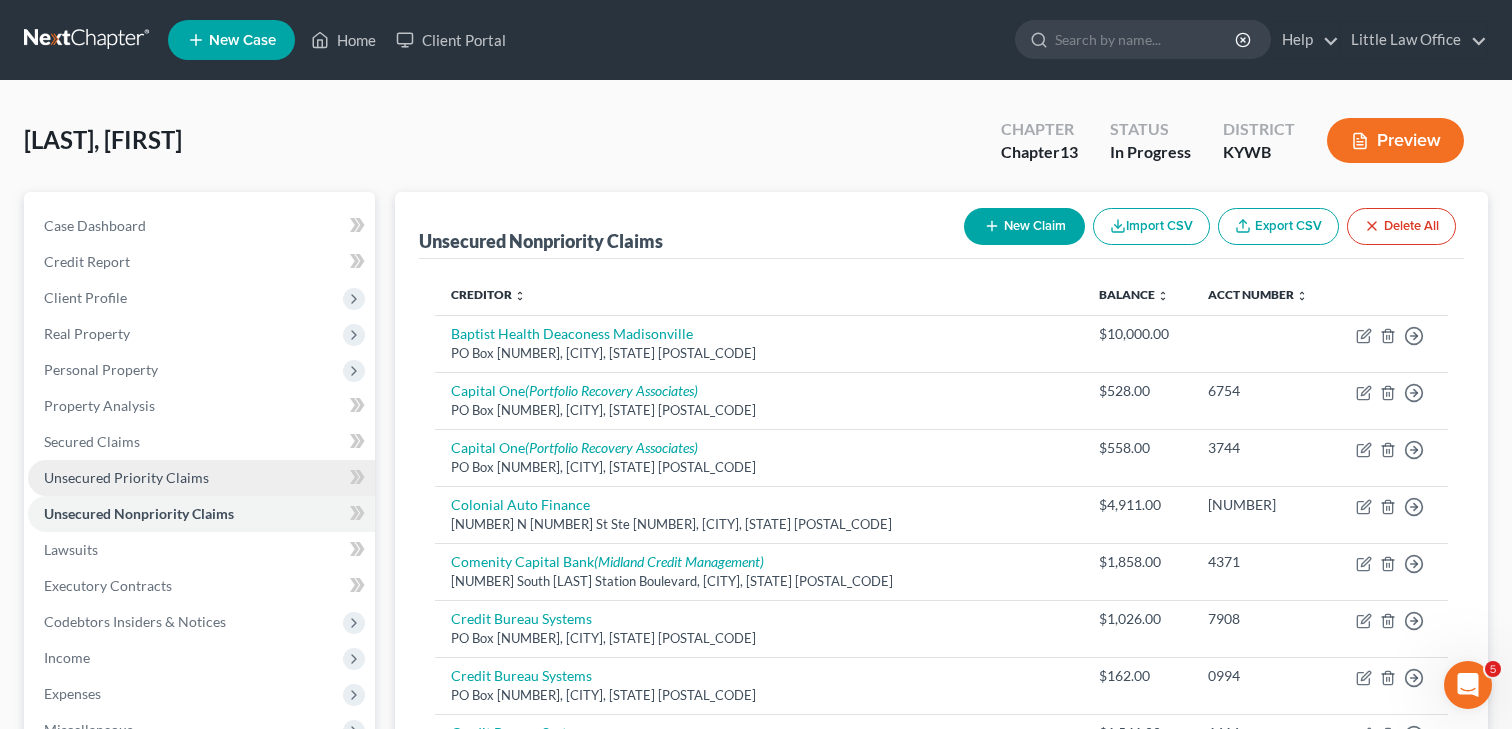 click on "Unsecured Priority Claims" at bounding box center [201, 478] 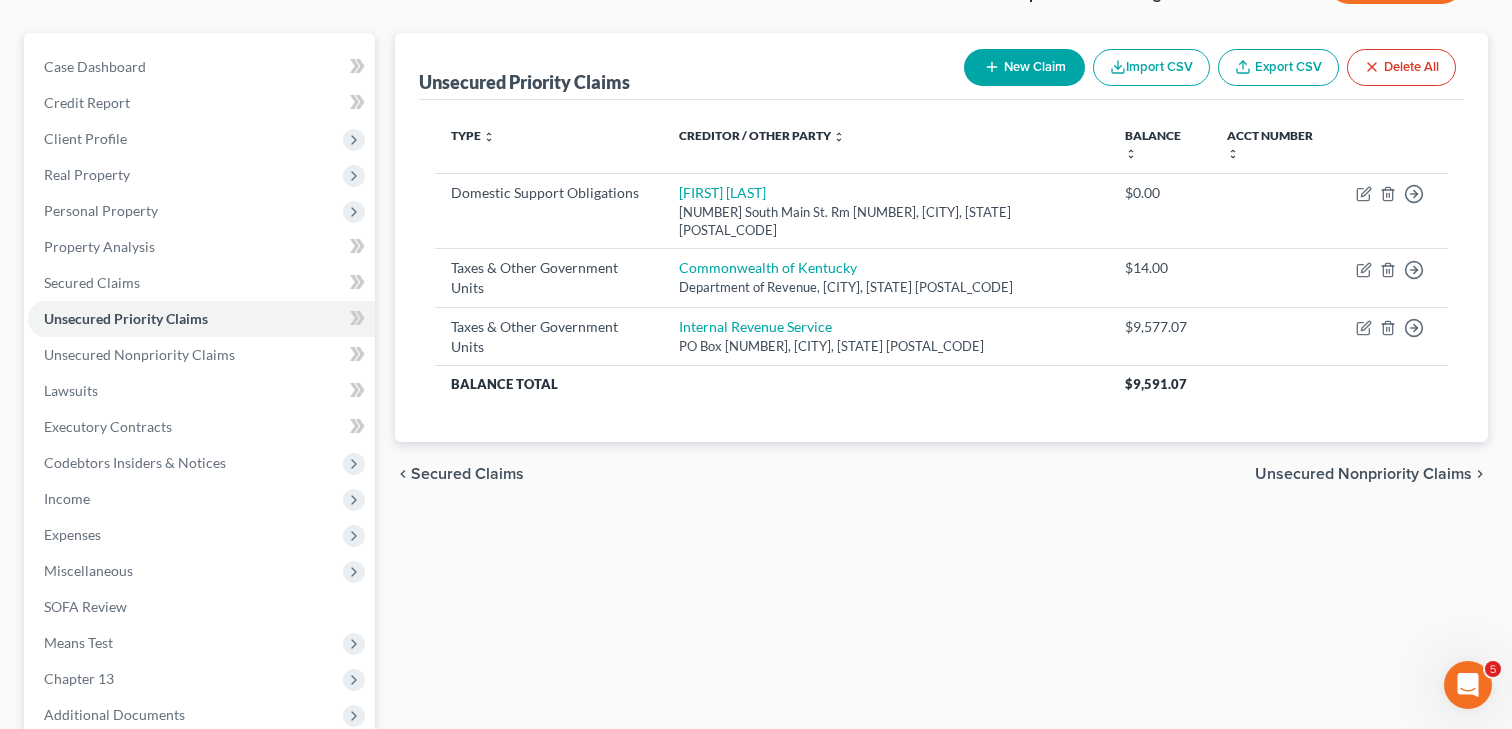 scroll, scrollTop: 179, scrollLeft: 0, axis: vertical 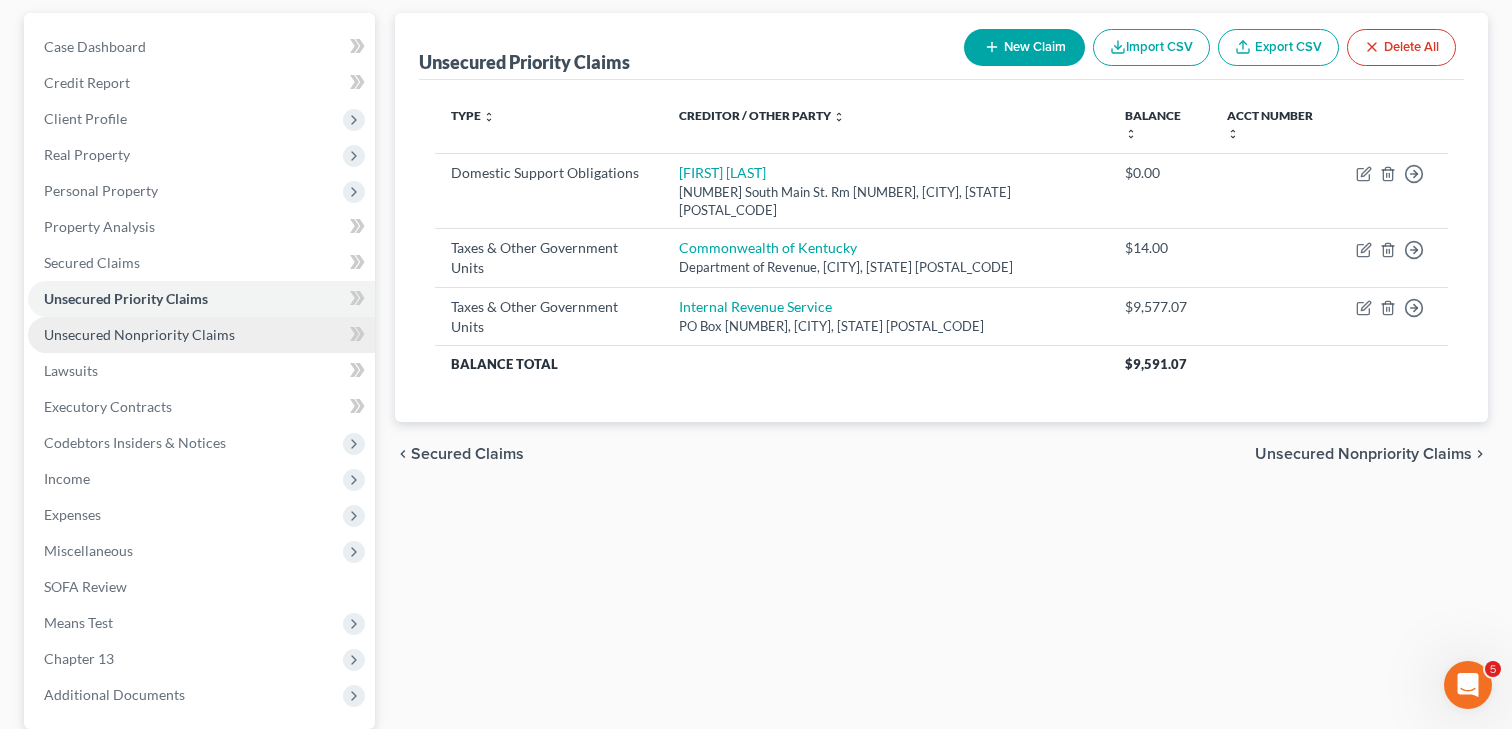 click on "Unsecured Nonpriority Claims" at bounding box center (139, 334) 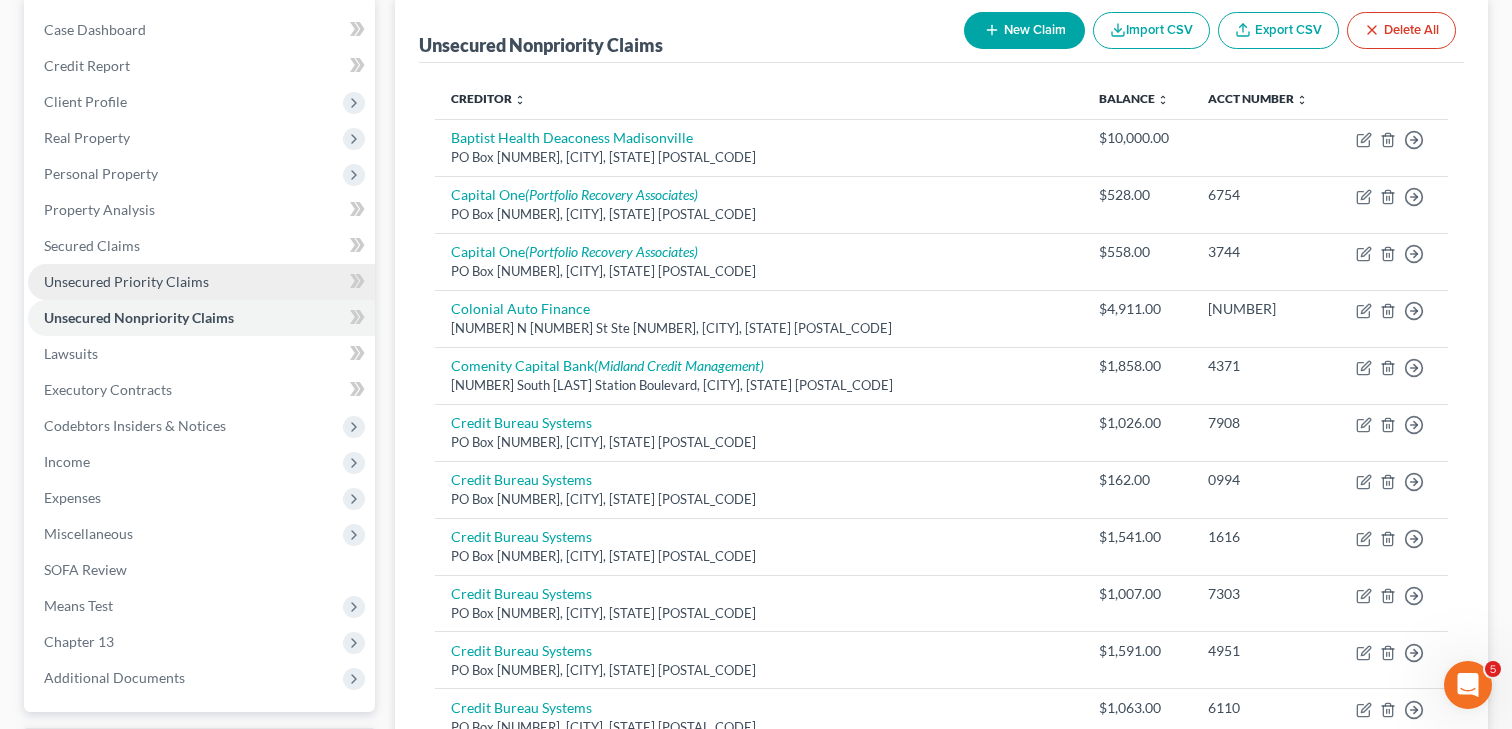 scroll, scrollTop: 194, scrollLeft: 0, axis: vertical 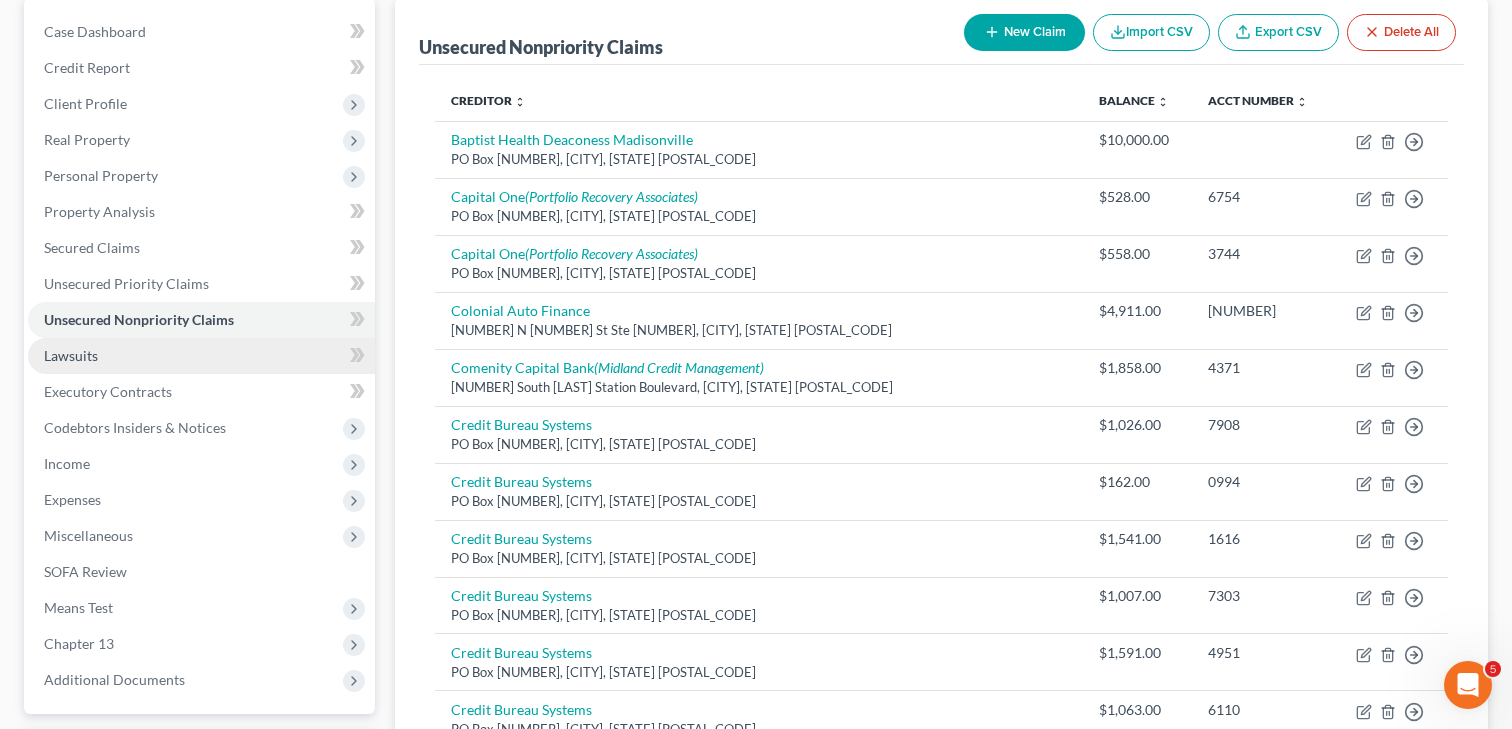 click on "Lawsuits" at bounding box center (201, 356) 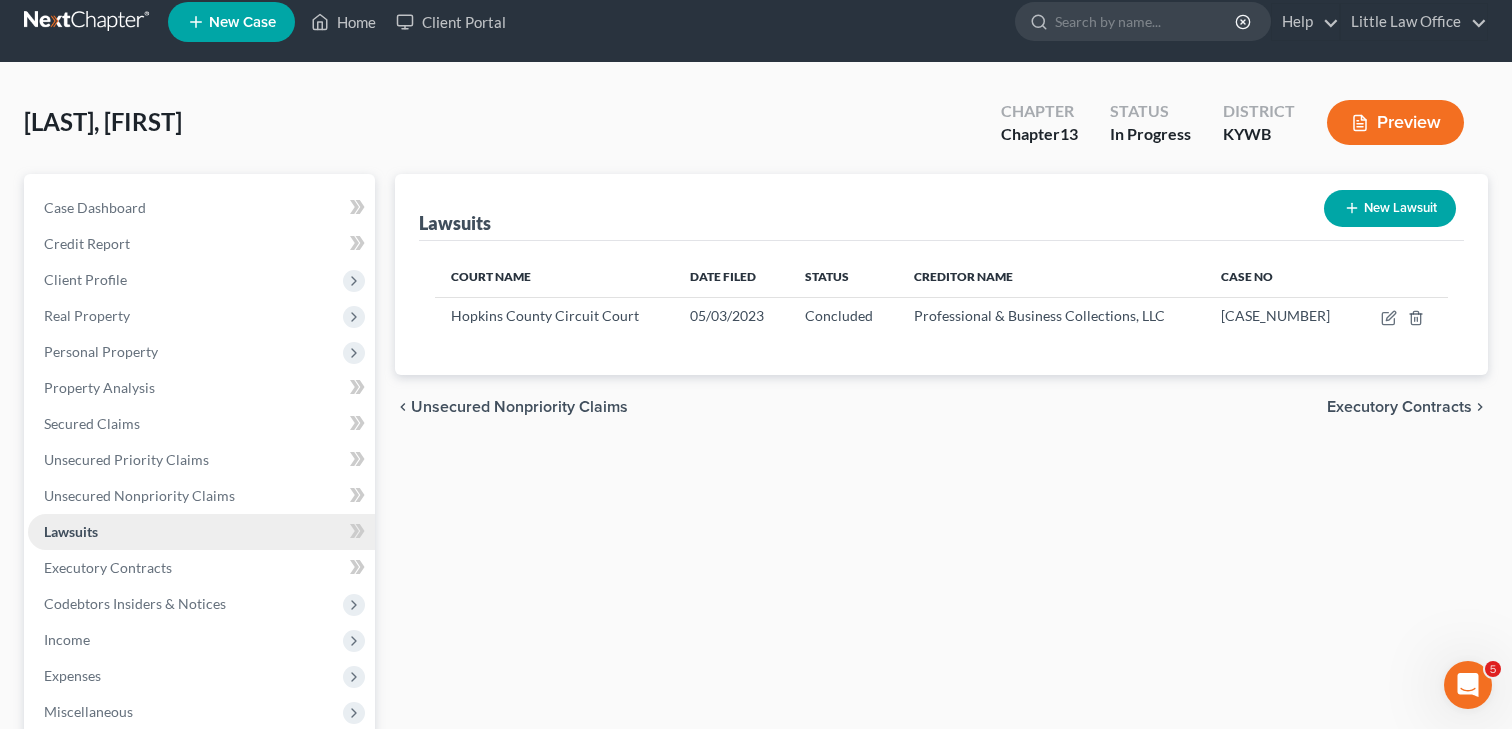 scroll, scrollTop: 0, scrollLeft: 0, axis: both 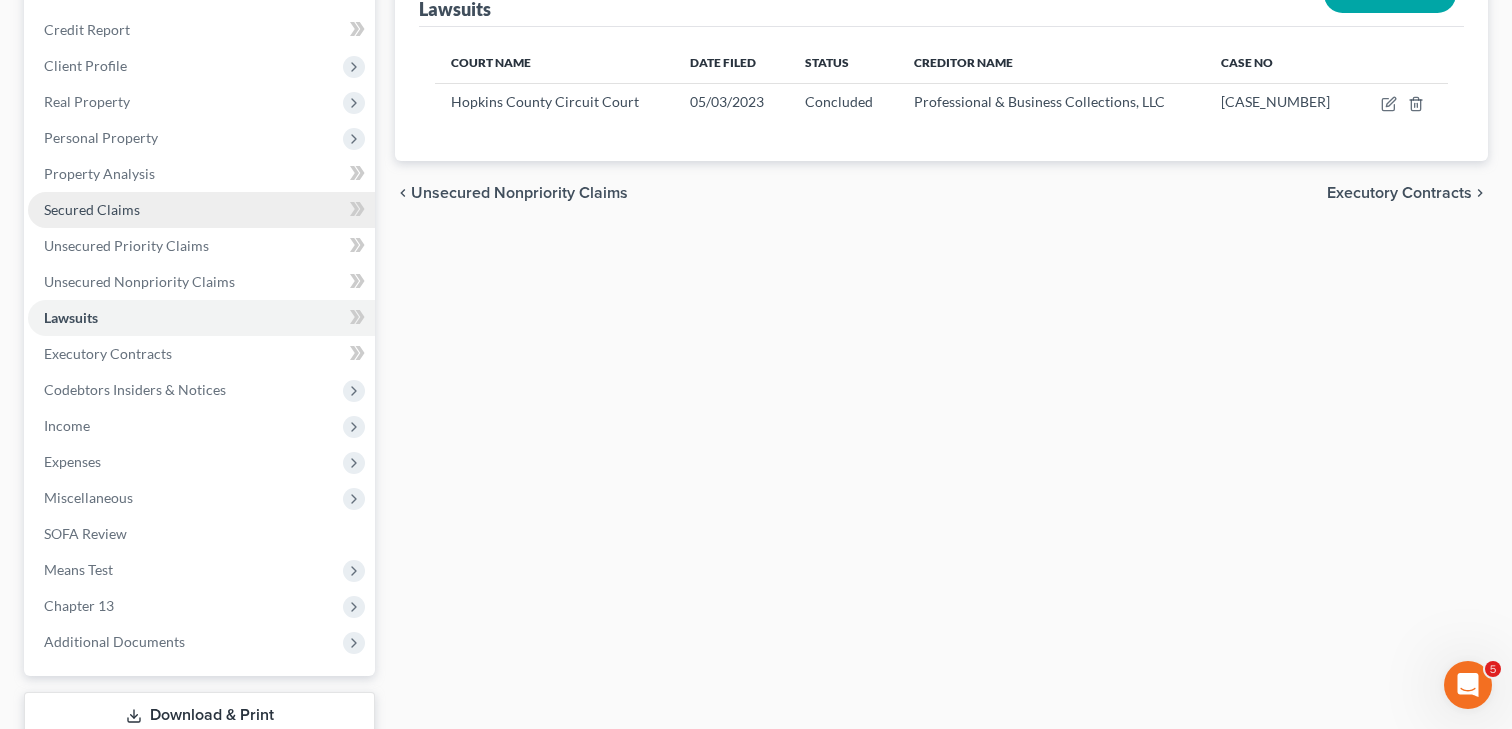 click on "Secured Claims" at bounding box center (92, 209) 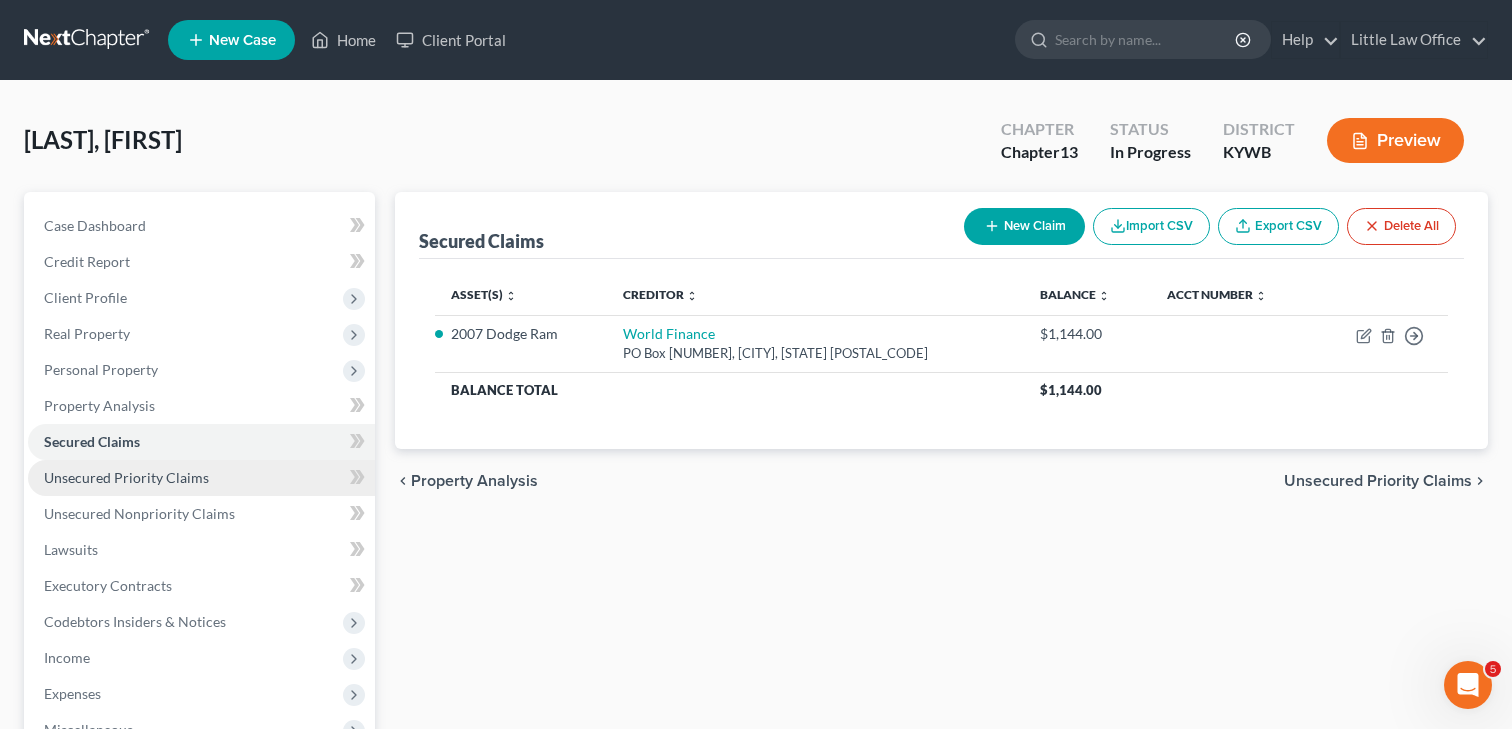 scroll, scrollTop: 0, scrollLeft: 0, axis: both 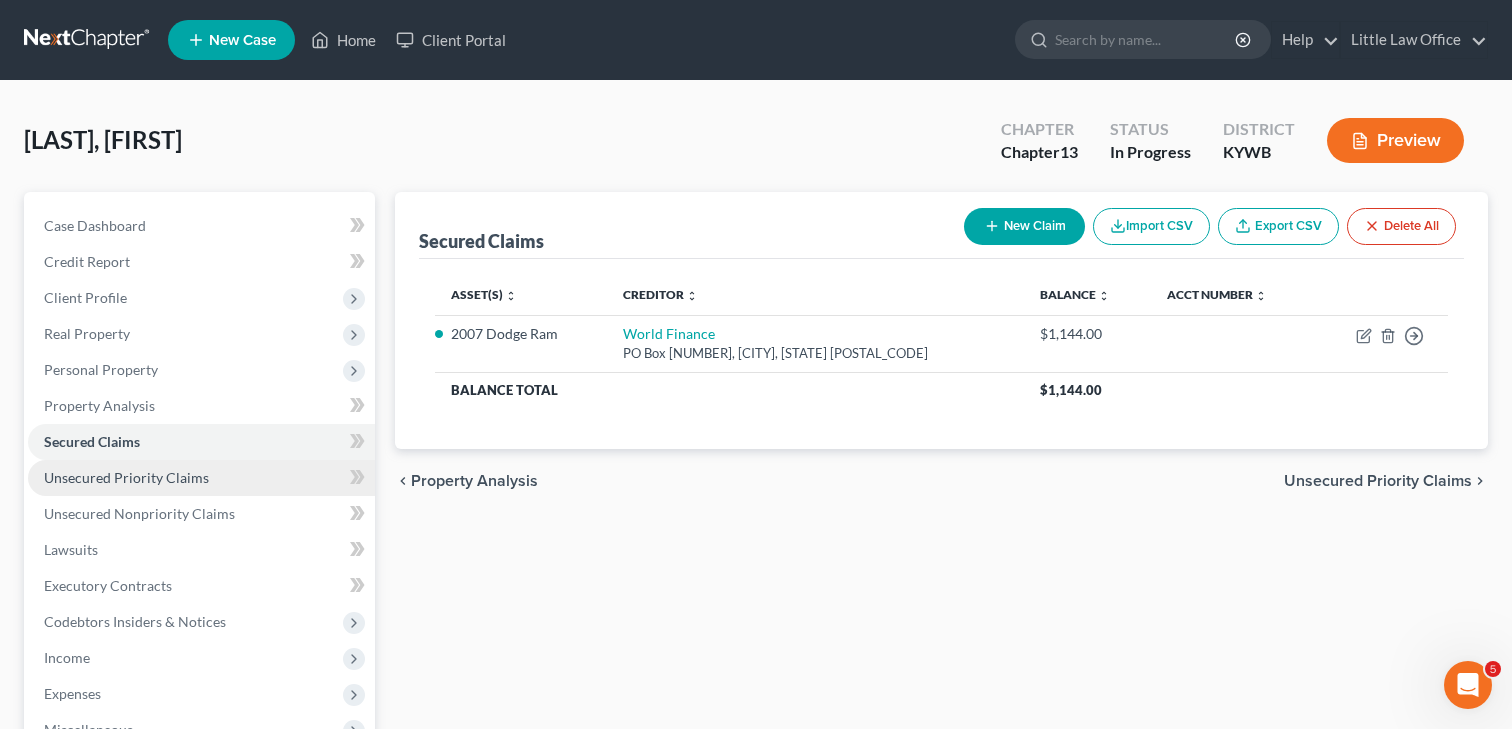 click on "Unsecured Priority Claims" at bounding box center [126, 477] 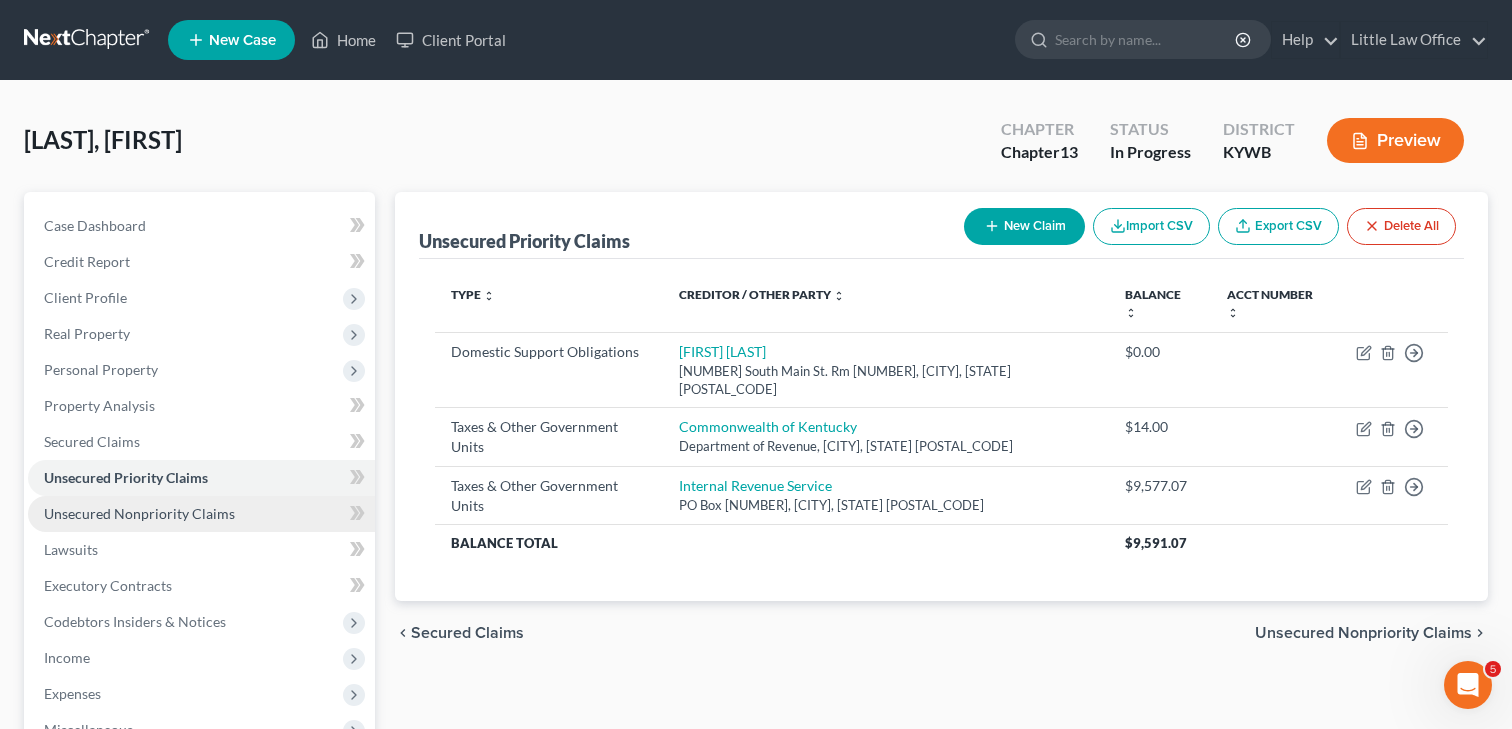 click on "Unsecured Nonpriority Claims" at bounding box center [139, 513] 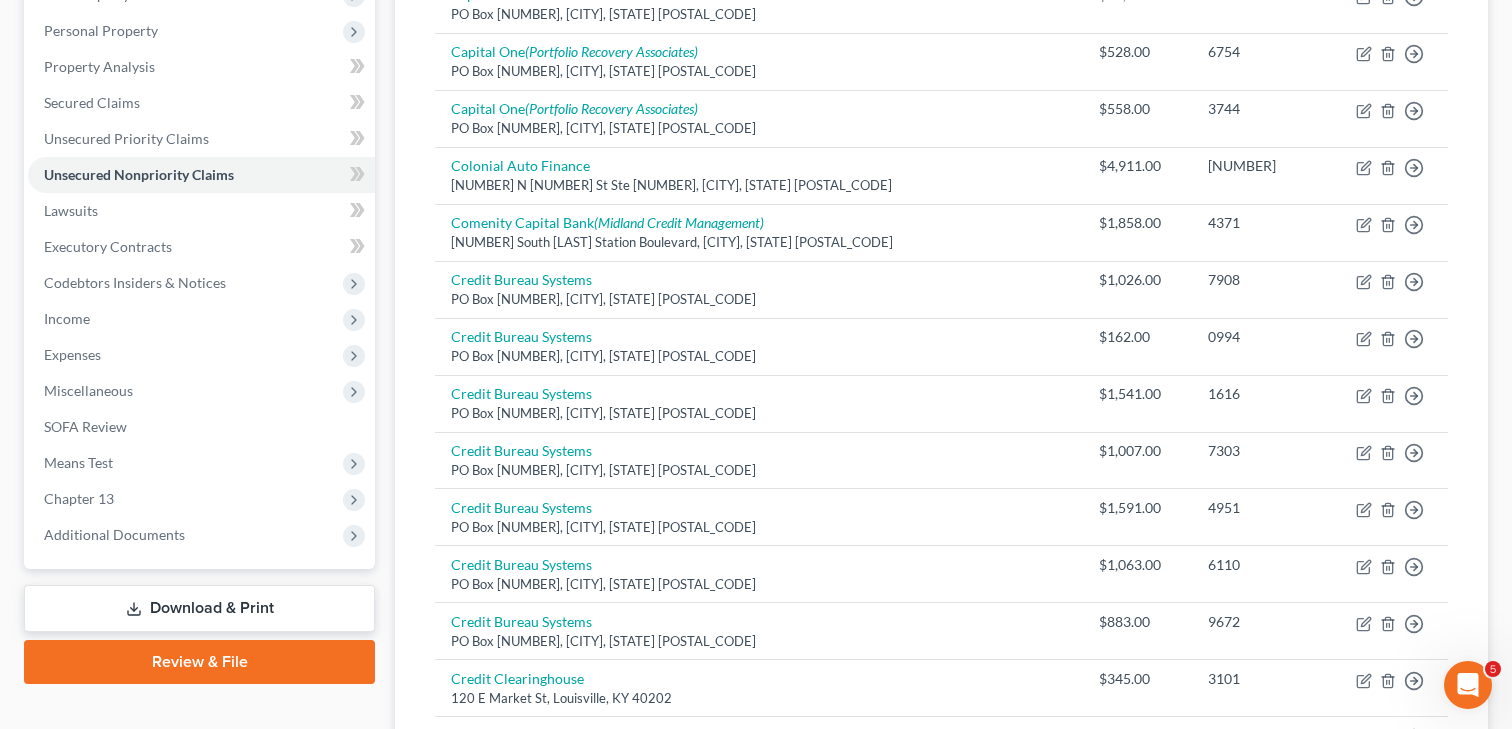 scroll, scrollTop: 338, scrollLeft: 0, axis: vertical 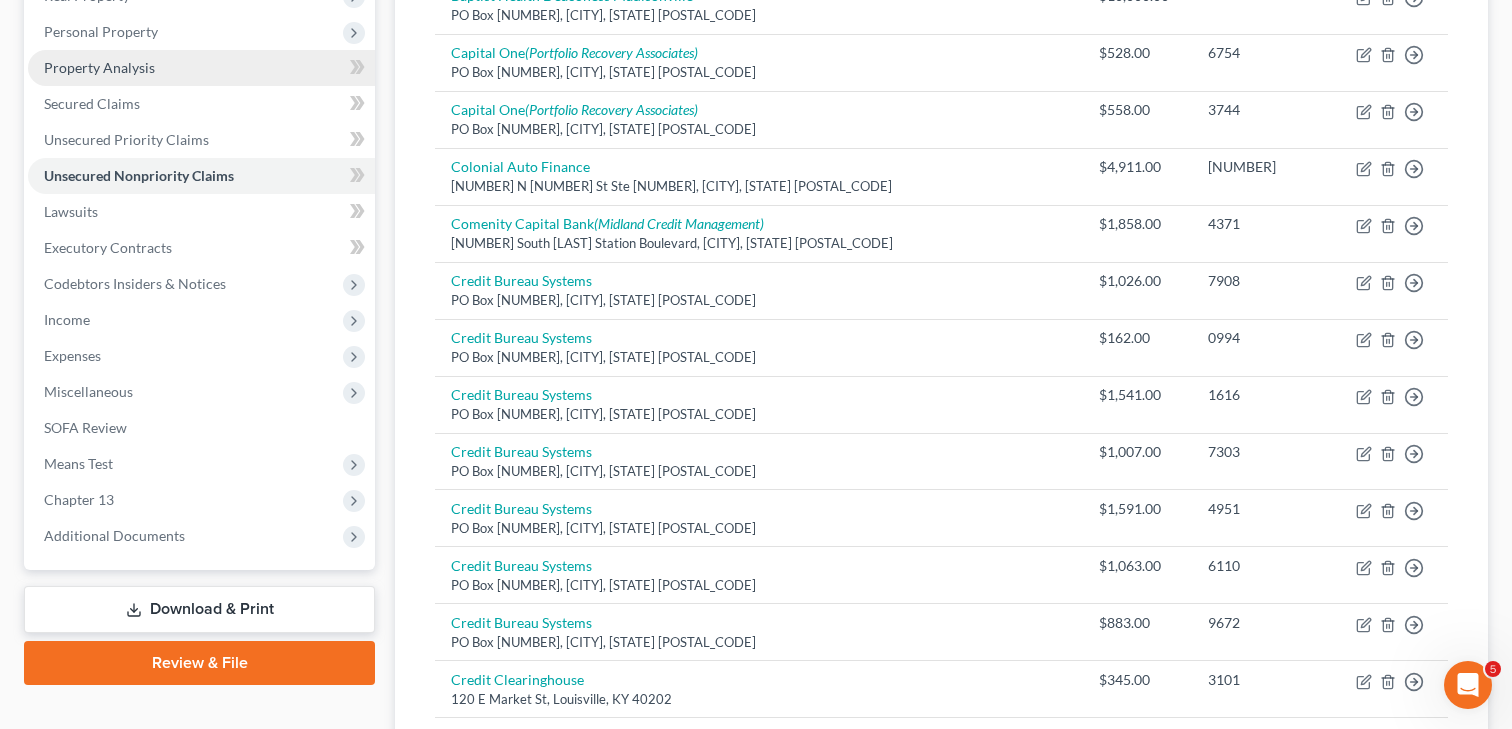 click on "Property Analysis" at bounding box center (99, 67) 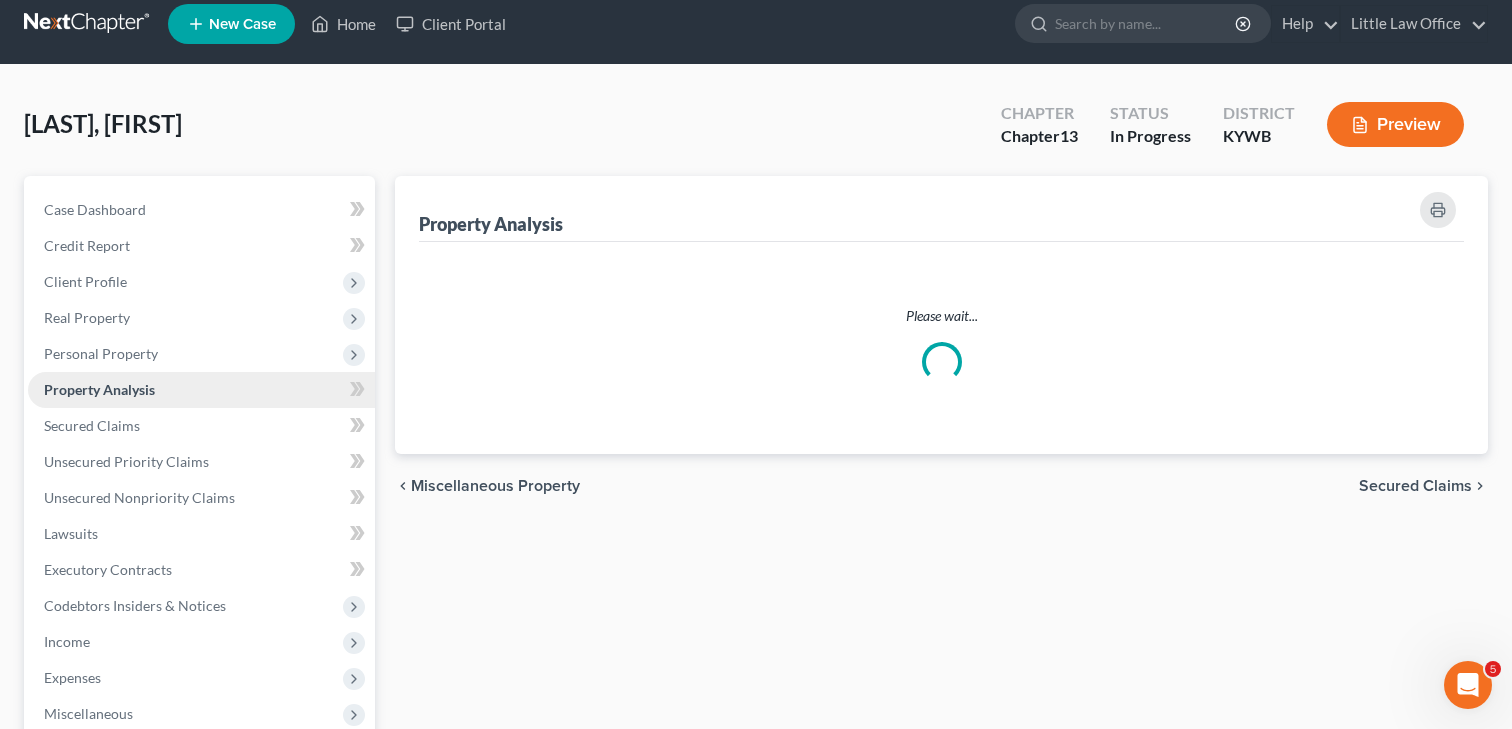 scroll, scrollTop: 0, scrollLeft: 0, axis: both 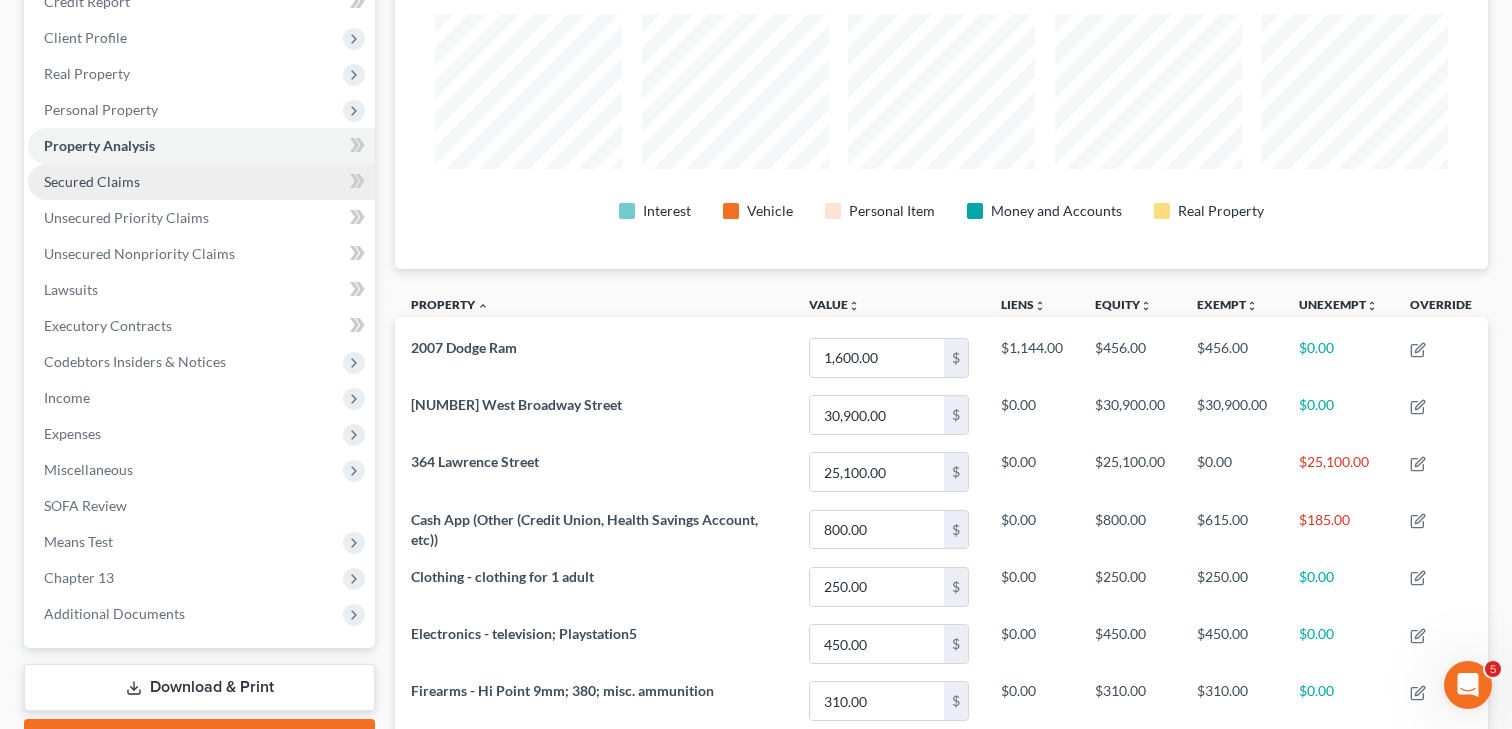click on "Secured Claims" at bounding box center (92, 181) 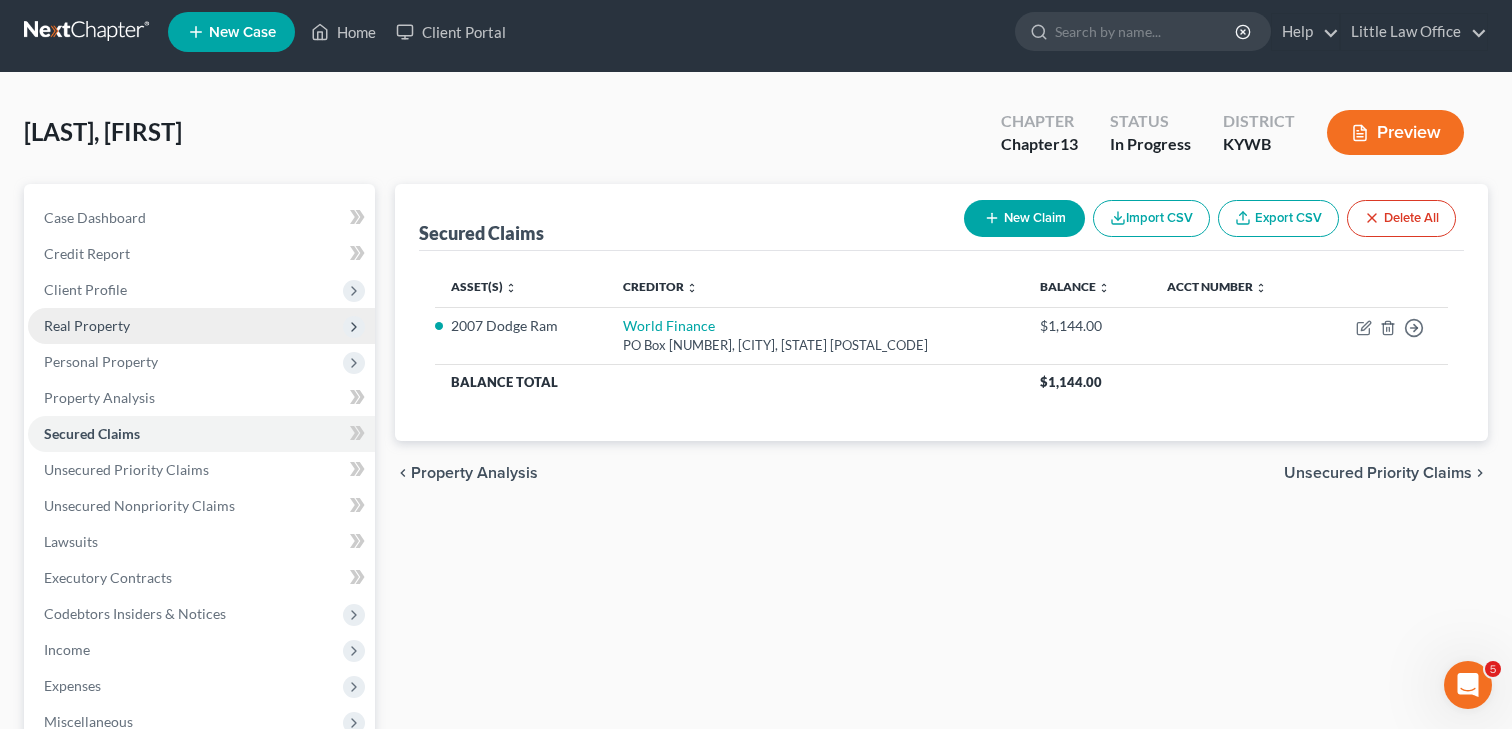 scroll, scrollTop: 0, scrollLeft: 0, axis: both 